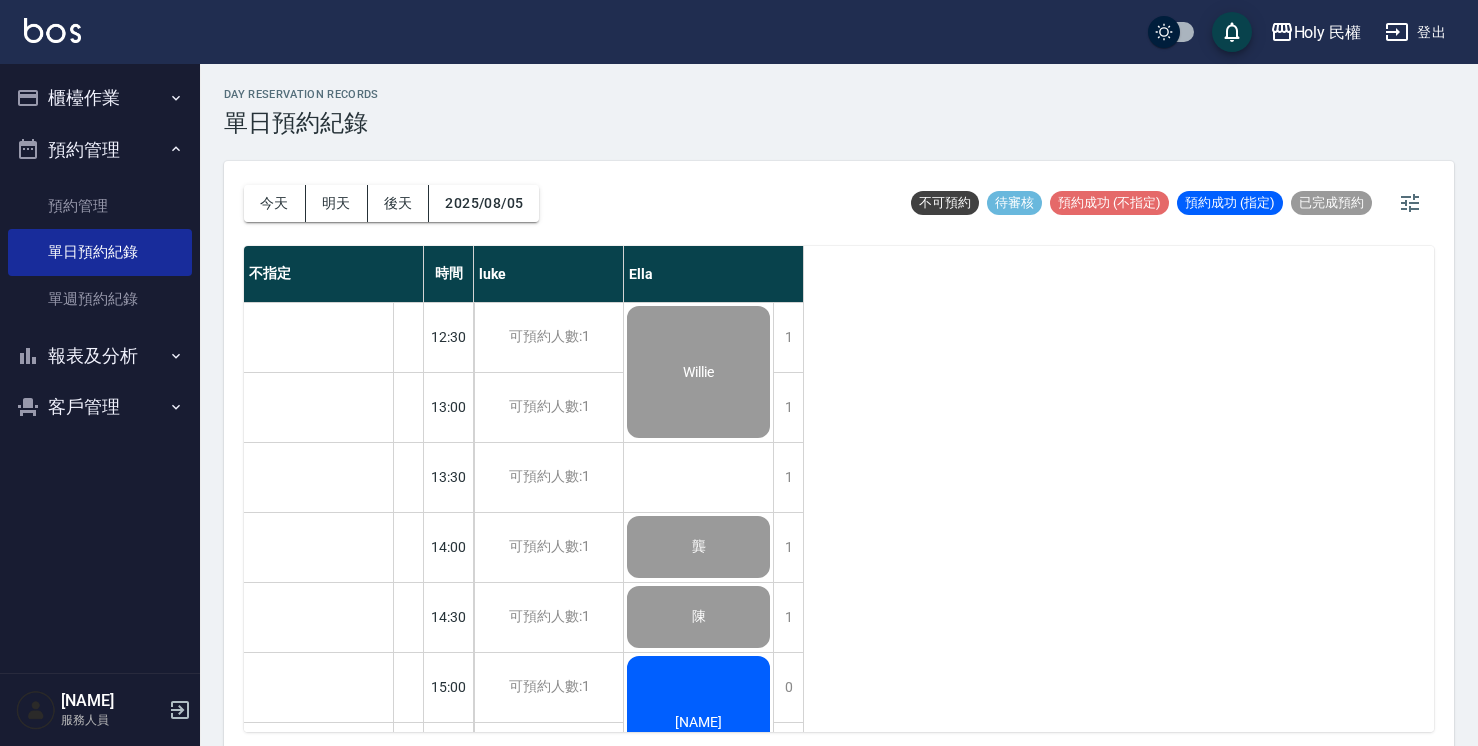 scroll, scrollTop: 5, scrollLeft: 0, axis: vertical 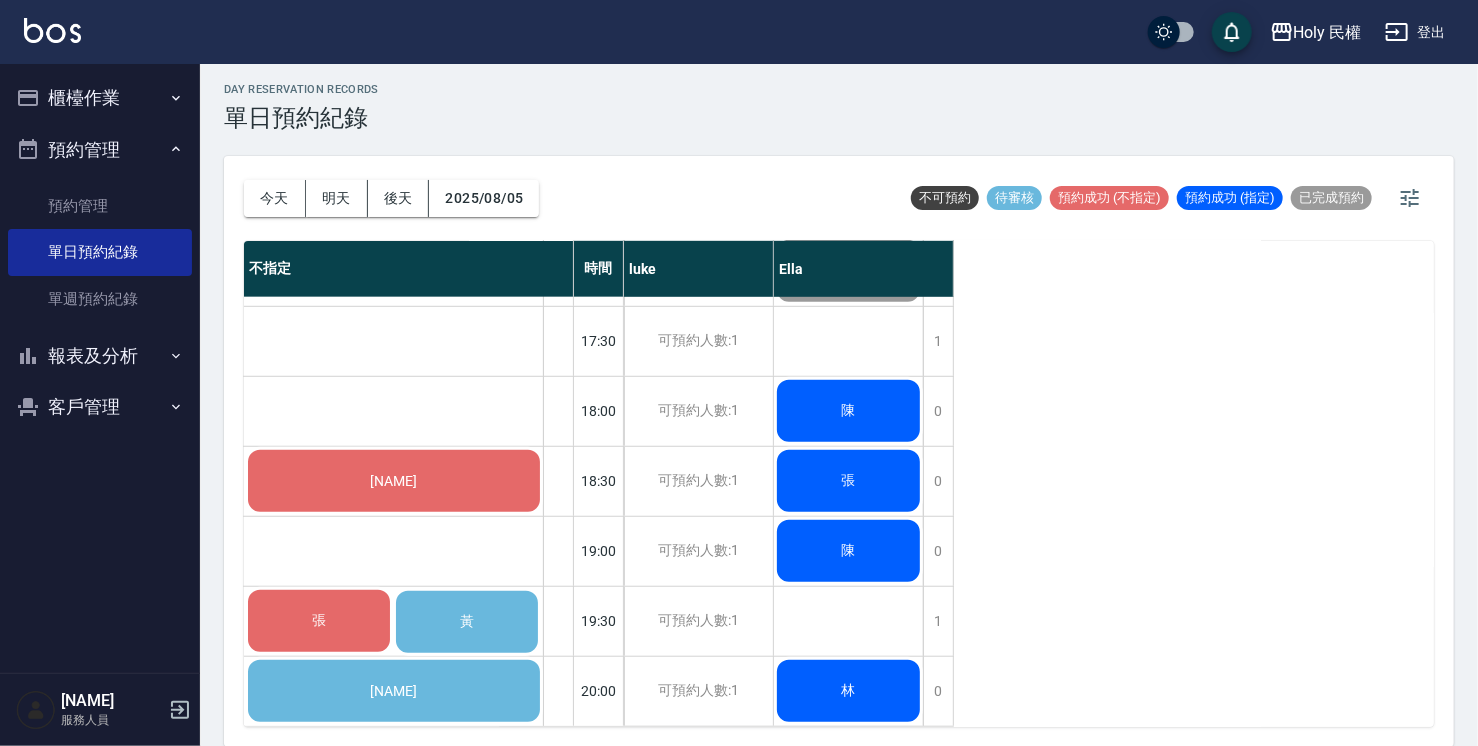click on "陳" at bounding box center [848, -324] 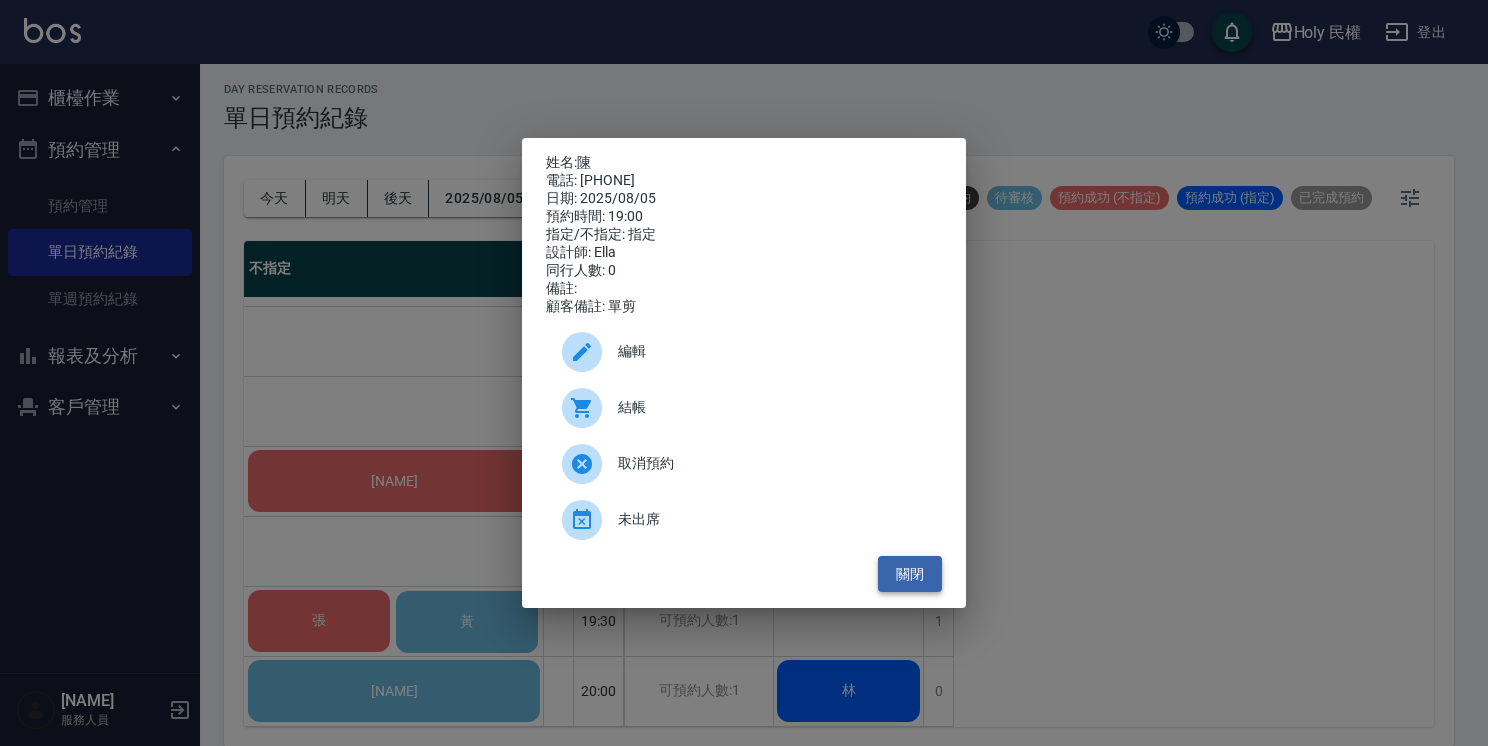 click on "關閉" at bounding box center [910, 574] 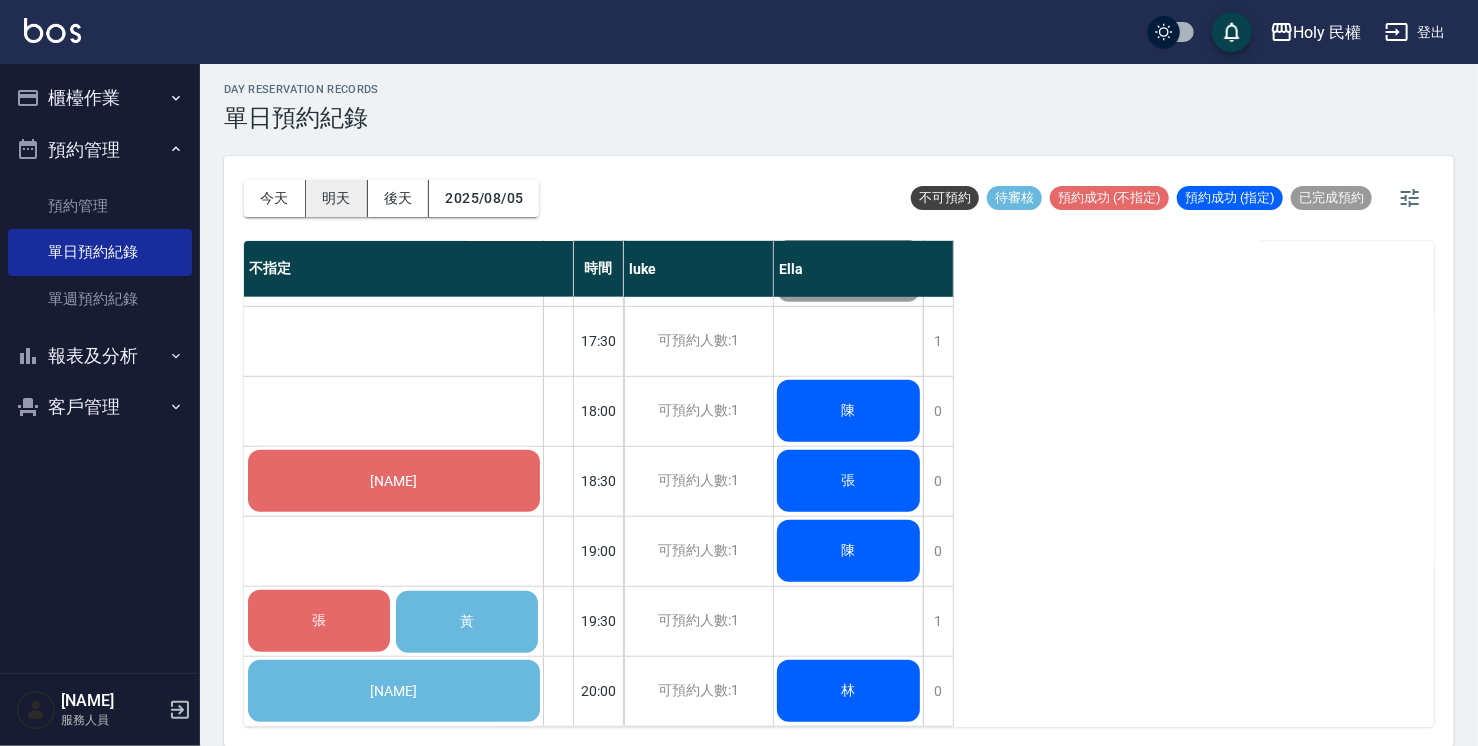 click on "明天" at bounding box center (337, 198) 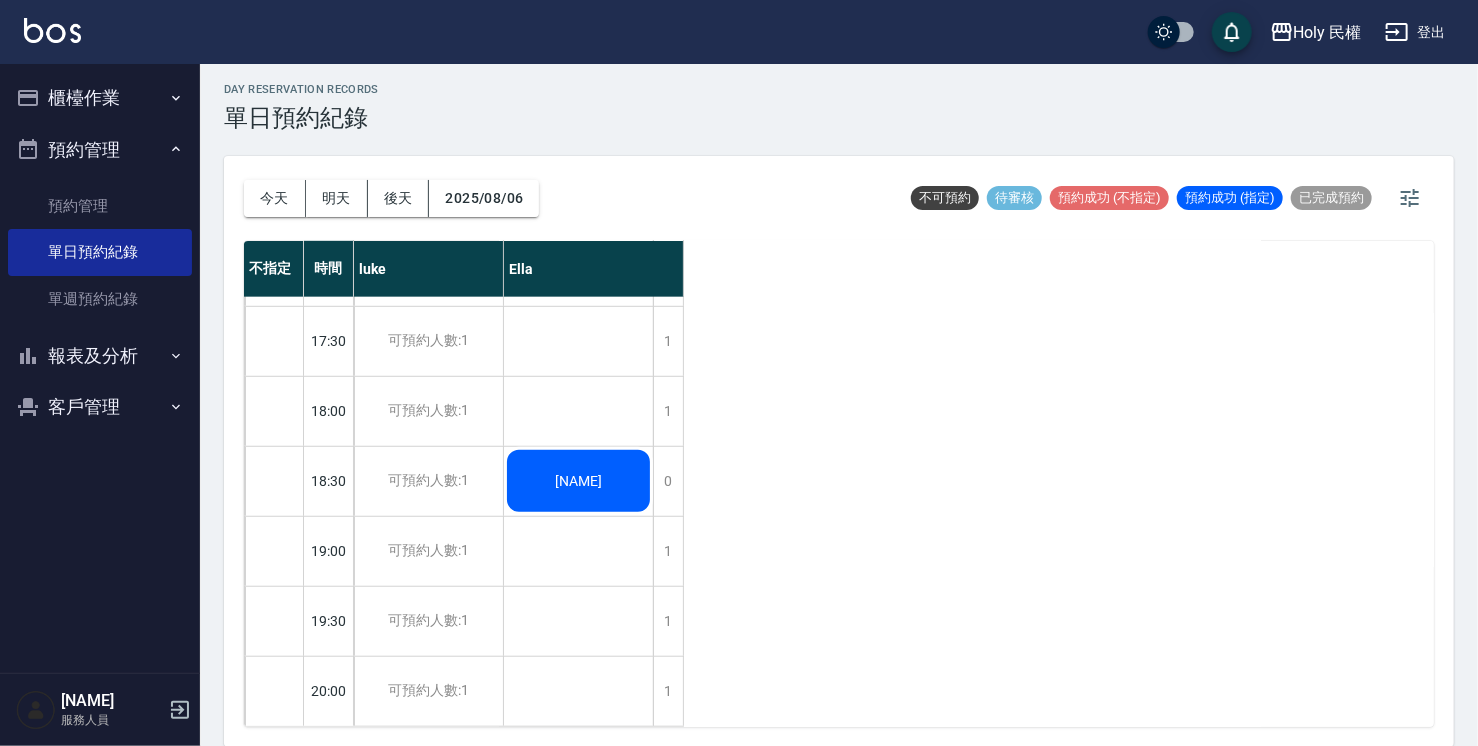 scroll, scrollTop: 605, scrollLeft: 0, axis: vertical 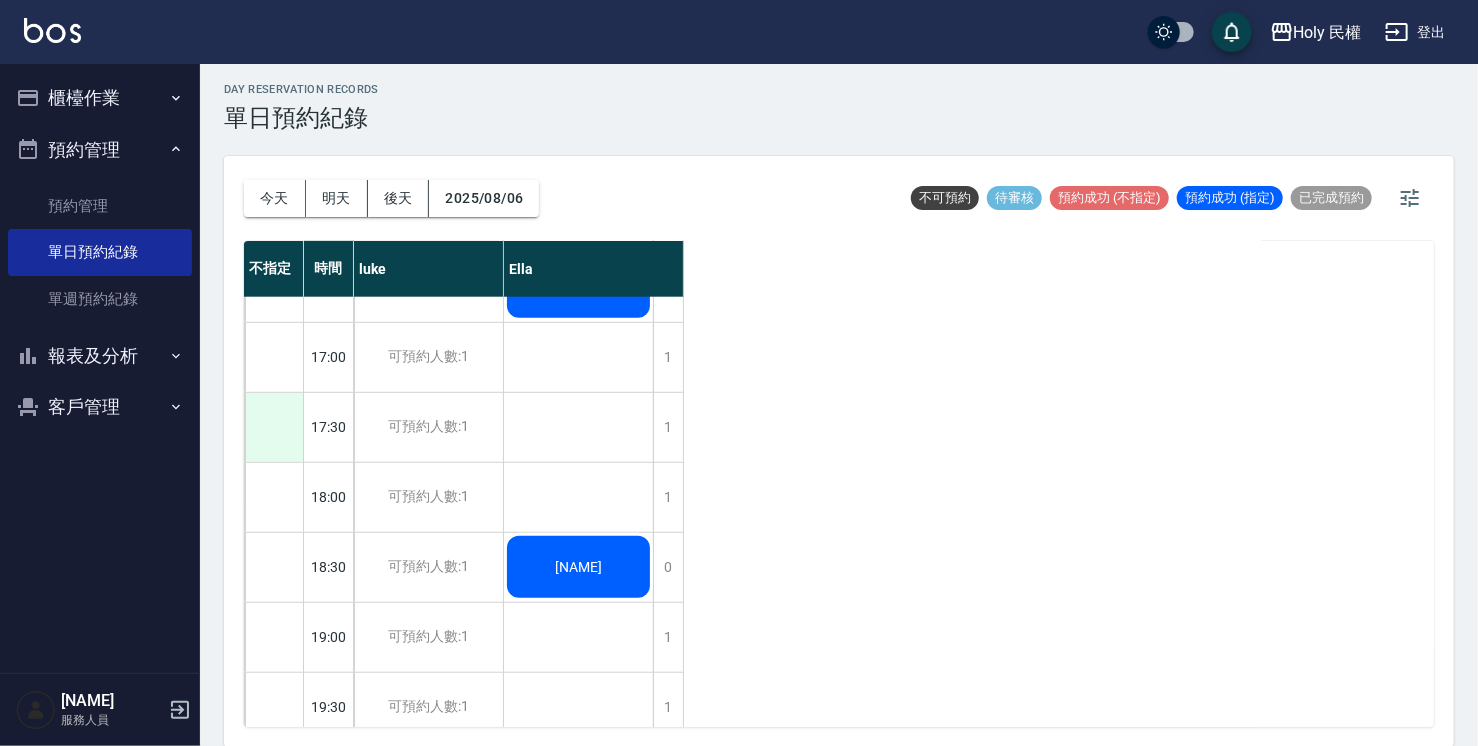 click at bounding box center (274, 427) 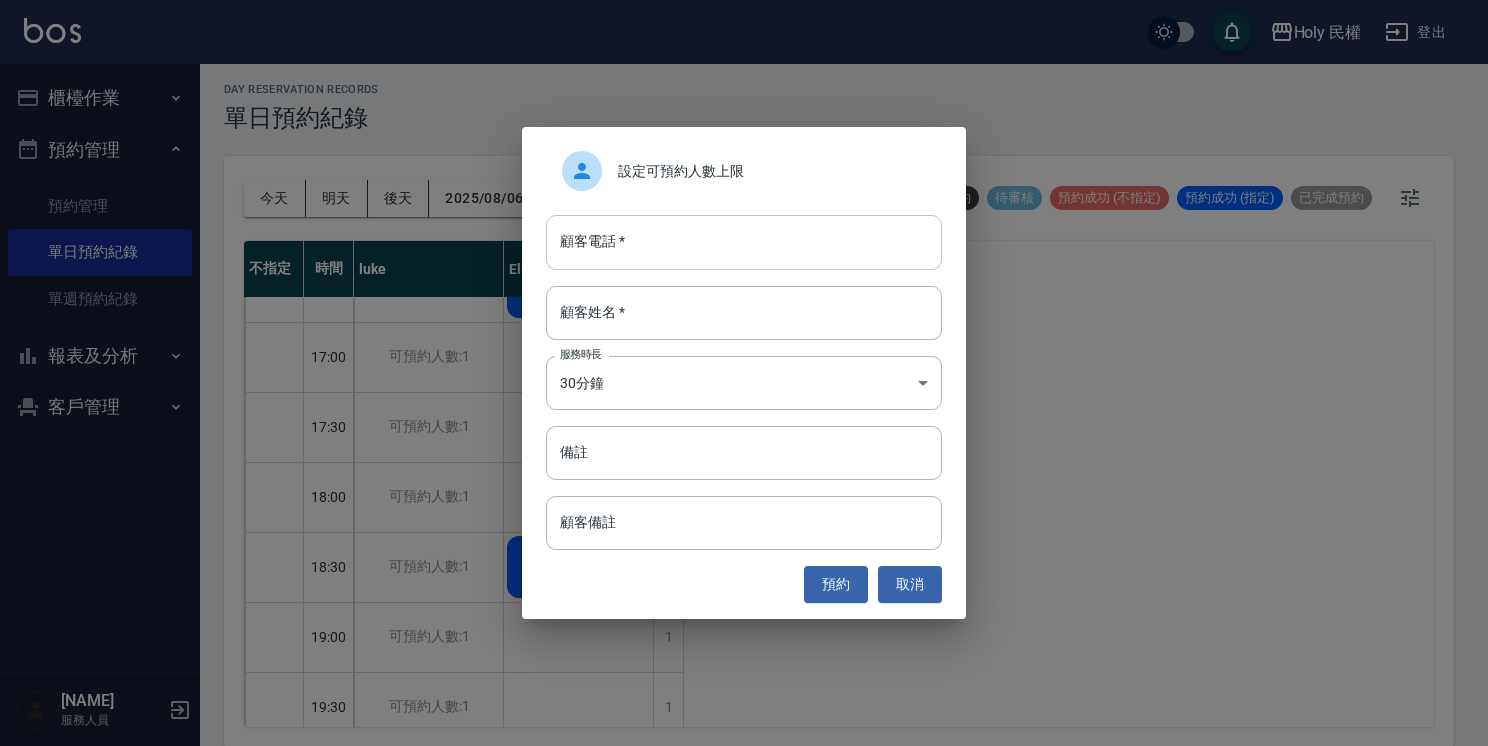click on "顧客電話   *" at bounding box center [744, 242] 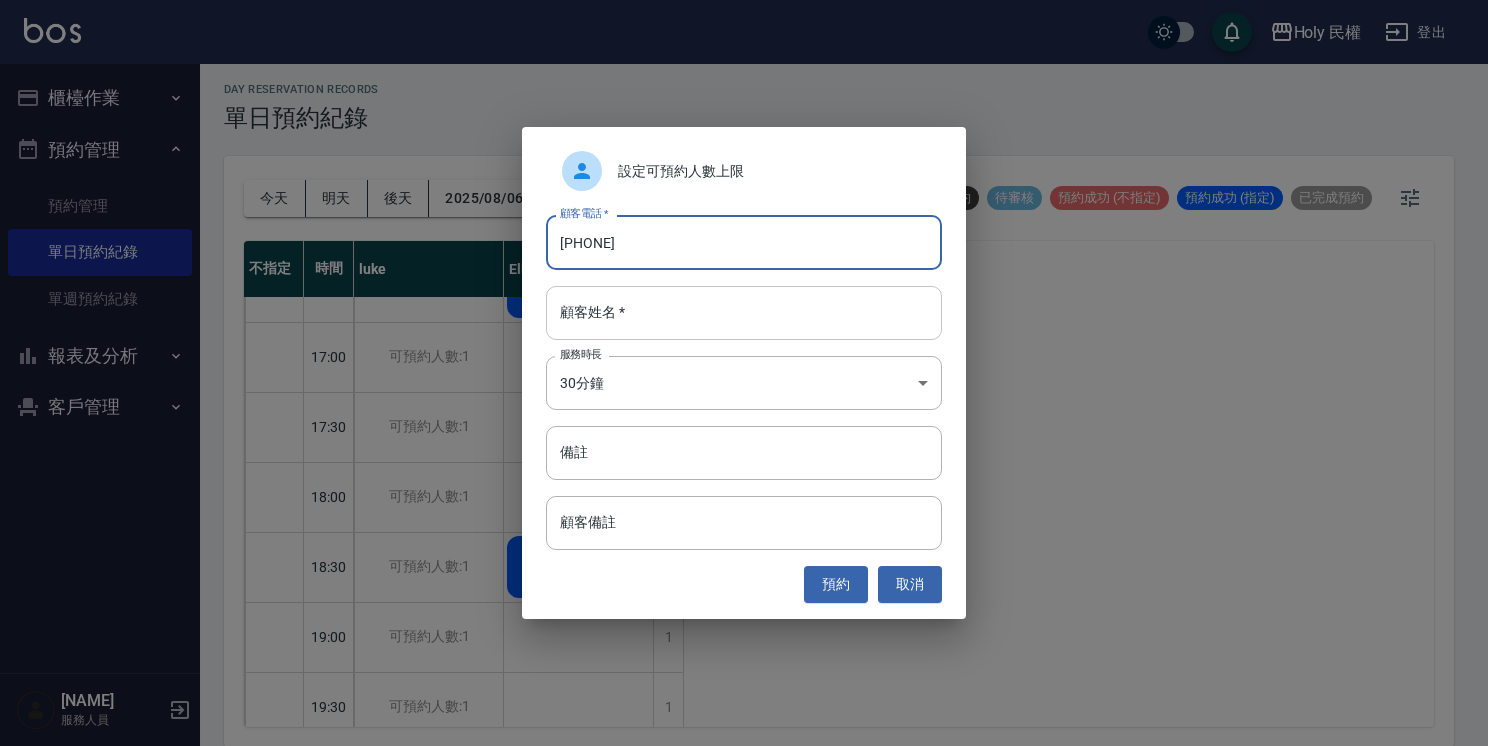 type on "0975376648" 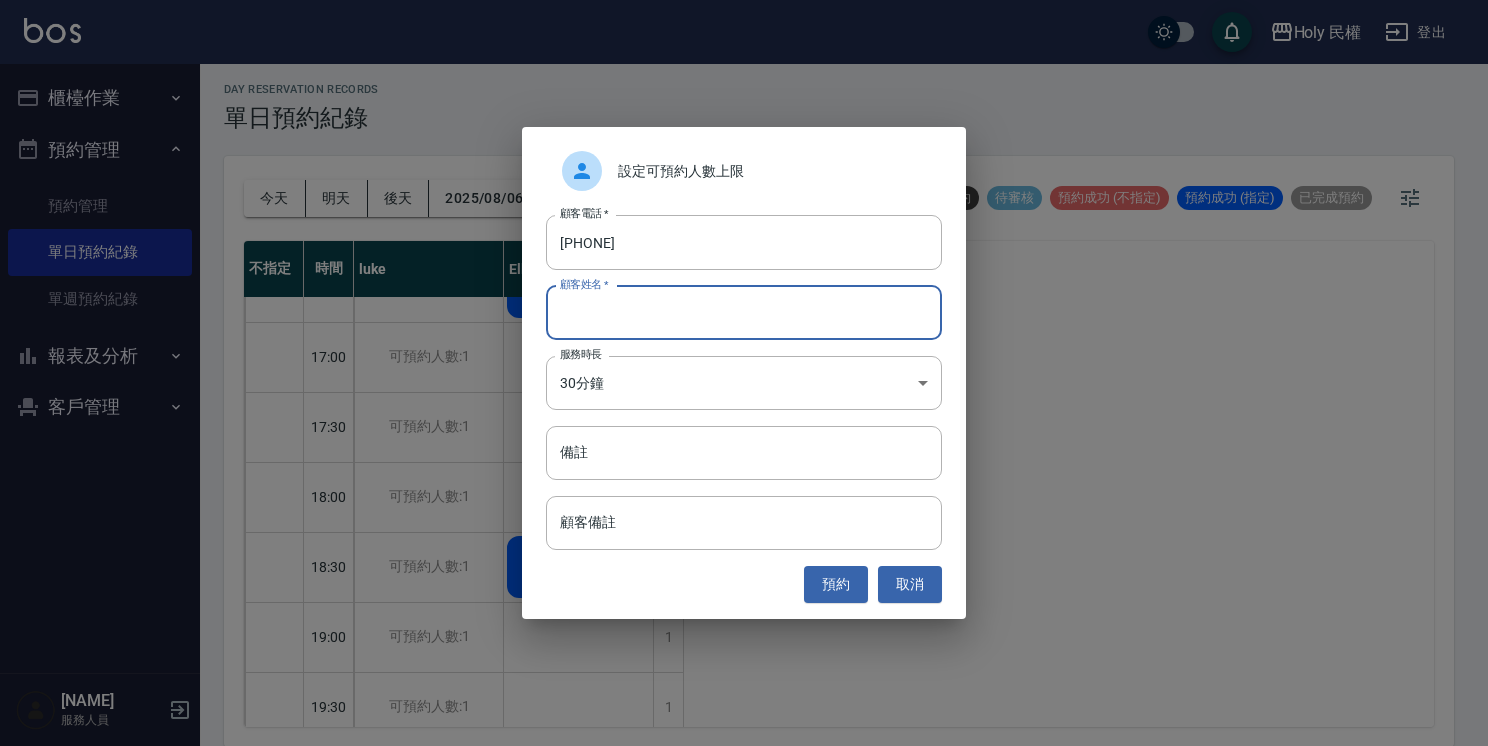 type on "ㄓ" 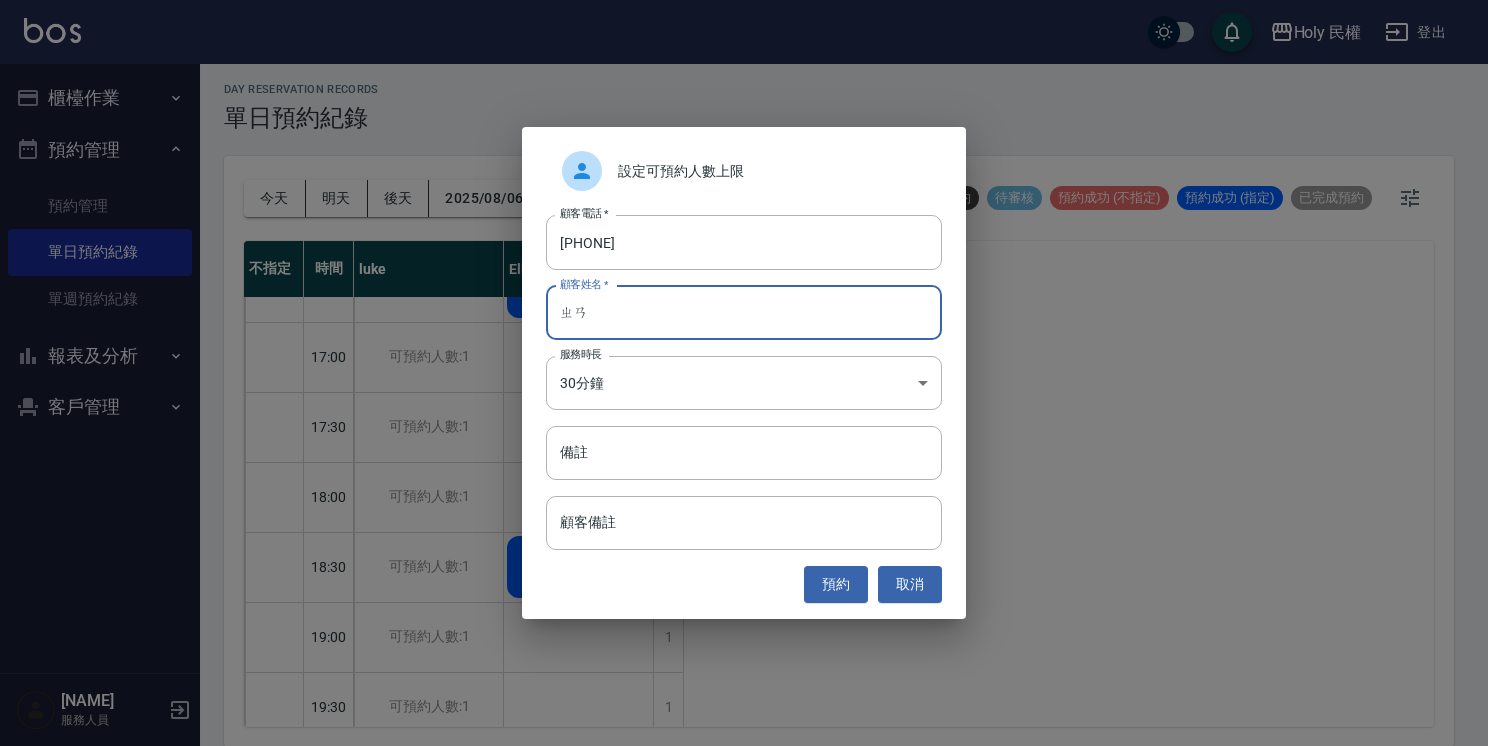 type on "站" 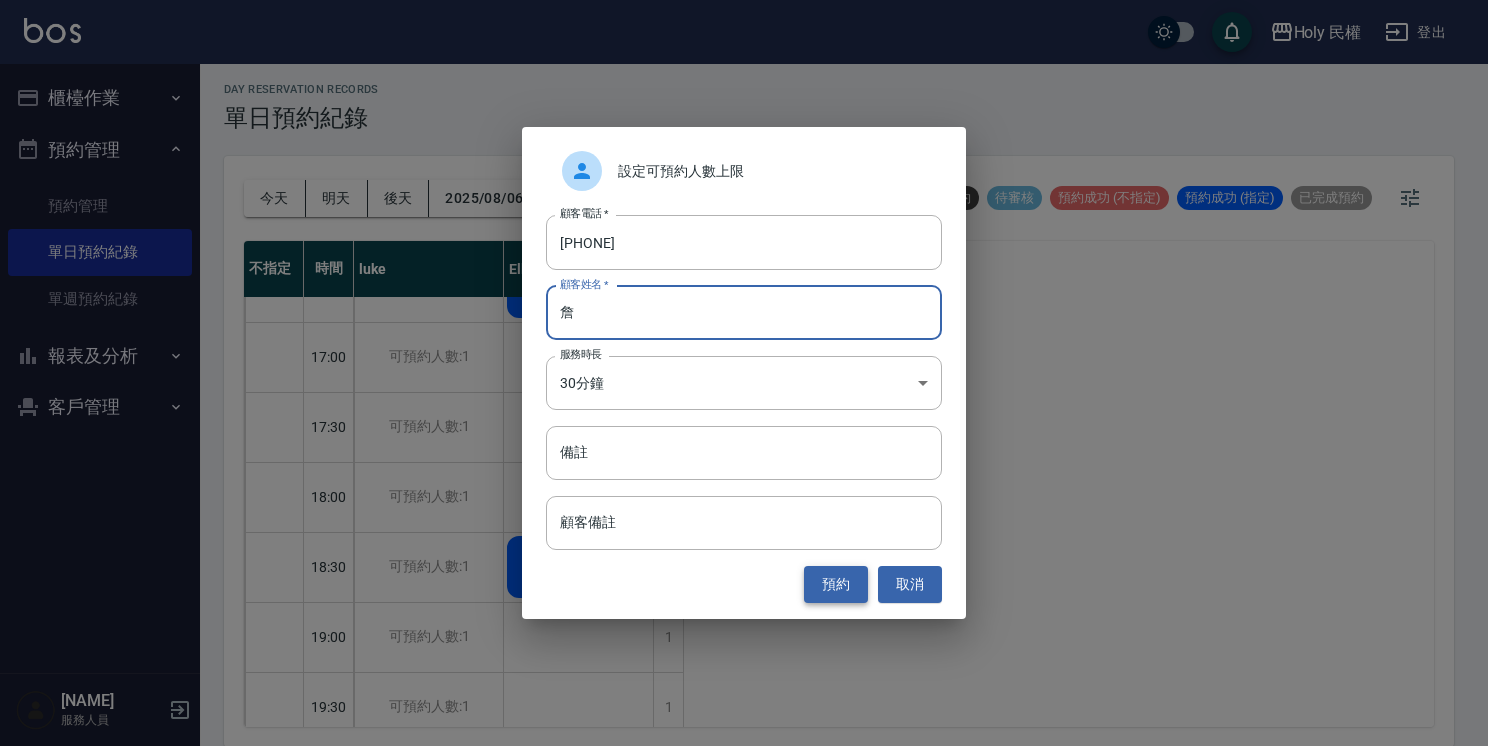 type on "詹" 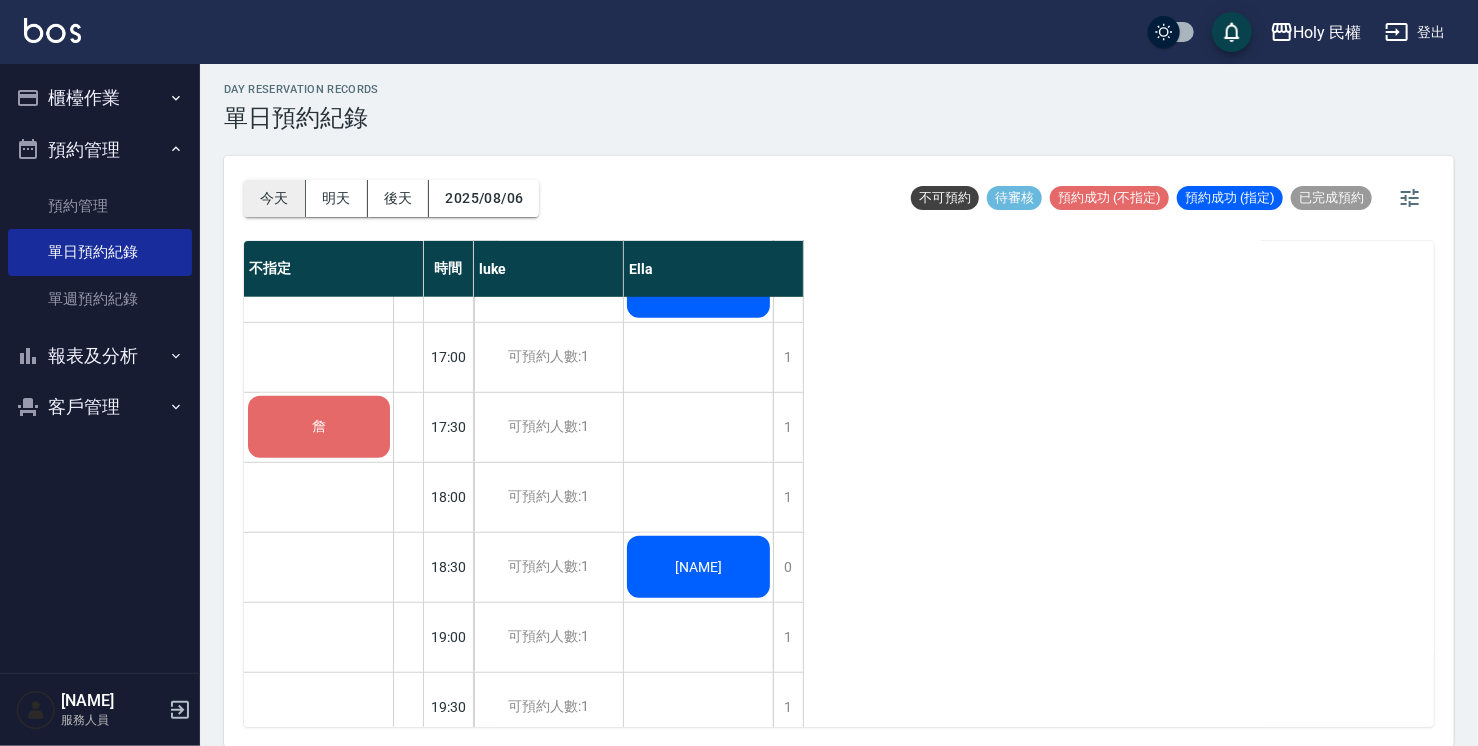 click on "今天" at bounding box center (275, 198) 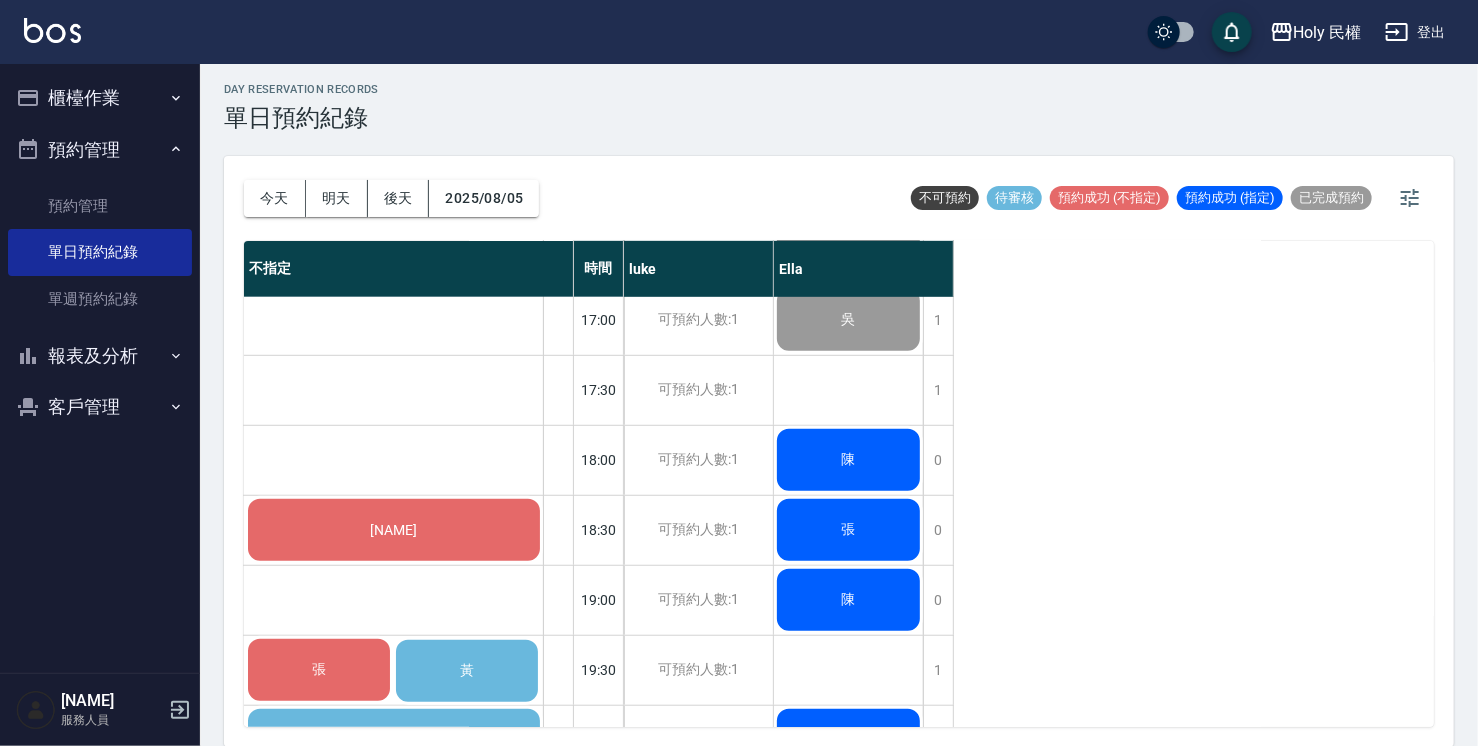 scroll, scrollTop: 705, scrollLeft: 0, axis: vertical 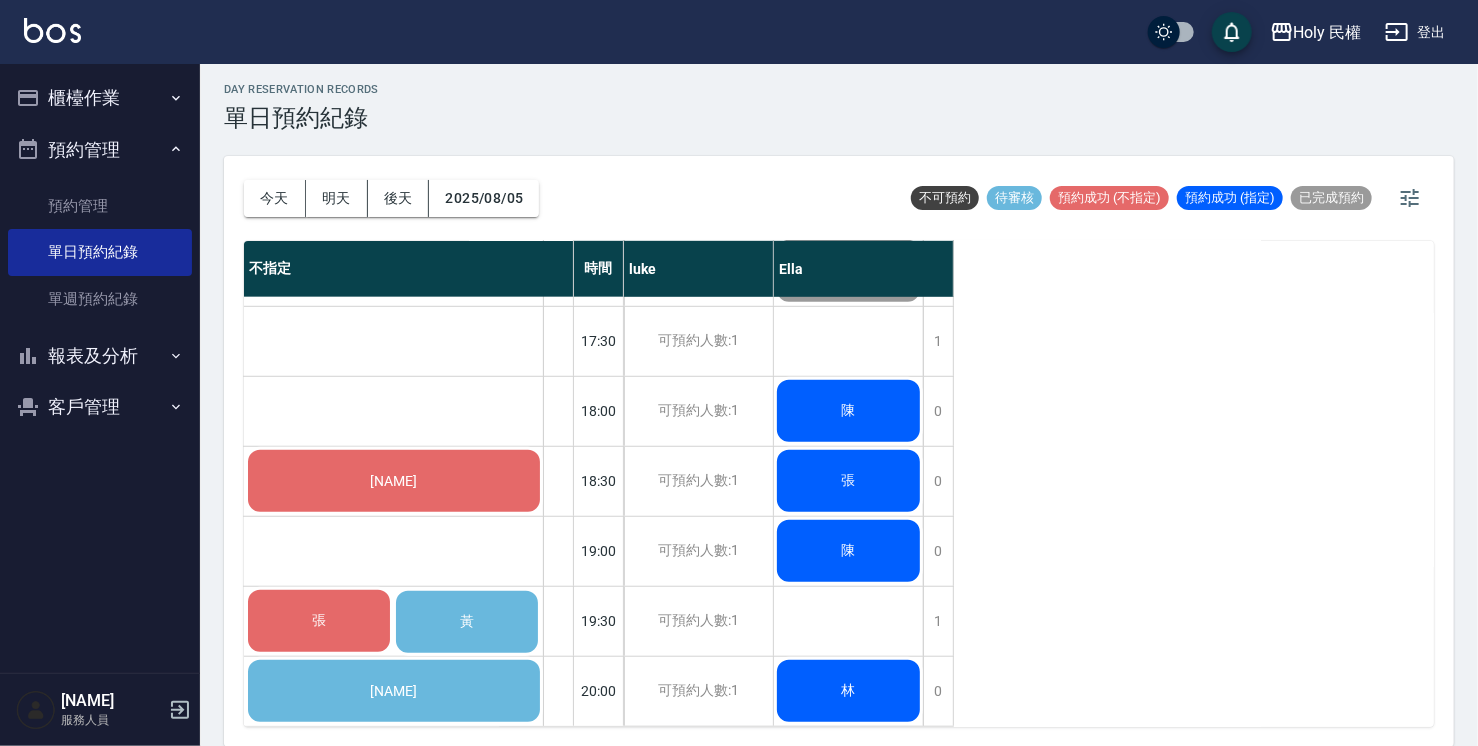 click on "黃" at bounding box center (467, 622) 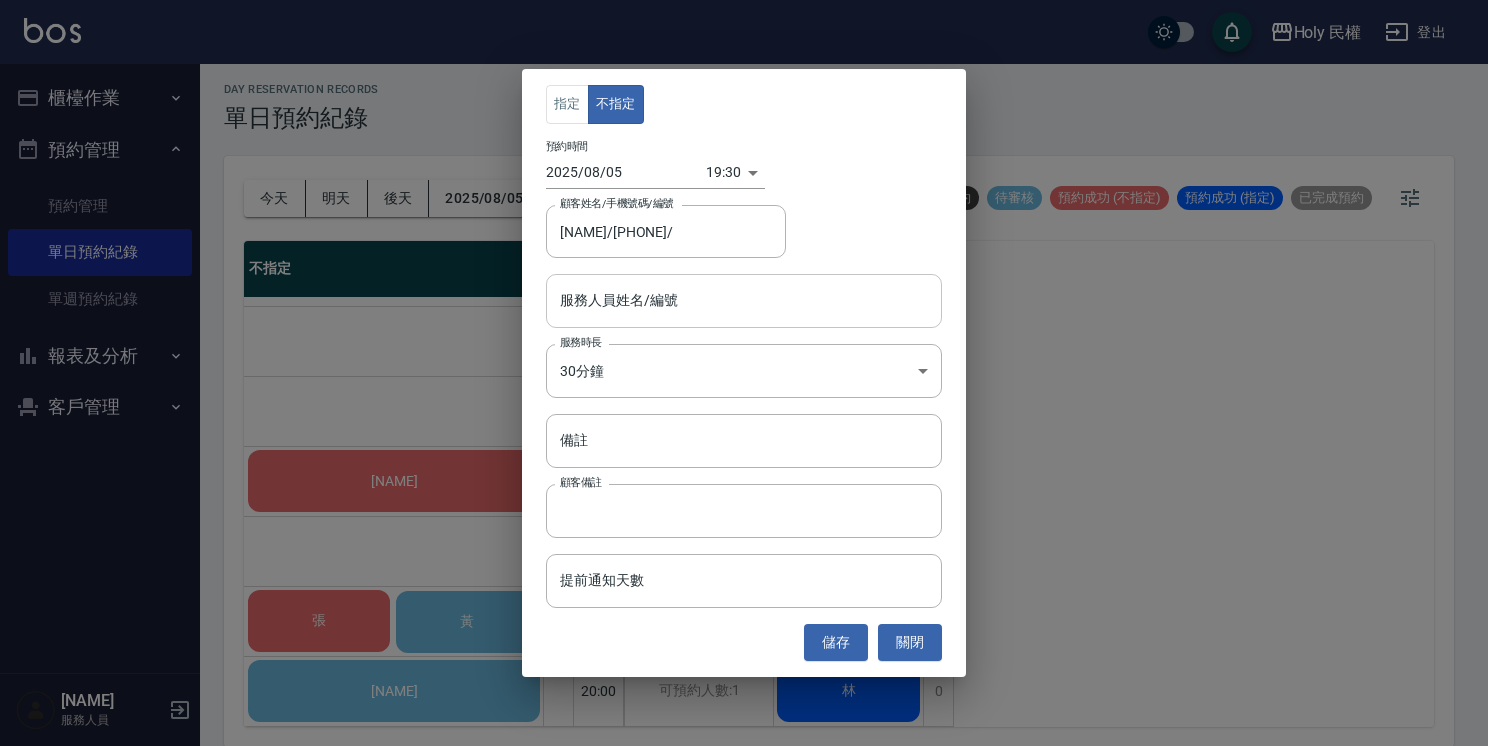 click on "服務人員姓名/編號" at bounding box center [744, 300] 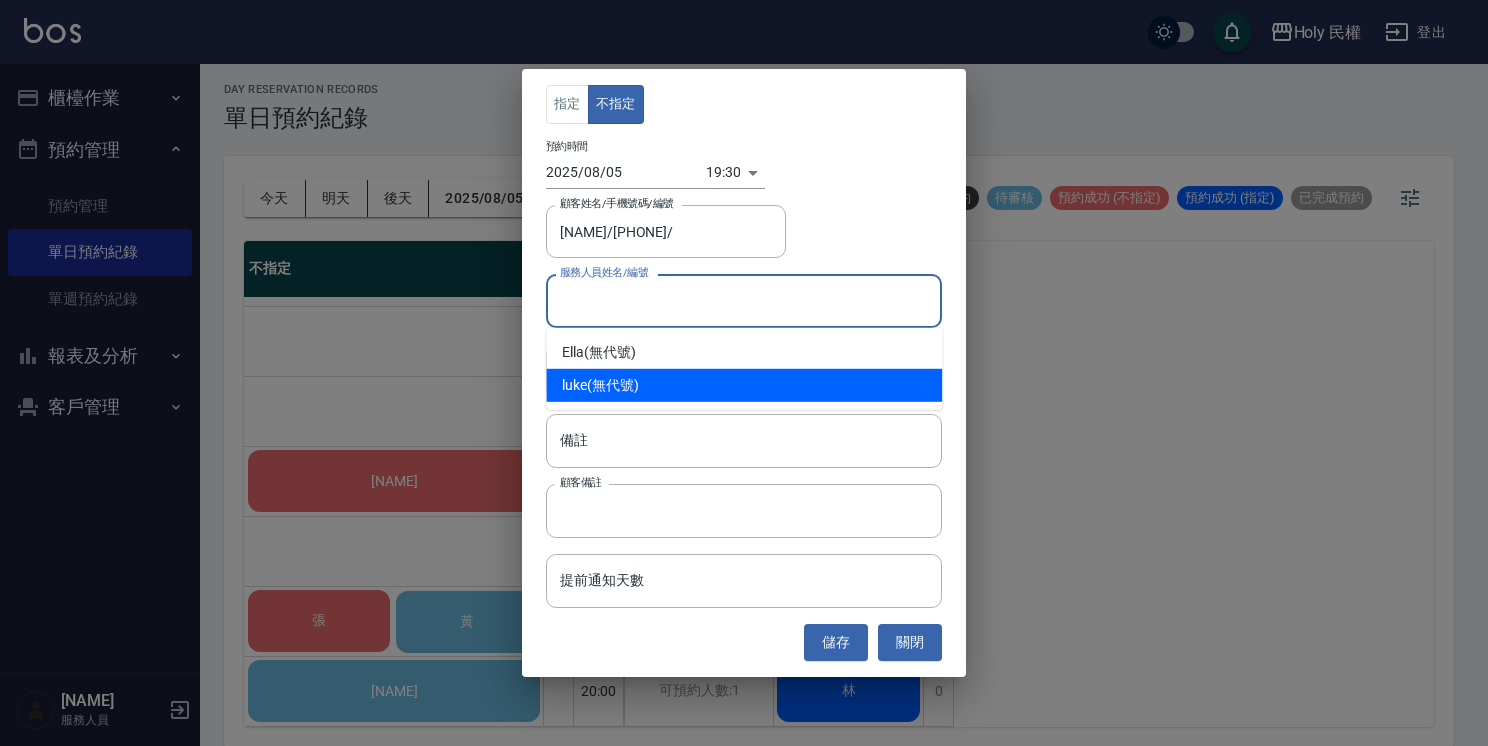 click on "luke (無代號)" at bounding box center [744, 385] 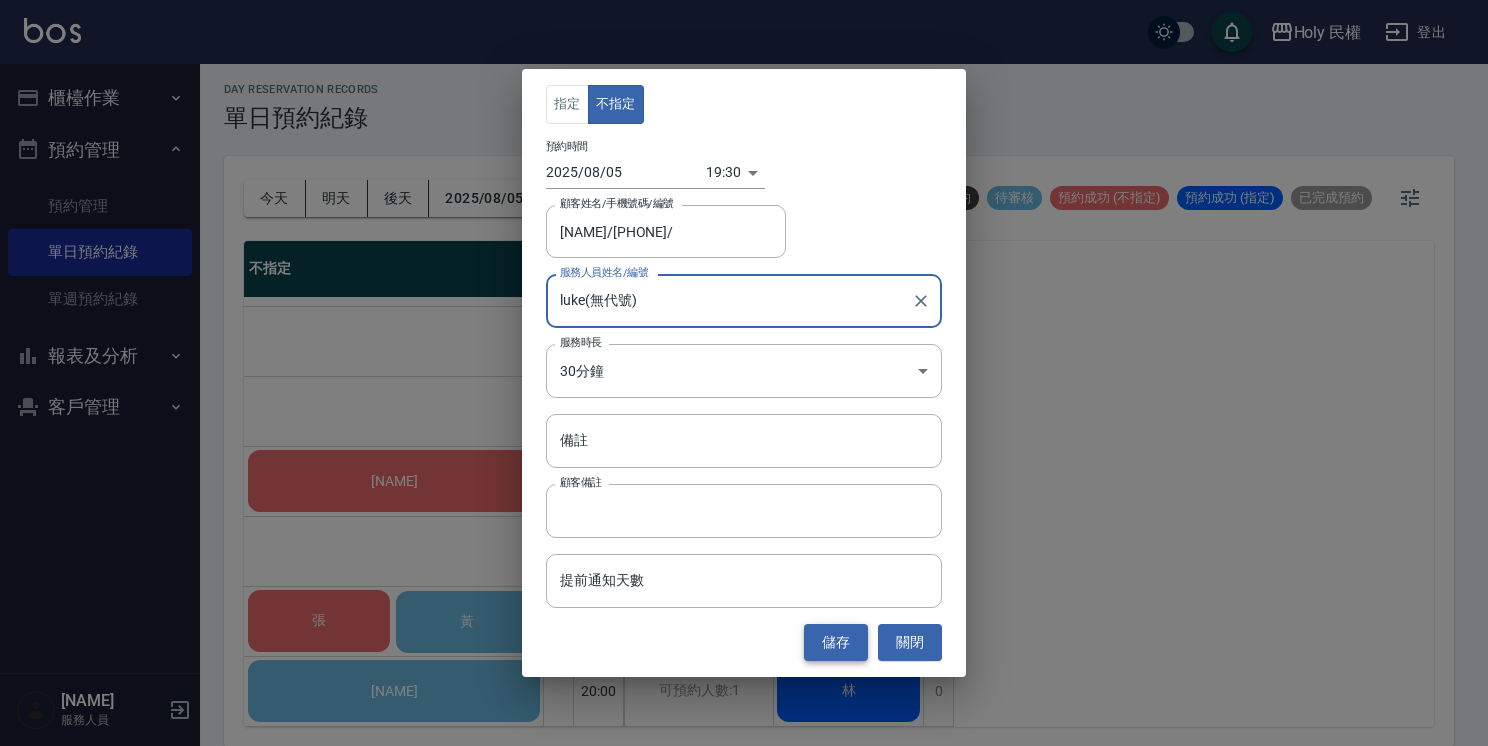 click on "儲存" at bounding box center [836, 642] 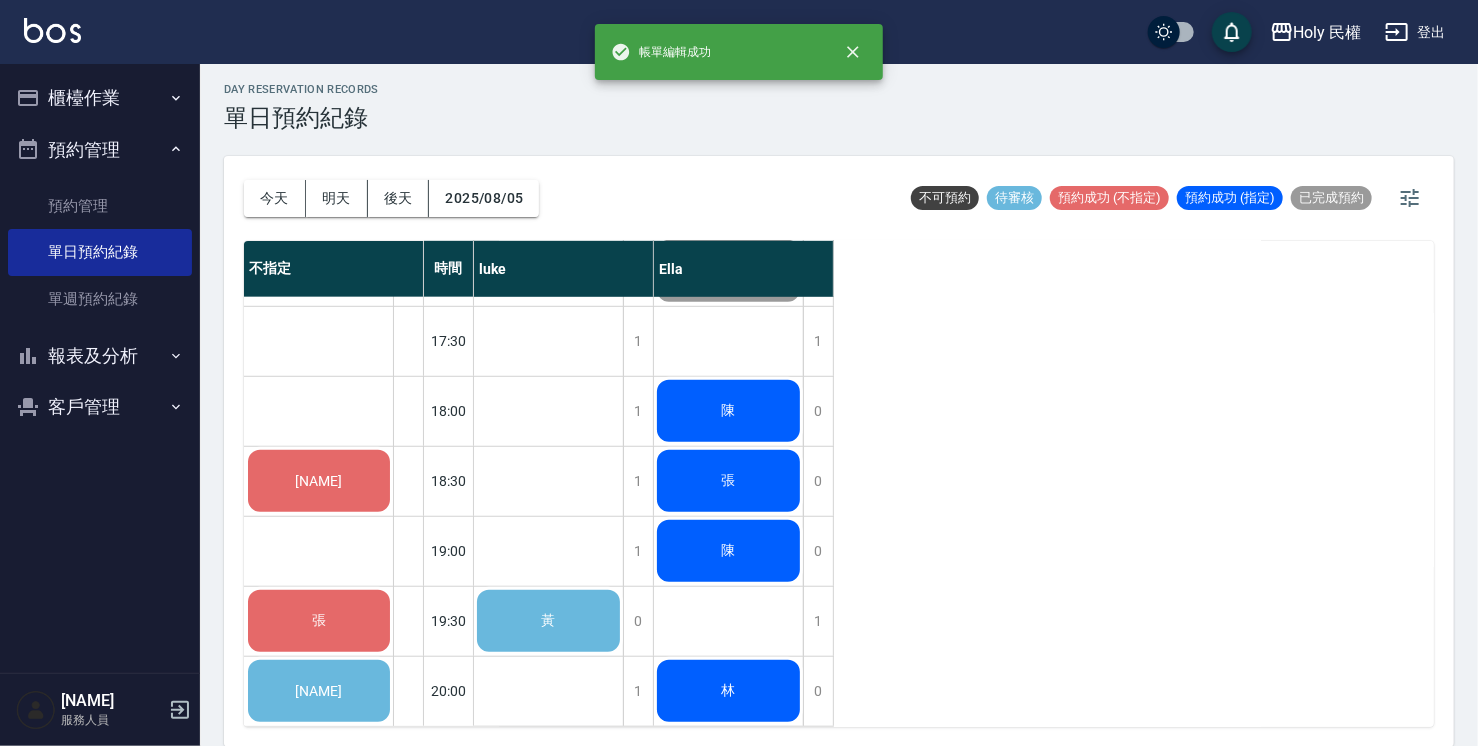 click on "黃" at bounding box center (549, 621) 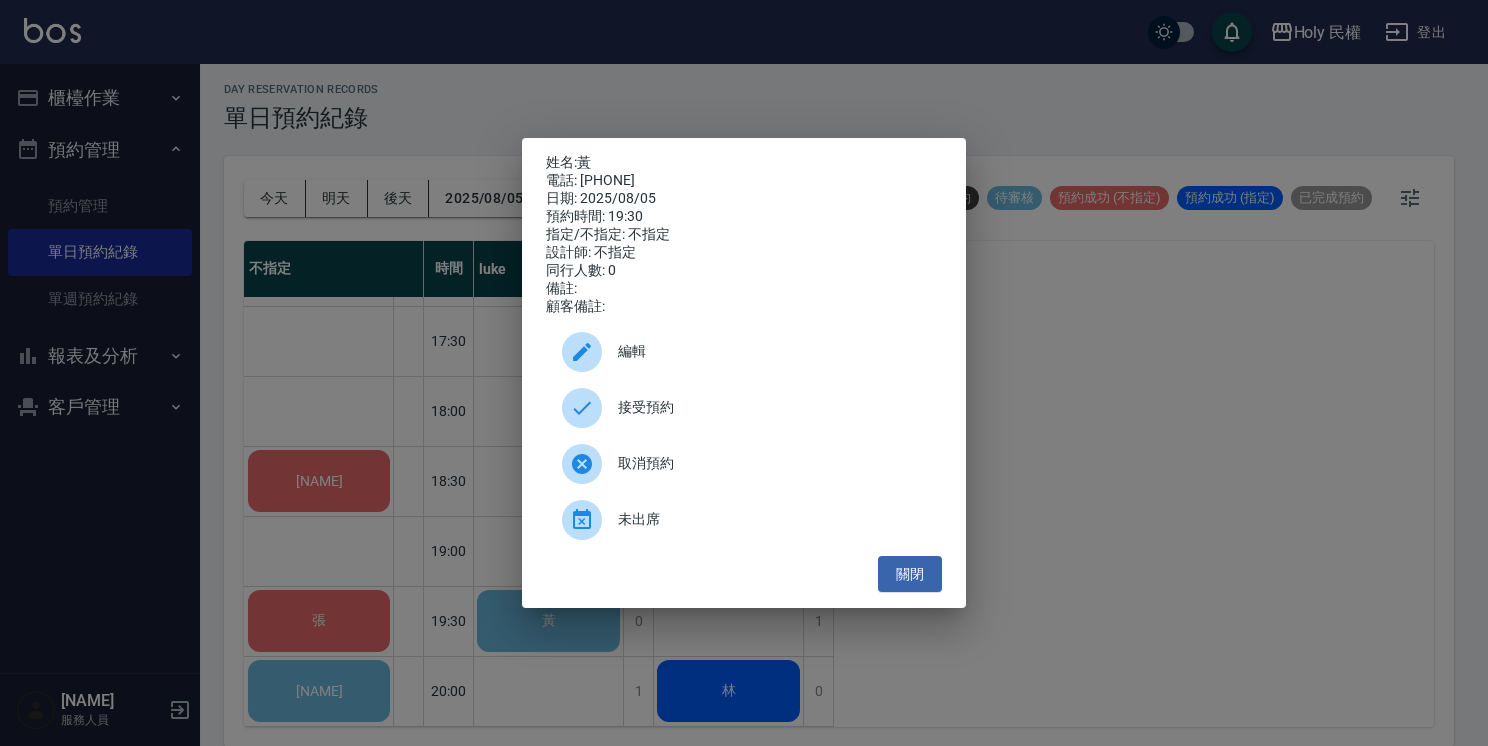 click on "接受預約" at bounding box center (772, 407) 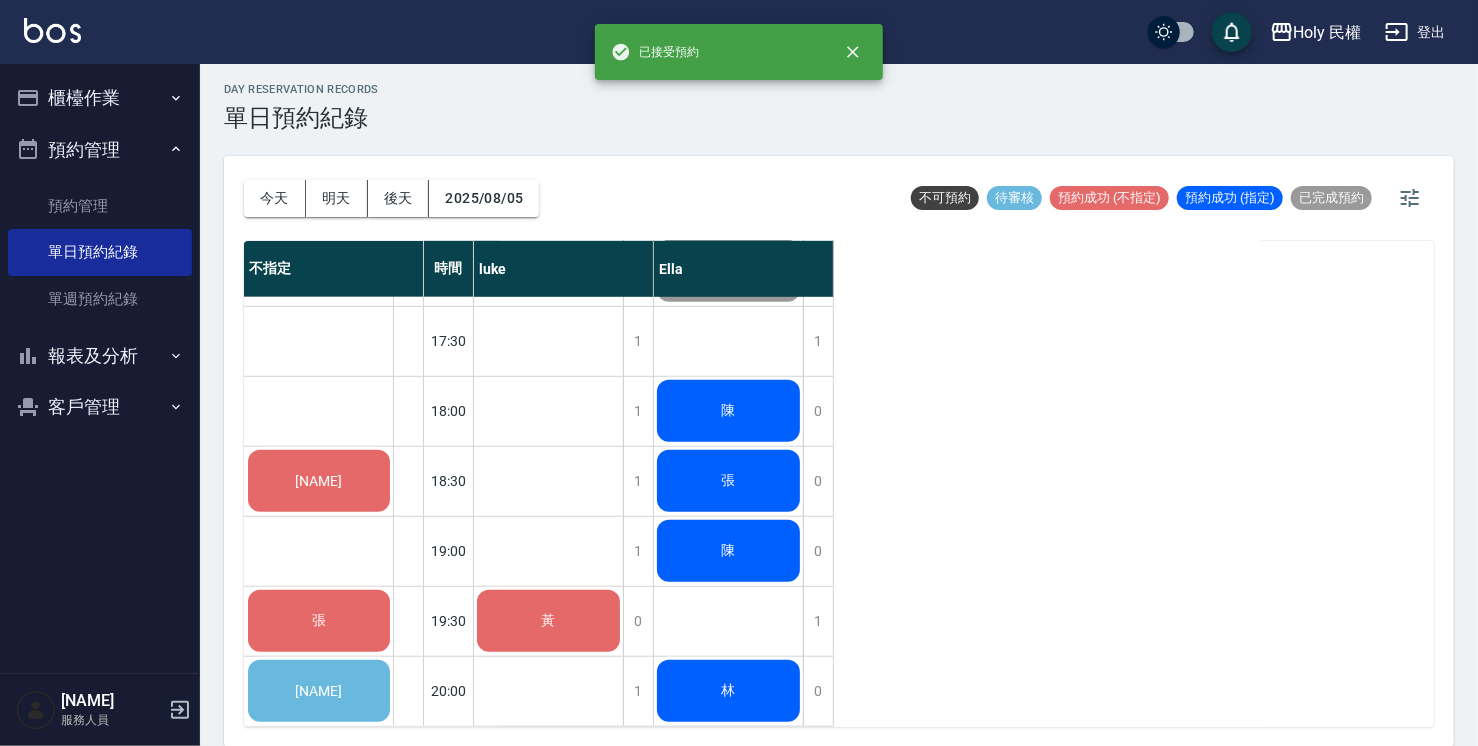 click on "黃" at bounding box center [548, 621] 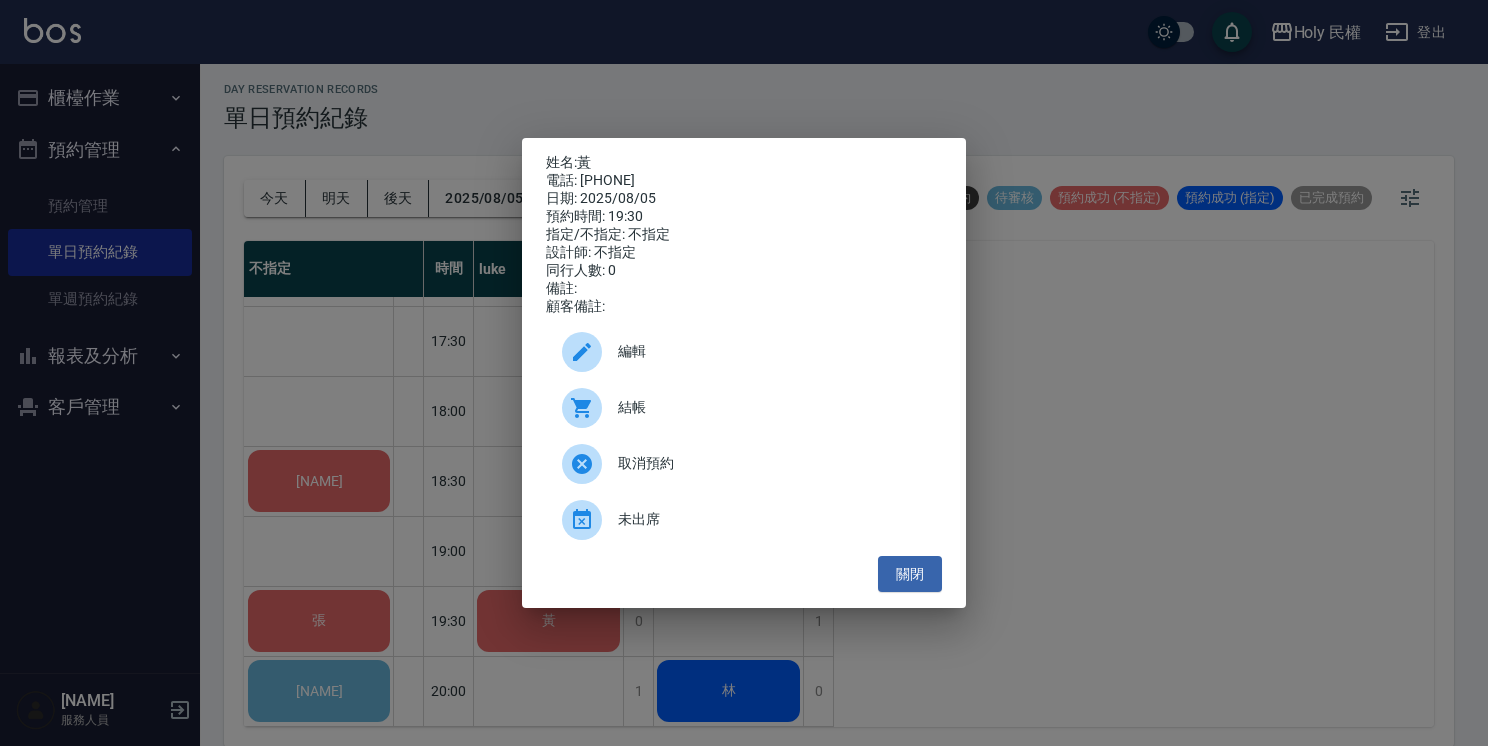 click on "結帳" at bounding box center (772, 407) 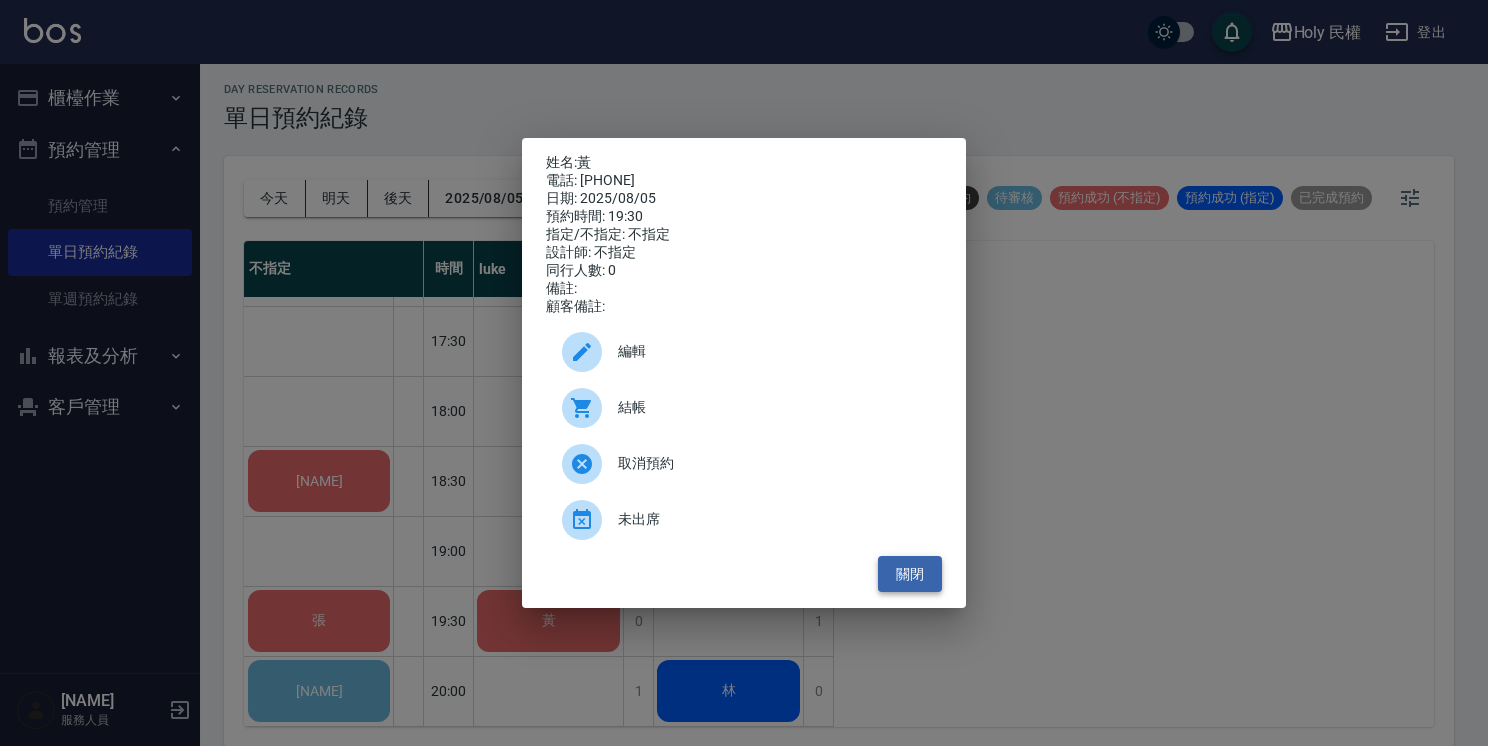 click on "關閉" at bounding box center [910, 574] 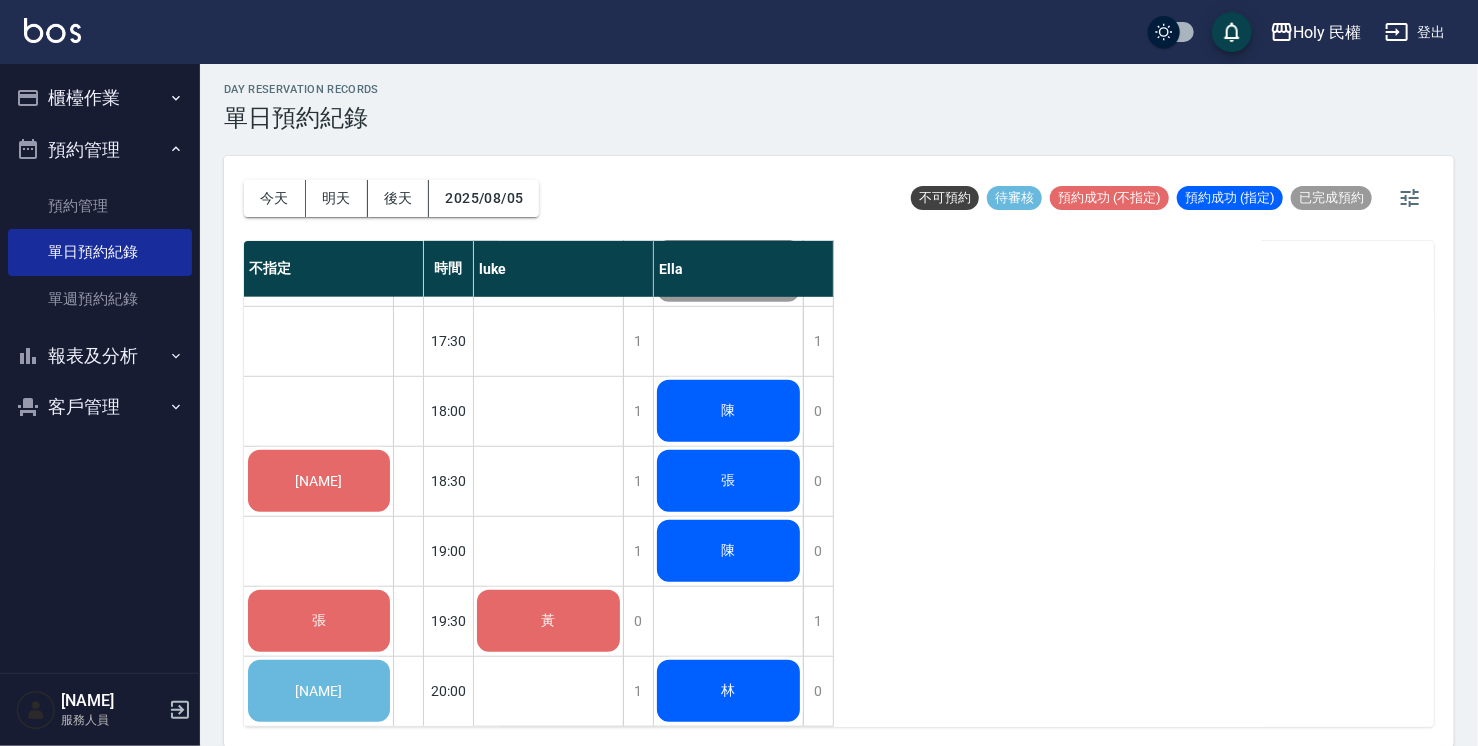 click on "黃" at bounding box center [549, 621] 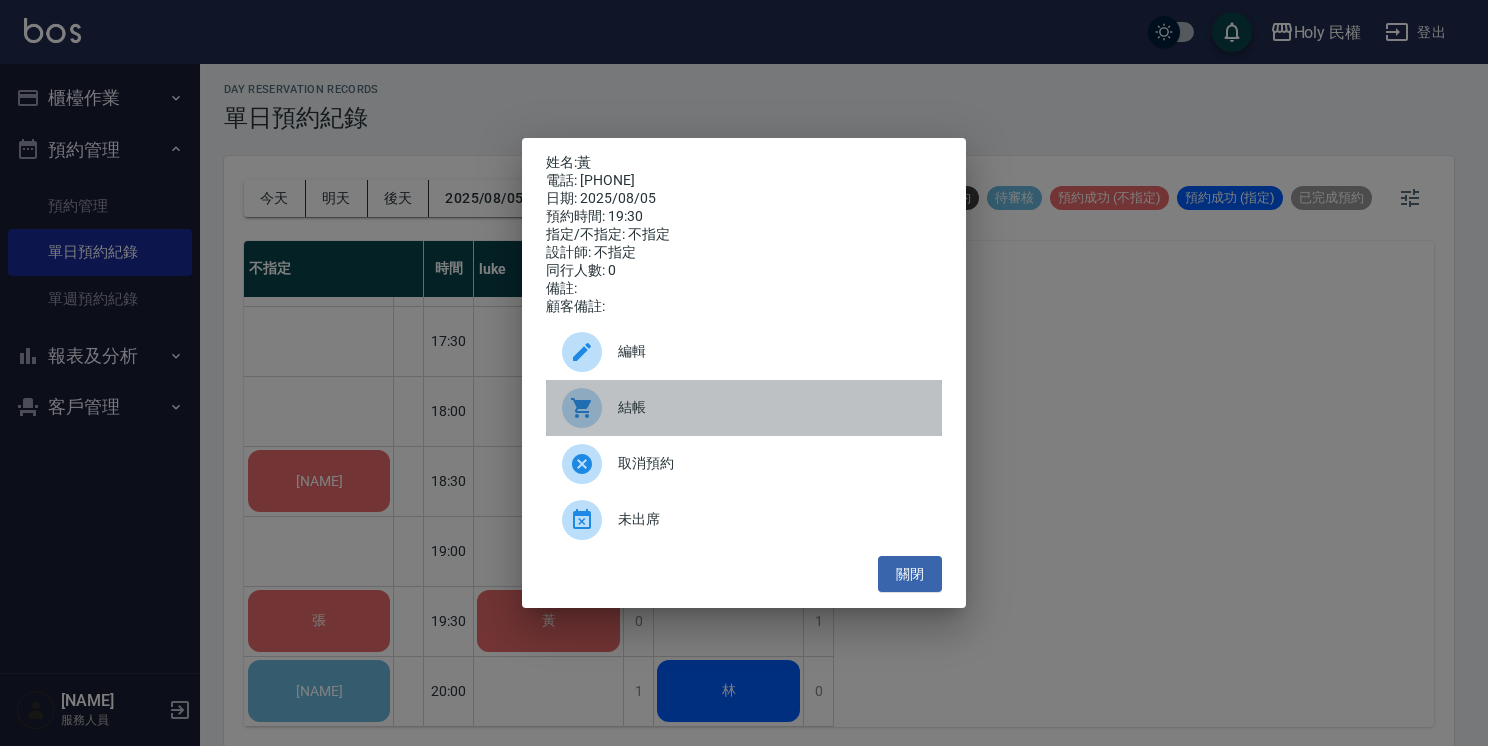 click on "結帳" at bounding box center (772, 407) 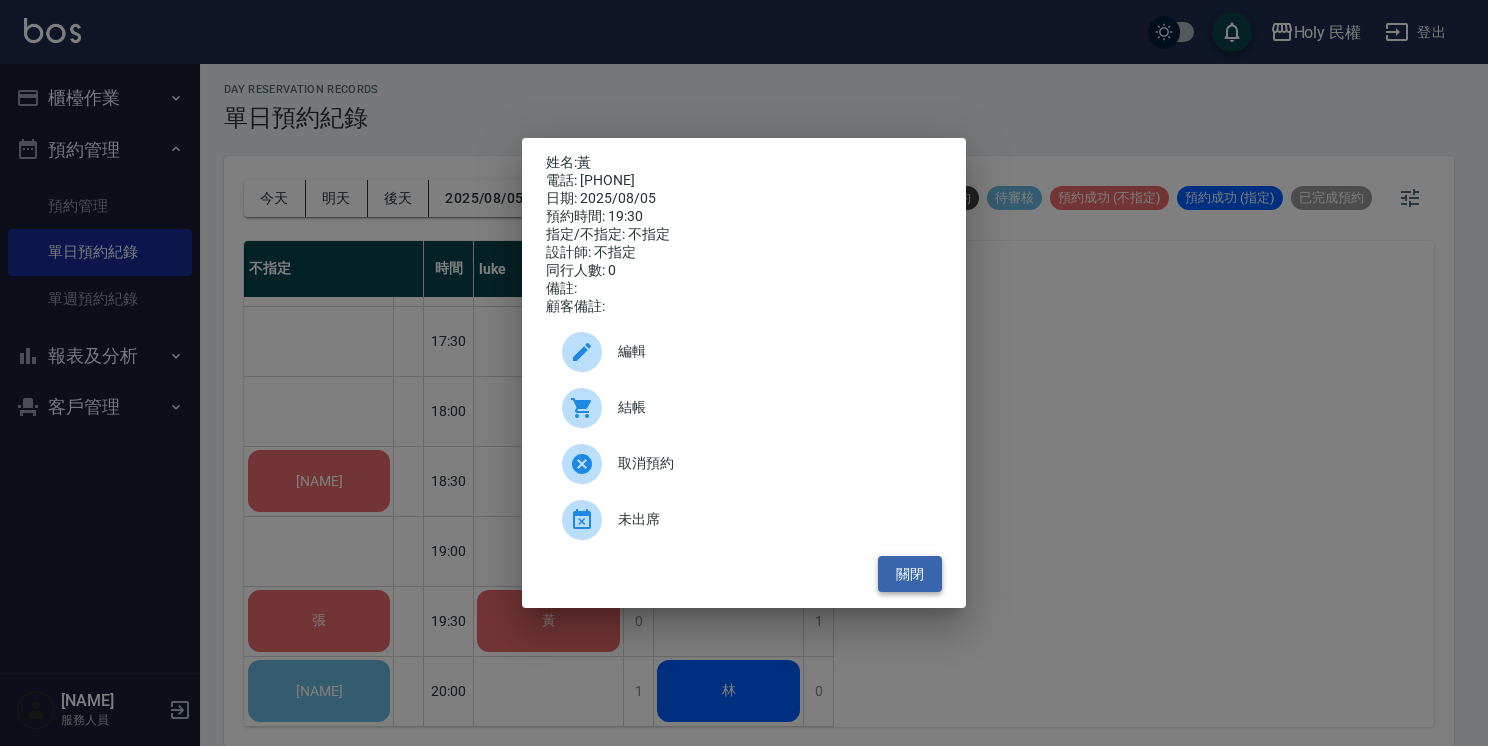 click on "關閉" at bounding box center (910, 574) 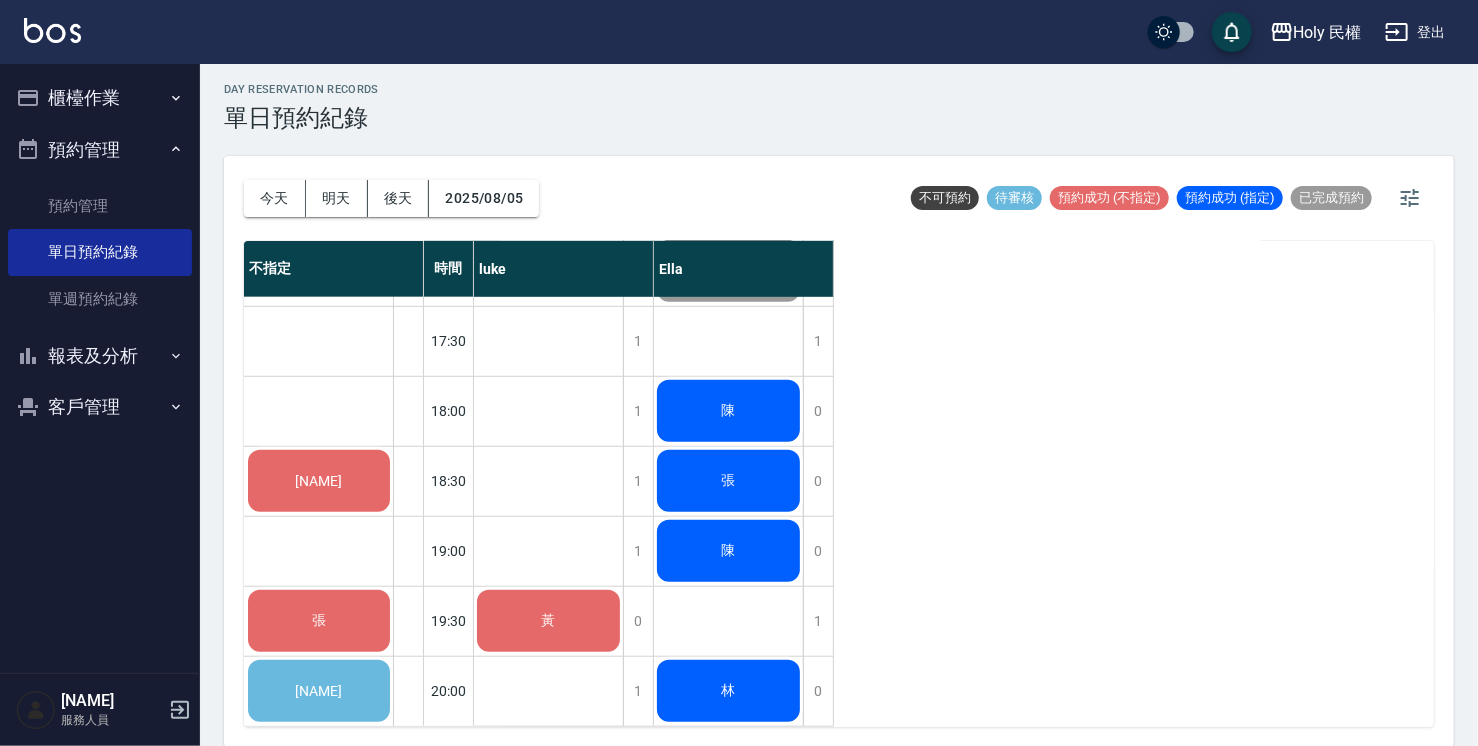 click on "[LAST] [FIRST]" at bounding box center [319, 481] 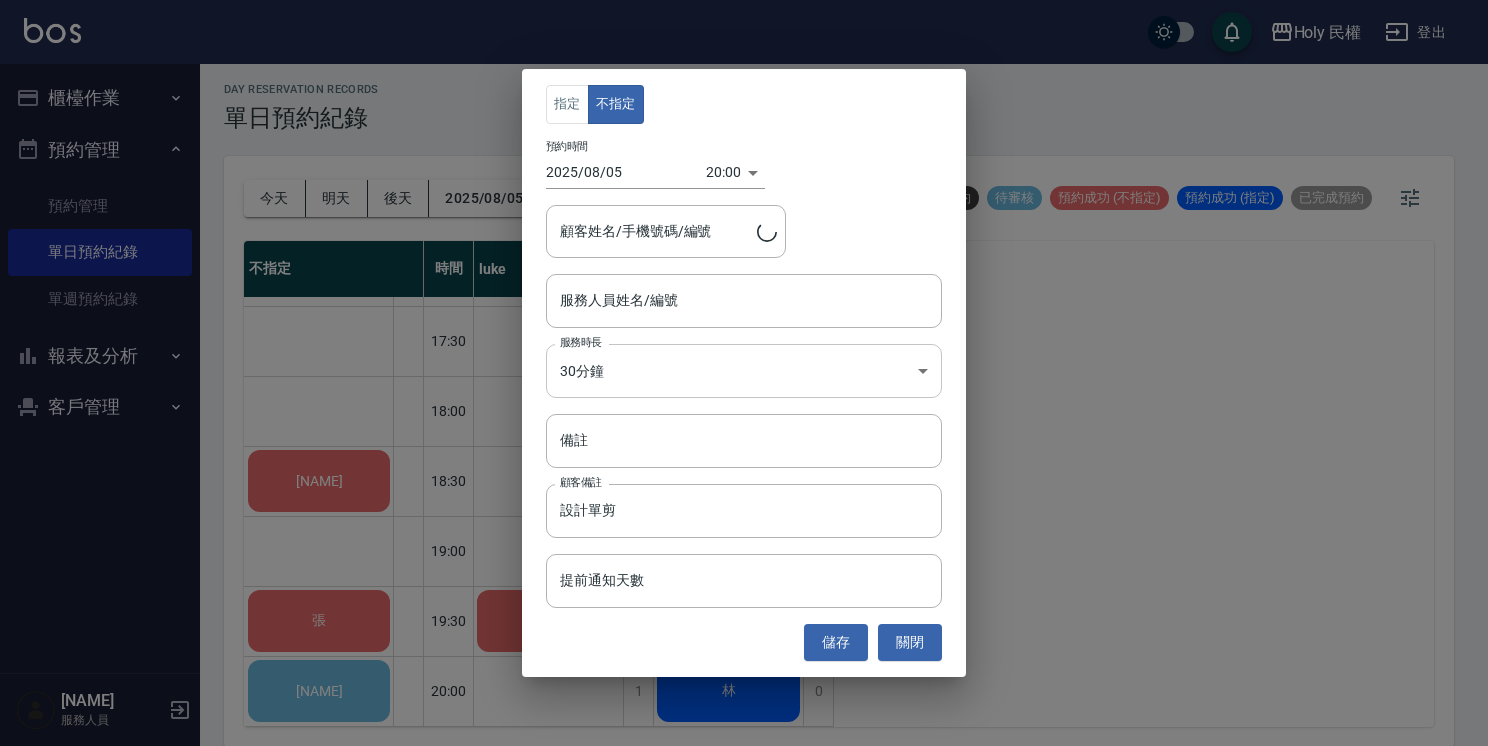 type on "曾家誠/0958189934" 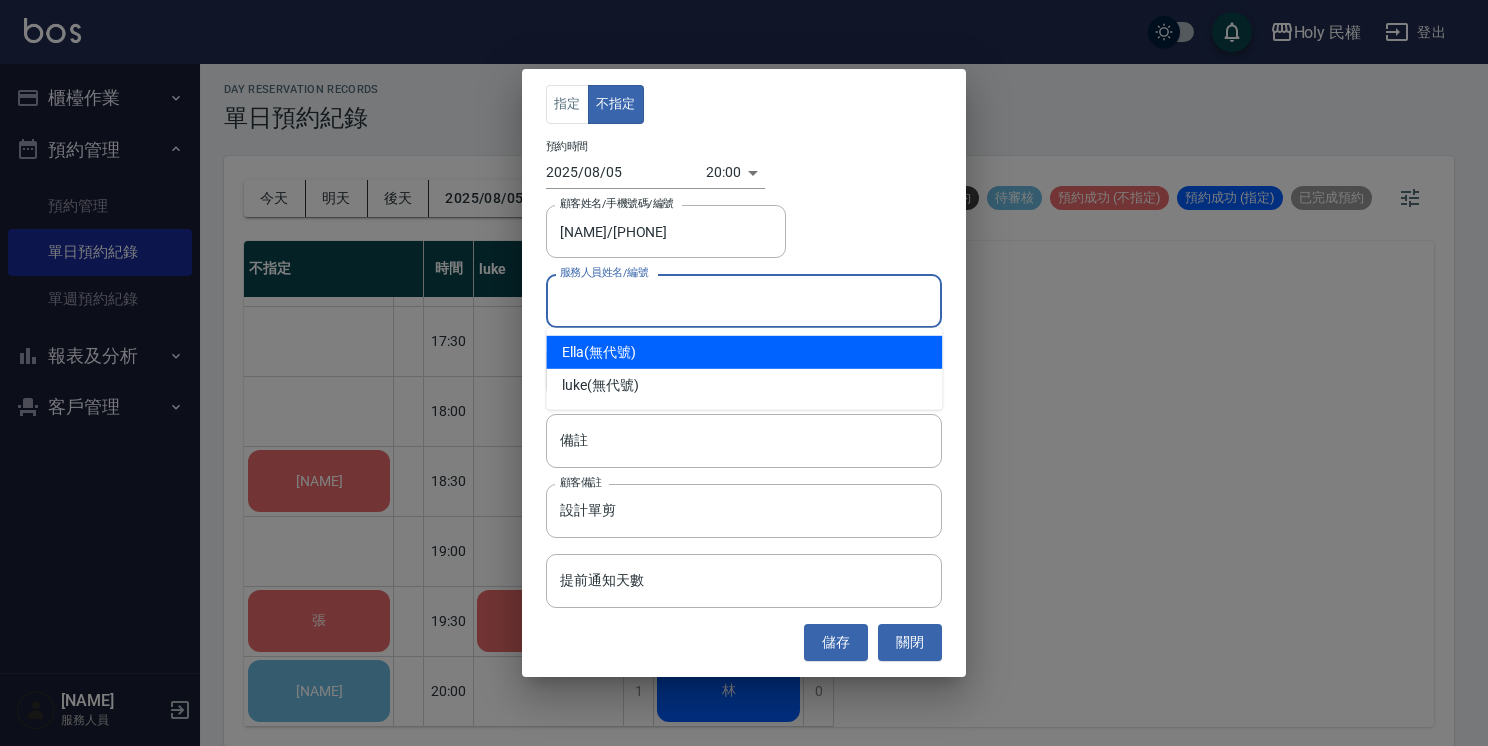 click on "服務人員姓名/編號" at bounding box center [744, 300] 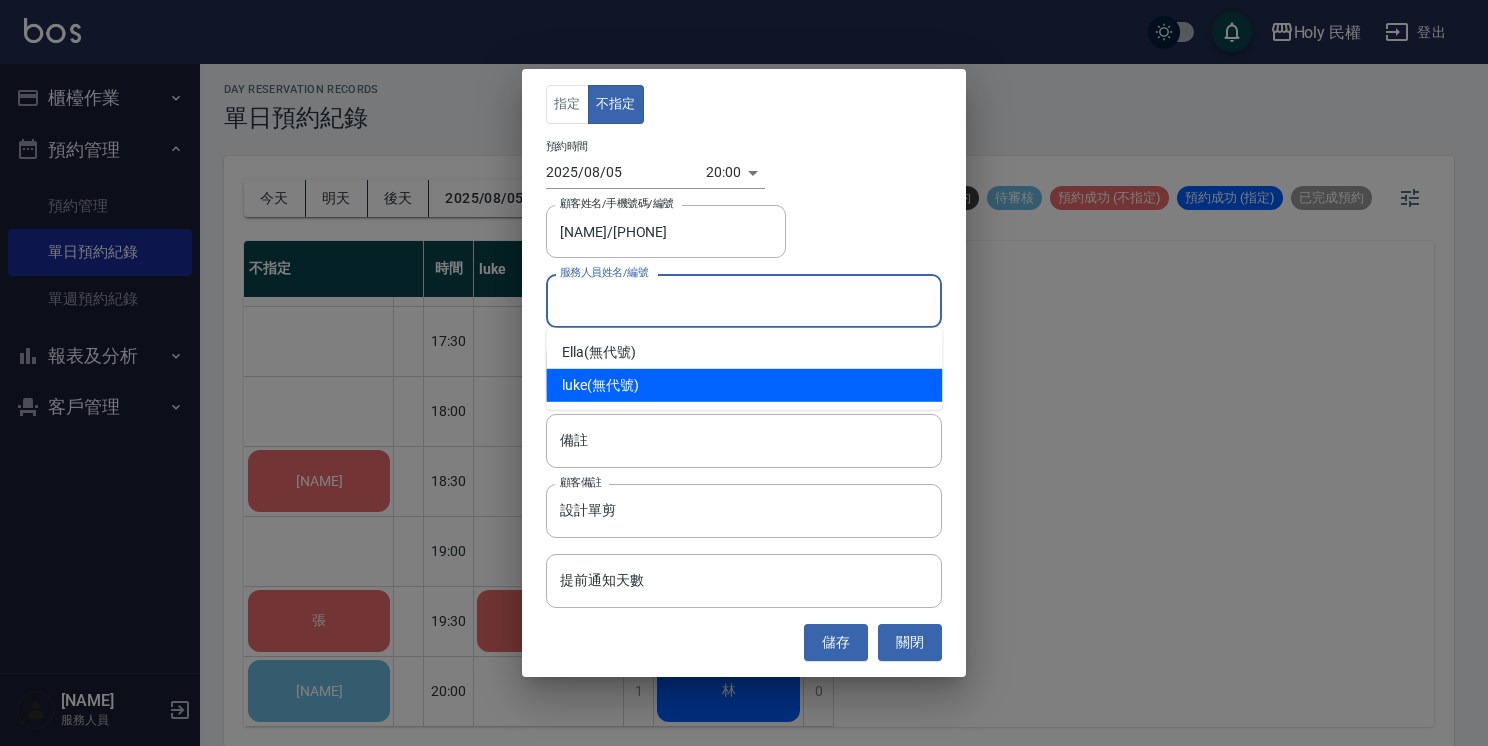 click on "luke (無代號)" at bounding box center [744, 385] 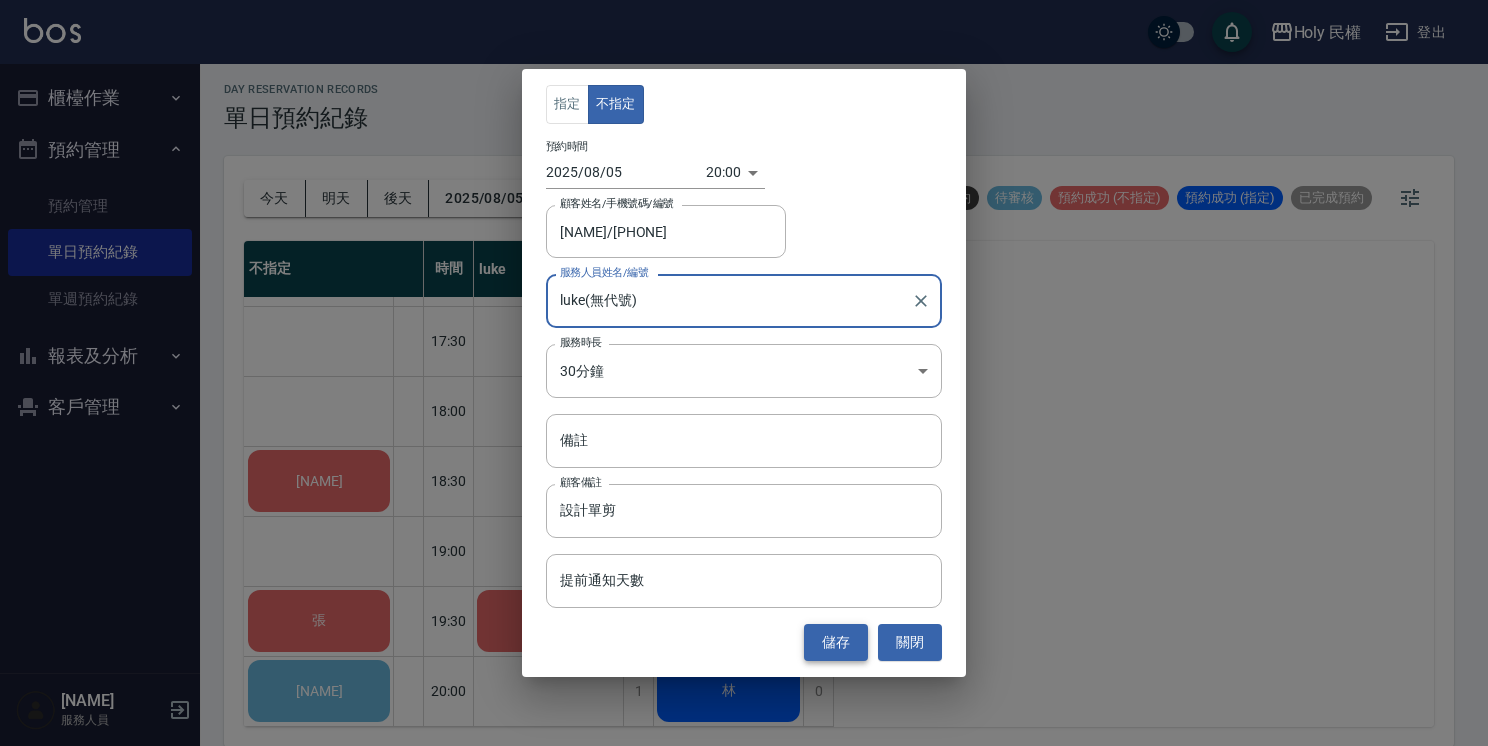 click on "儲存" at bounding box center (836, 642) 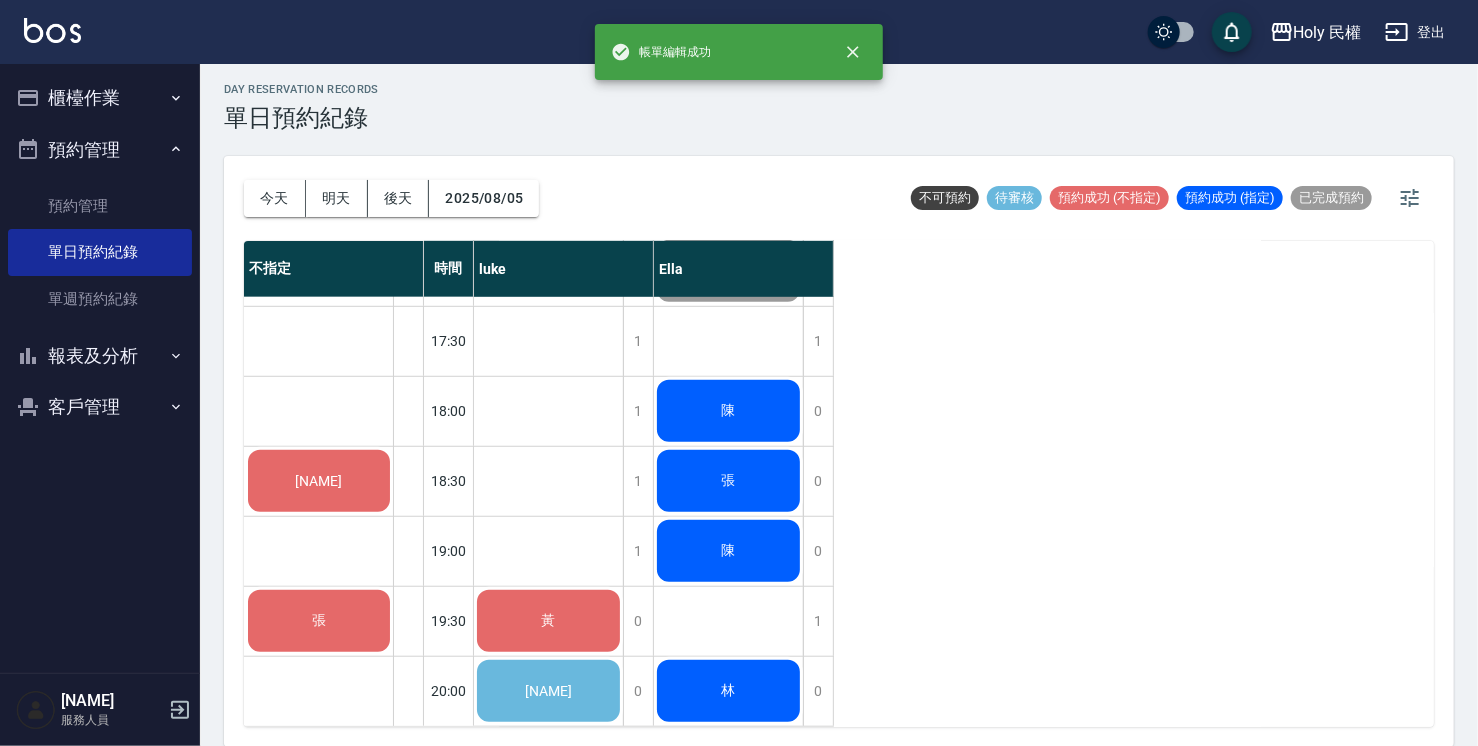 click on "[LAST] [FIRST]" at bounding box center (549, 621) 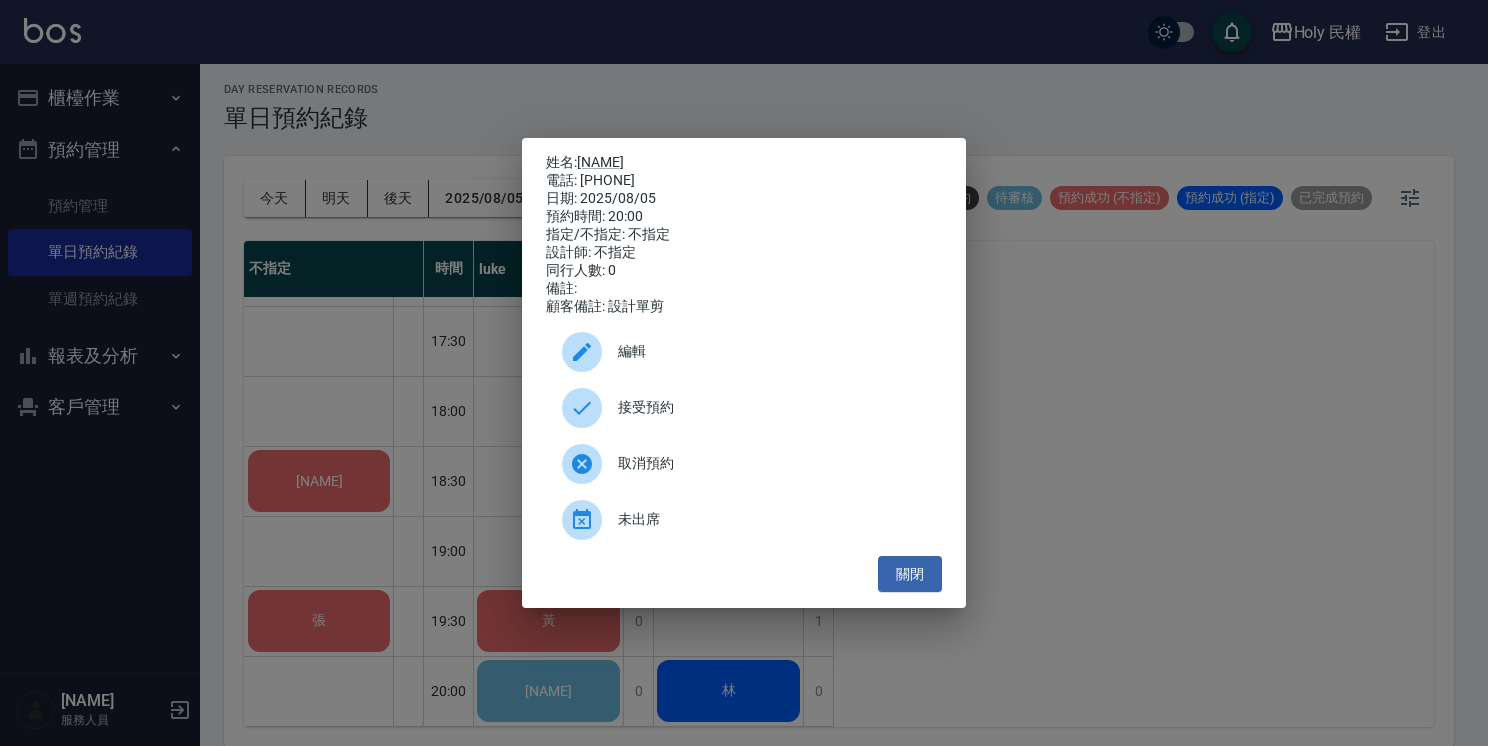 click on "接受預約" at bounding box center (772, 407) 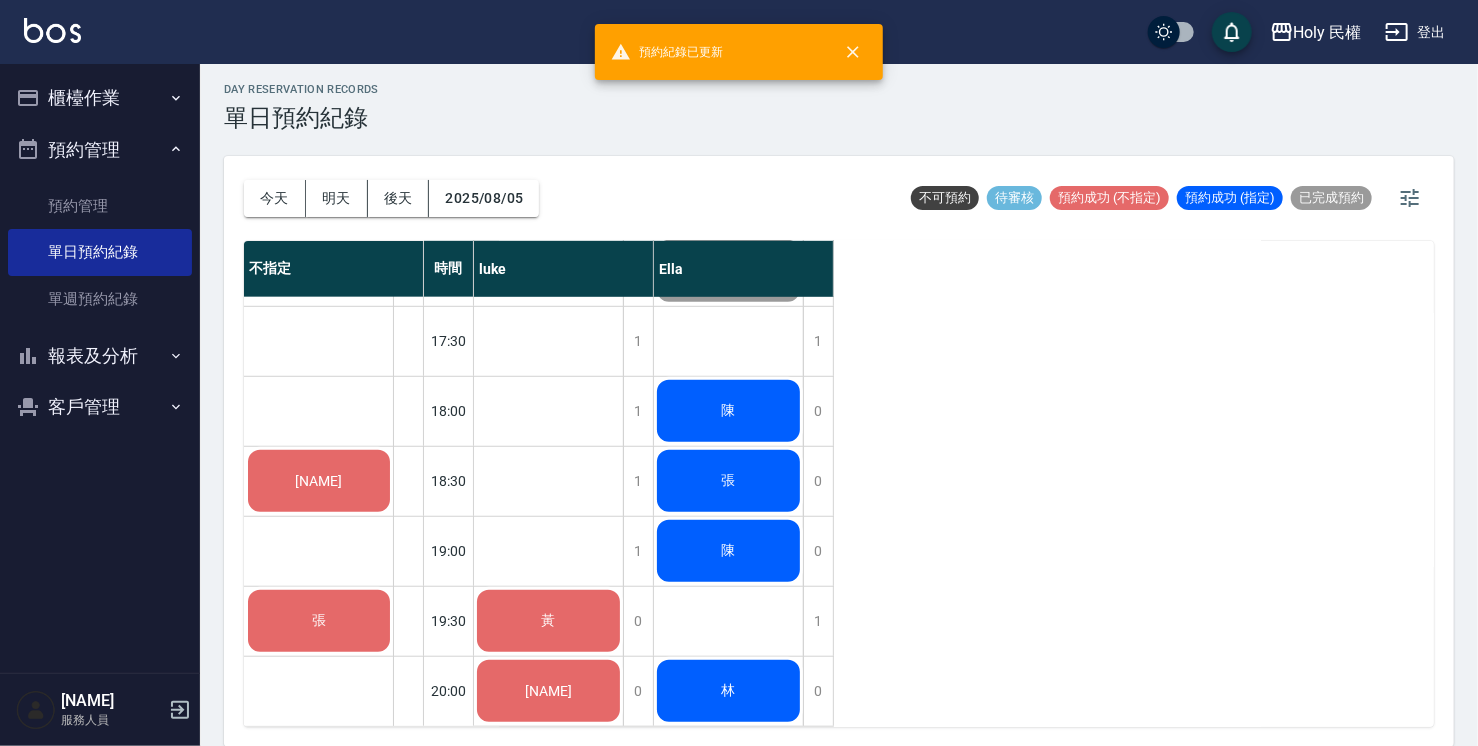 click on "[LAST] [FIRST]" at bounding box center (548, 621) 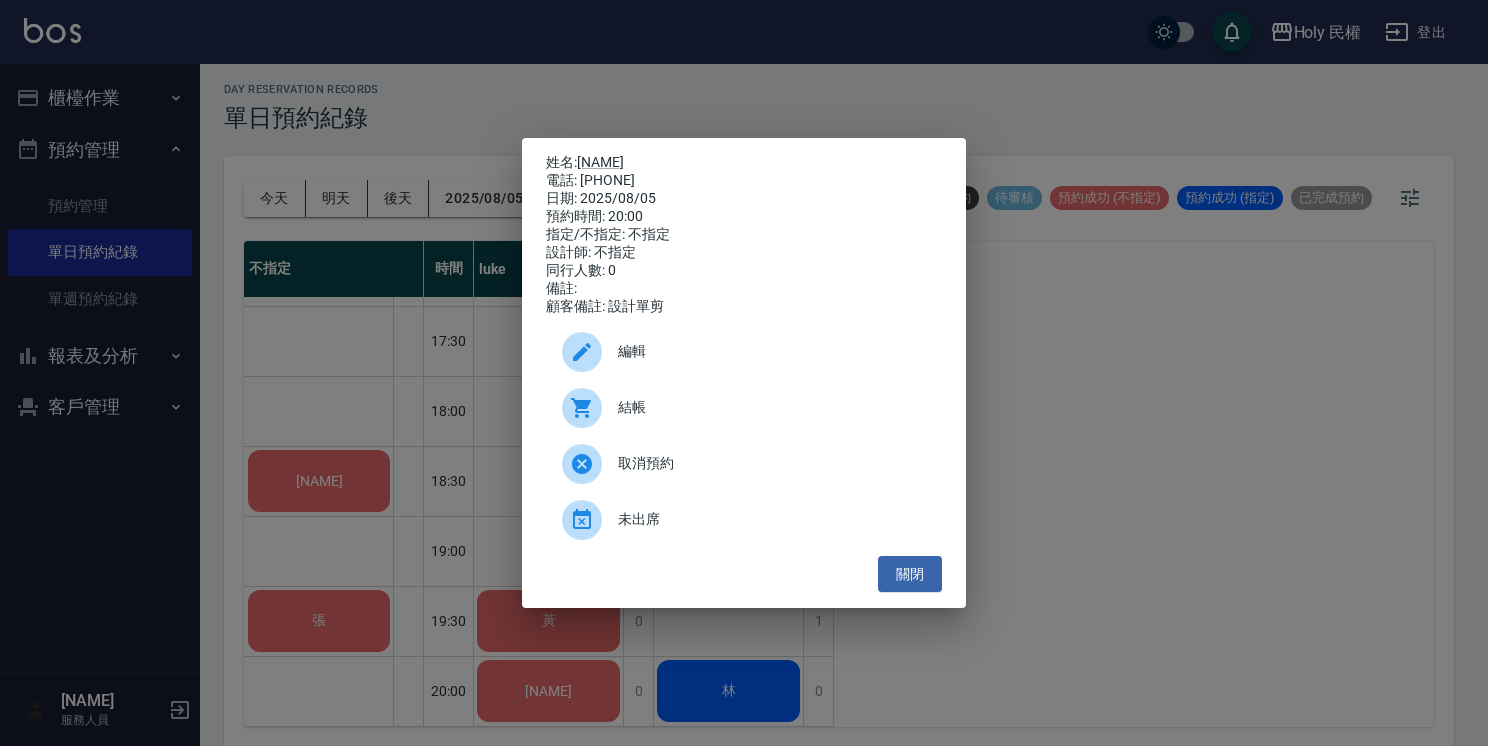 click on "結帳" at bounding box center (772, 407) 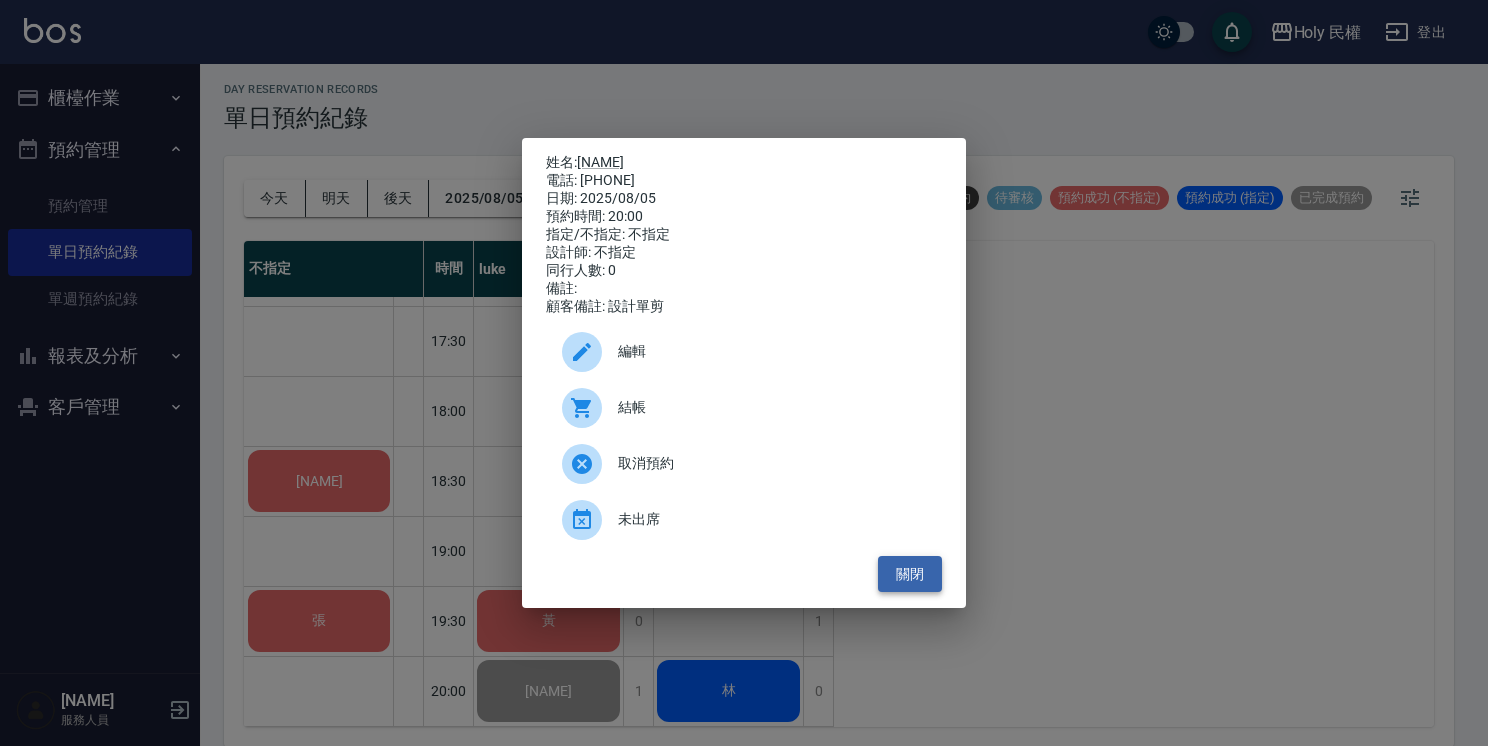 click on "關閉" at bounding box center [910, 574] 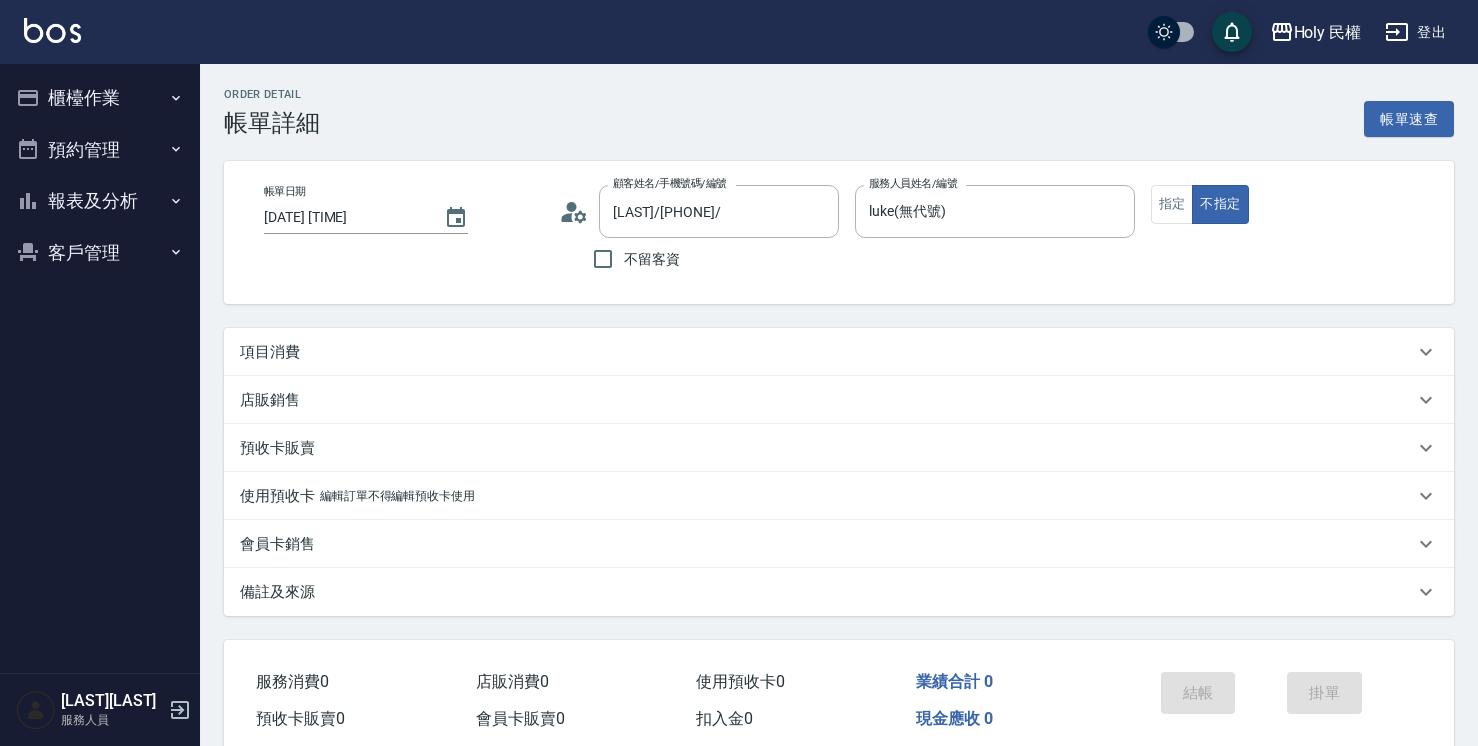 scroll, scrollTop: 0, scrollLeft: 0, axis: both 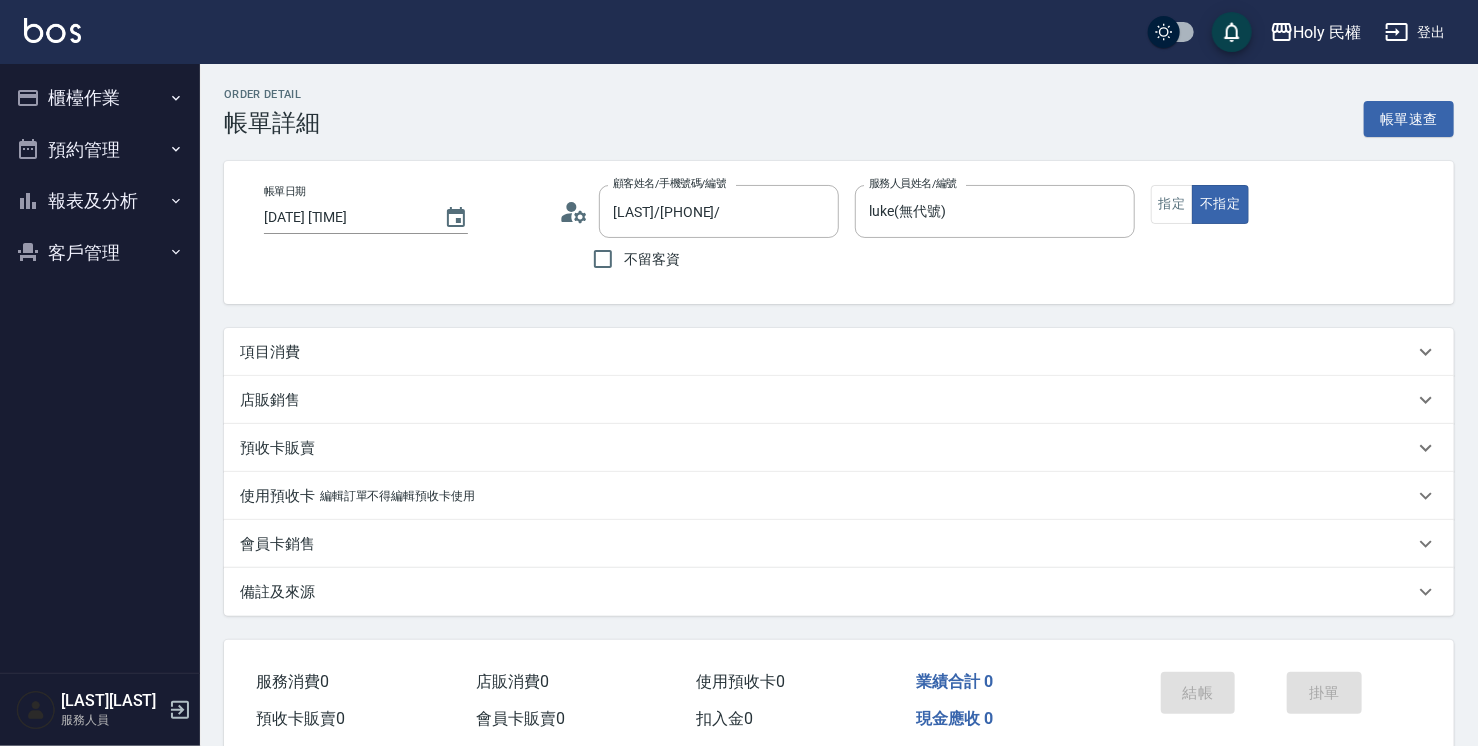 click on "項目消費" at bounding box center [827, 352] 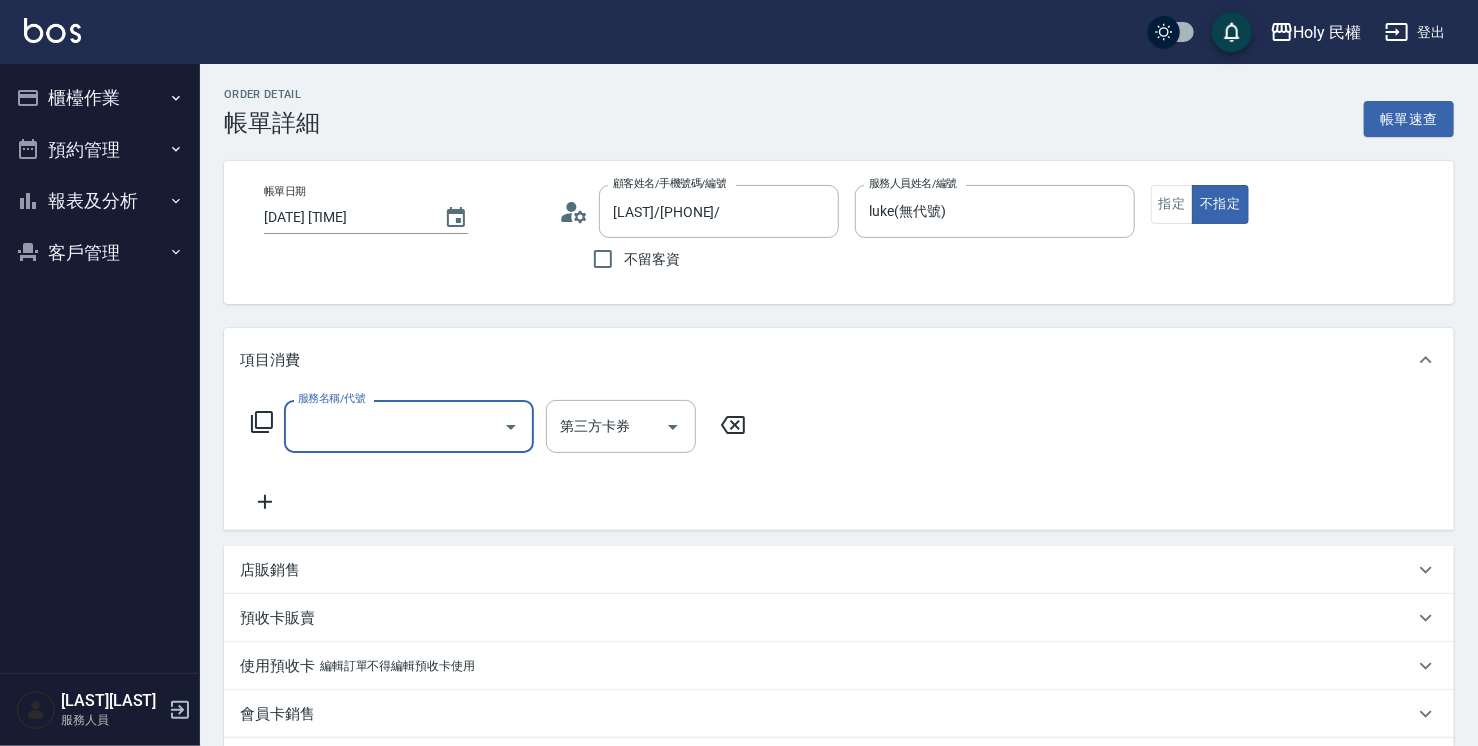 scroll, scrollTop: 0, scrollLeft: 0, axis: both 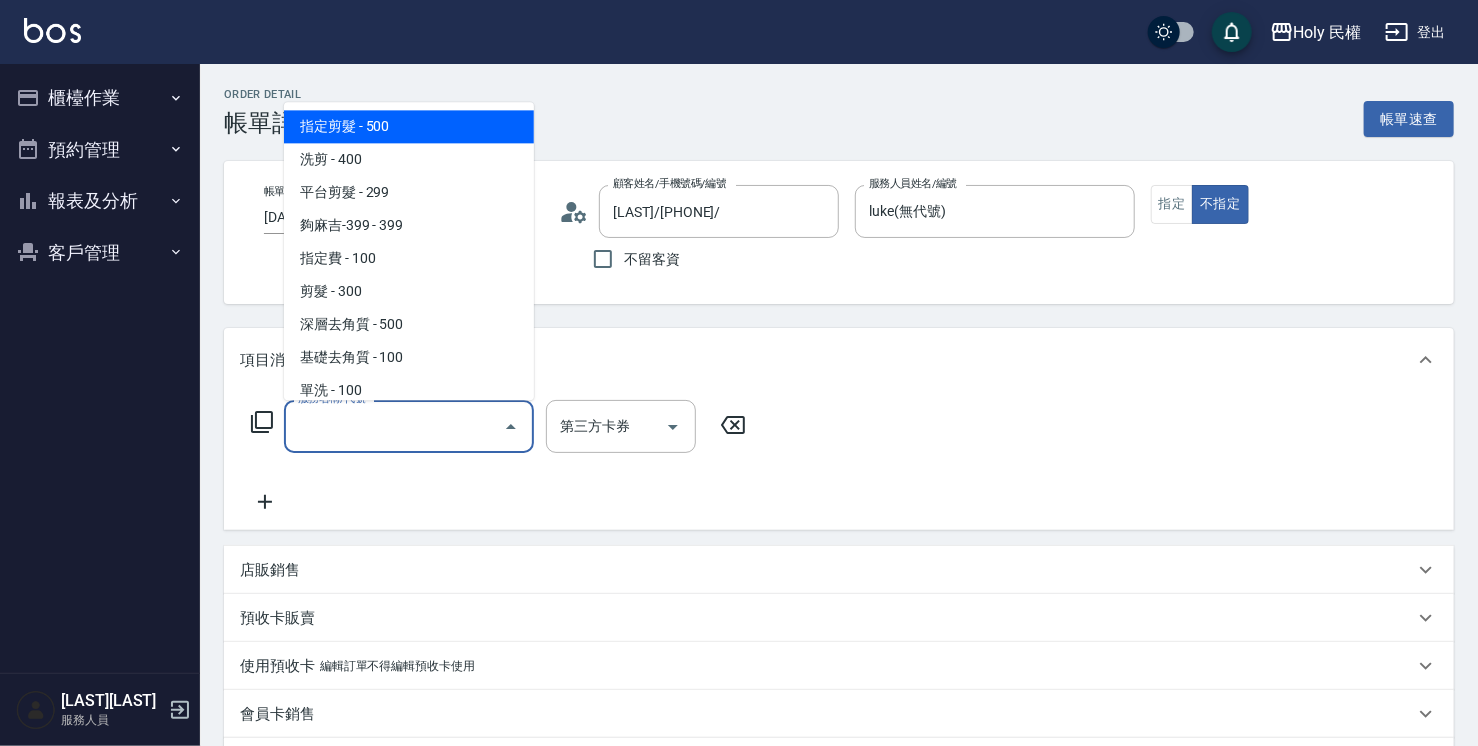 click on "服務名稱/代號" at bounding box center [394, 426] 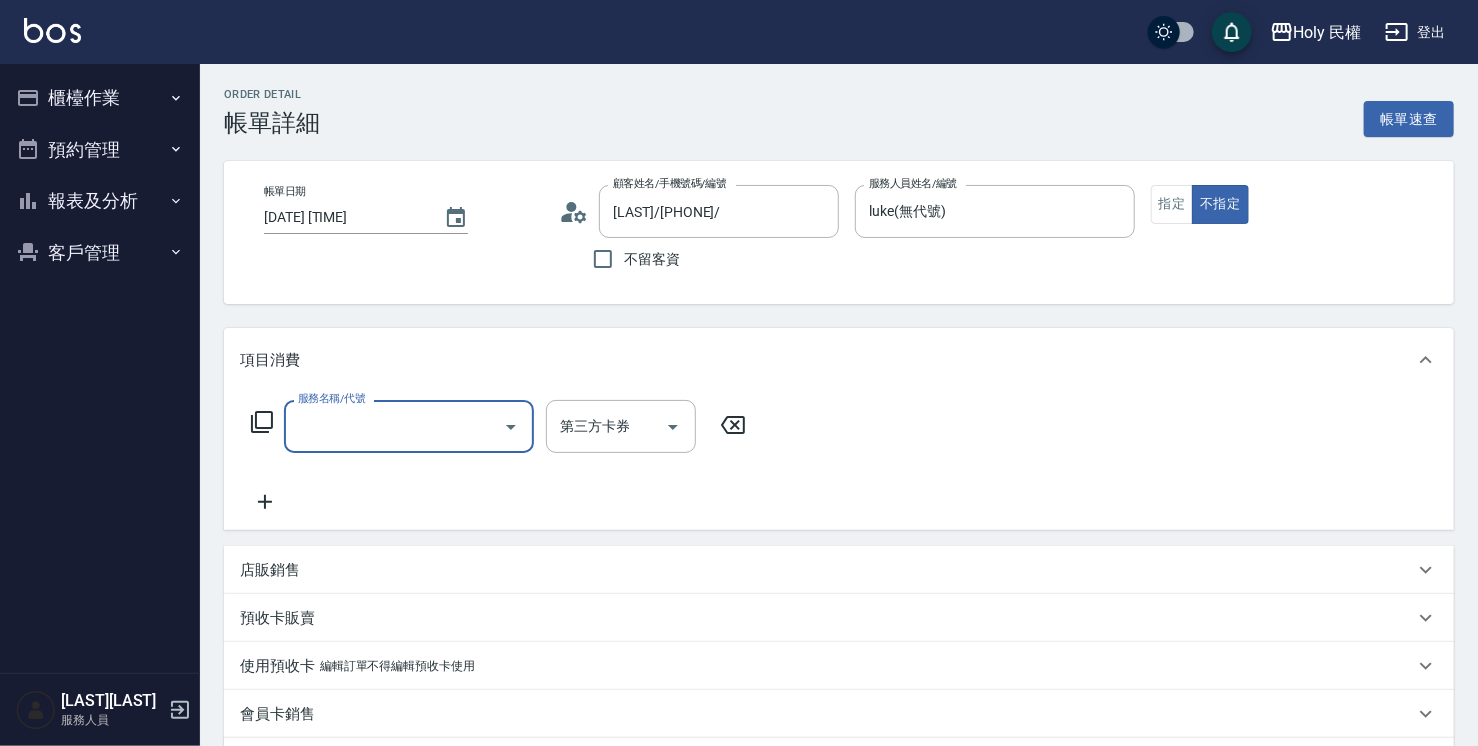 click on "店販銷售" at bounding box center (839, 570) 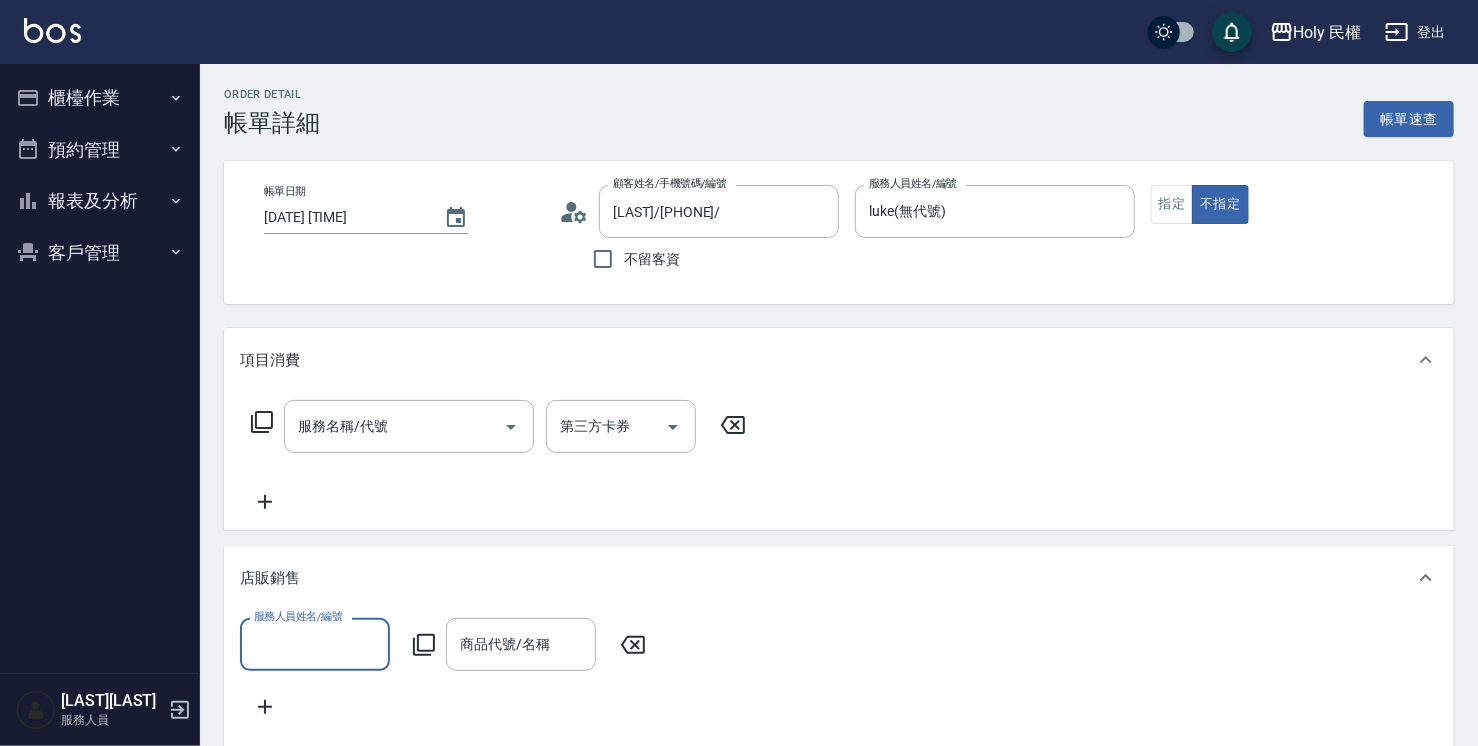 scroll, scrollTop: 0, scrollLeft: 0, axis: both 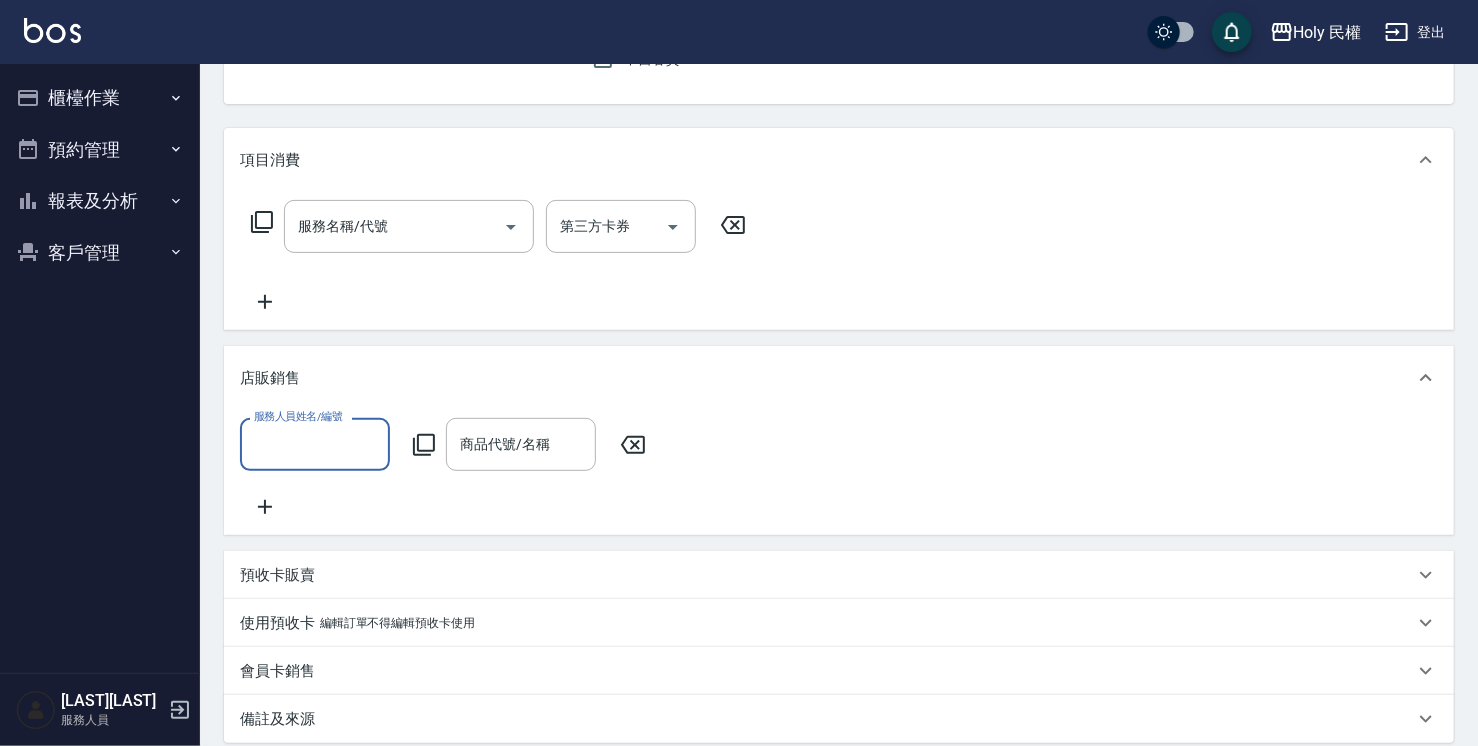 click on "預收卡販賣" at bounding box center (827, 575) 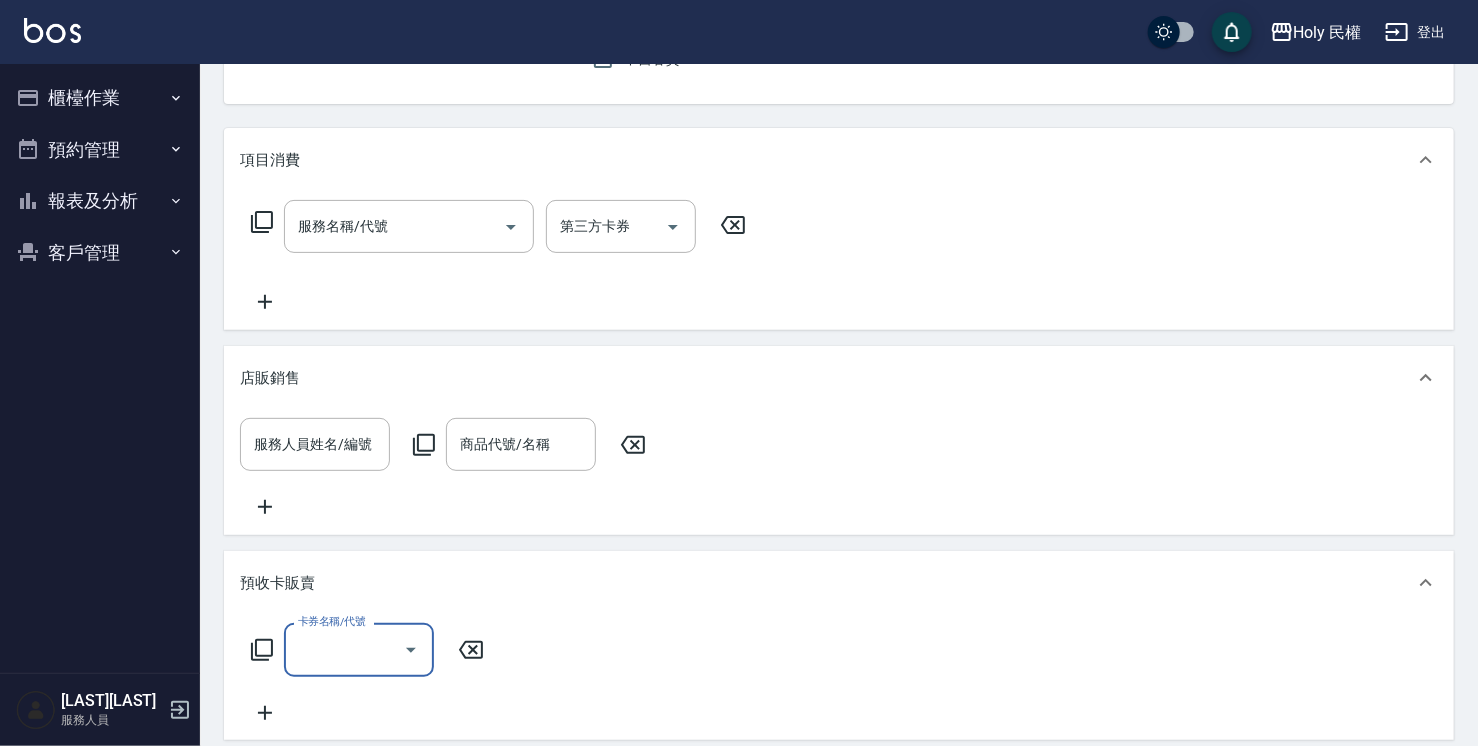 scroll, scrollTop: 0, scrollLeft: 0, axis: both 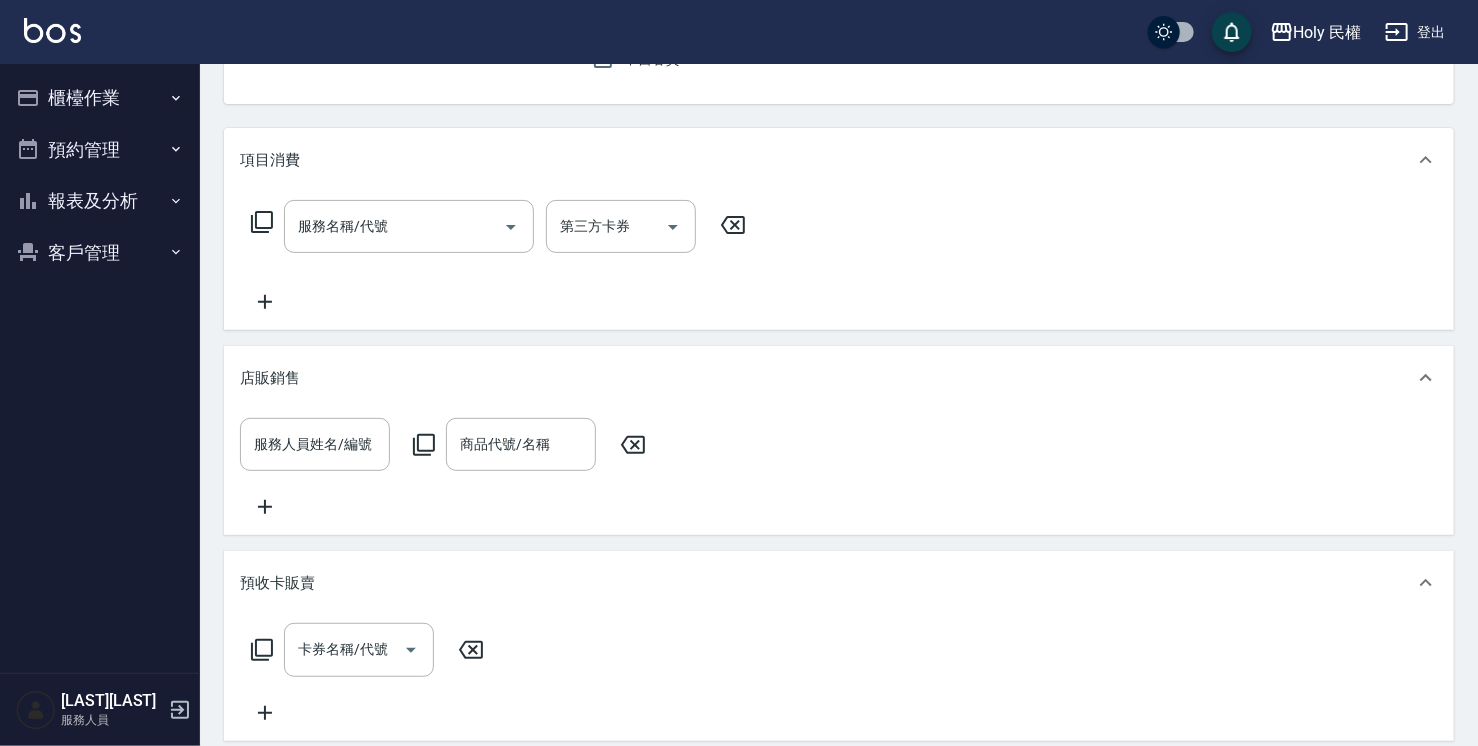 click on "預收卡販賣" at bounding box center (827, 583) 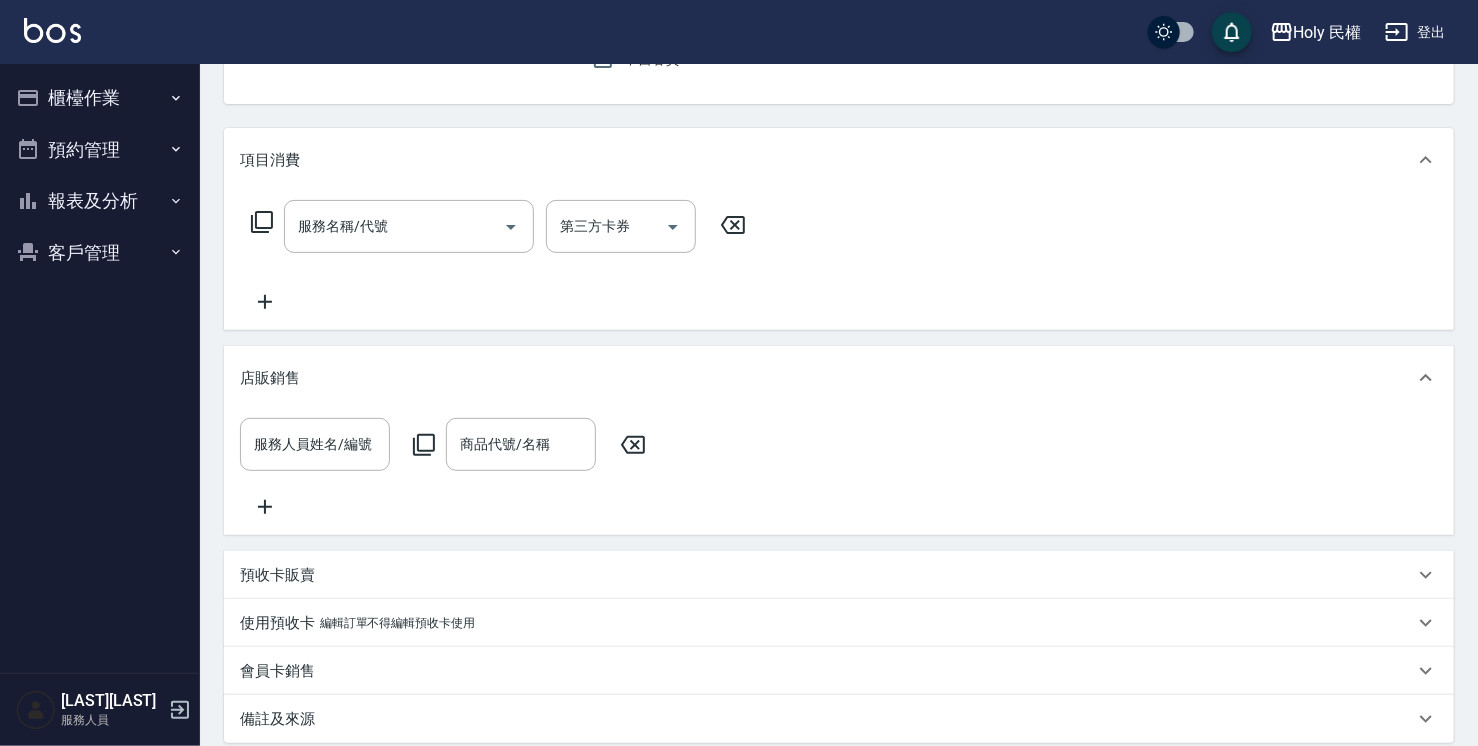 click on "預收卡販賣" at bounding box center [827, 575] 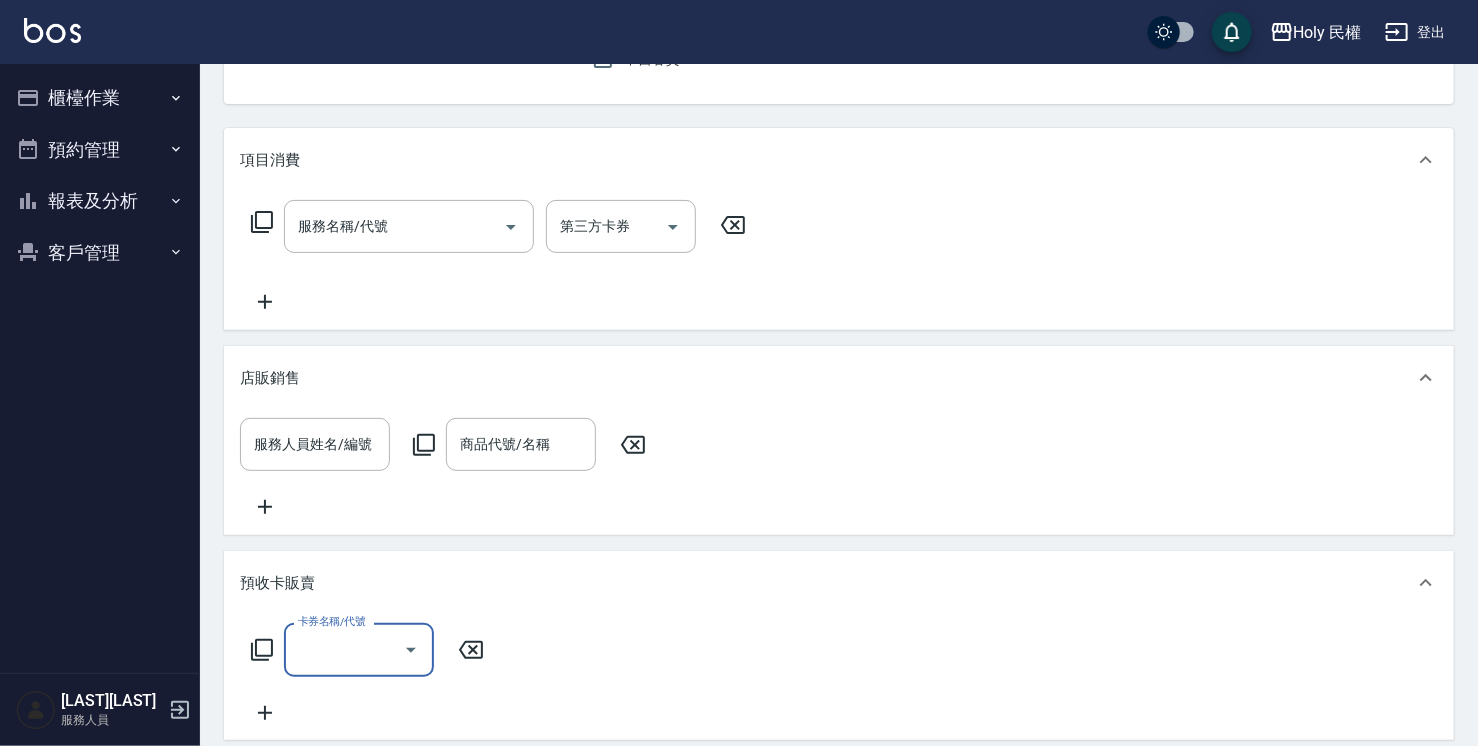 scroll, scrollTop: 0, scrollLeft: 0, axis: both 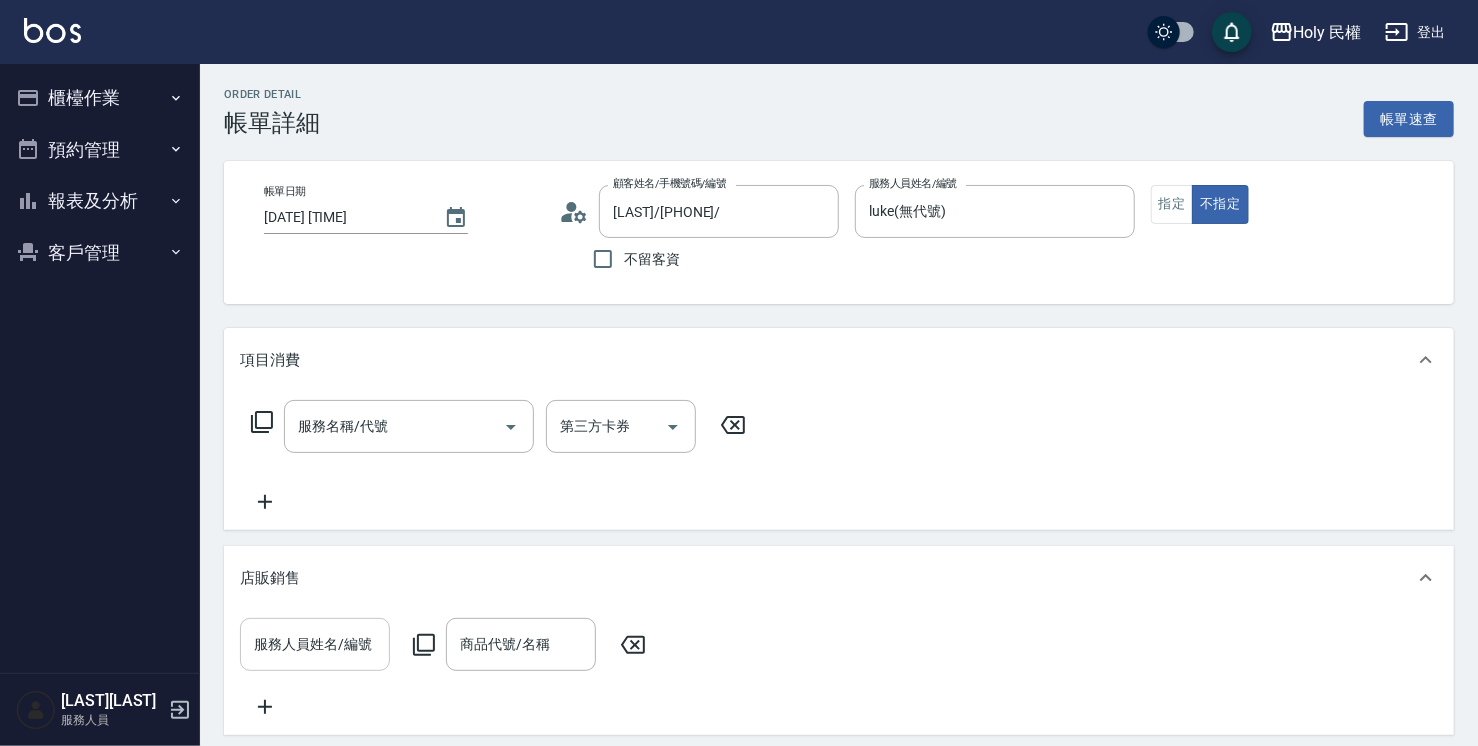click on "服務人員姓名/編號" at bounding box center (315, 644) 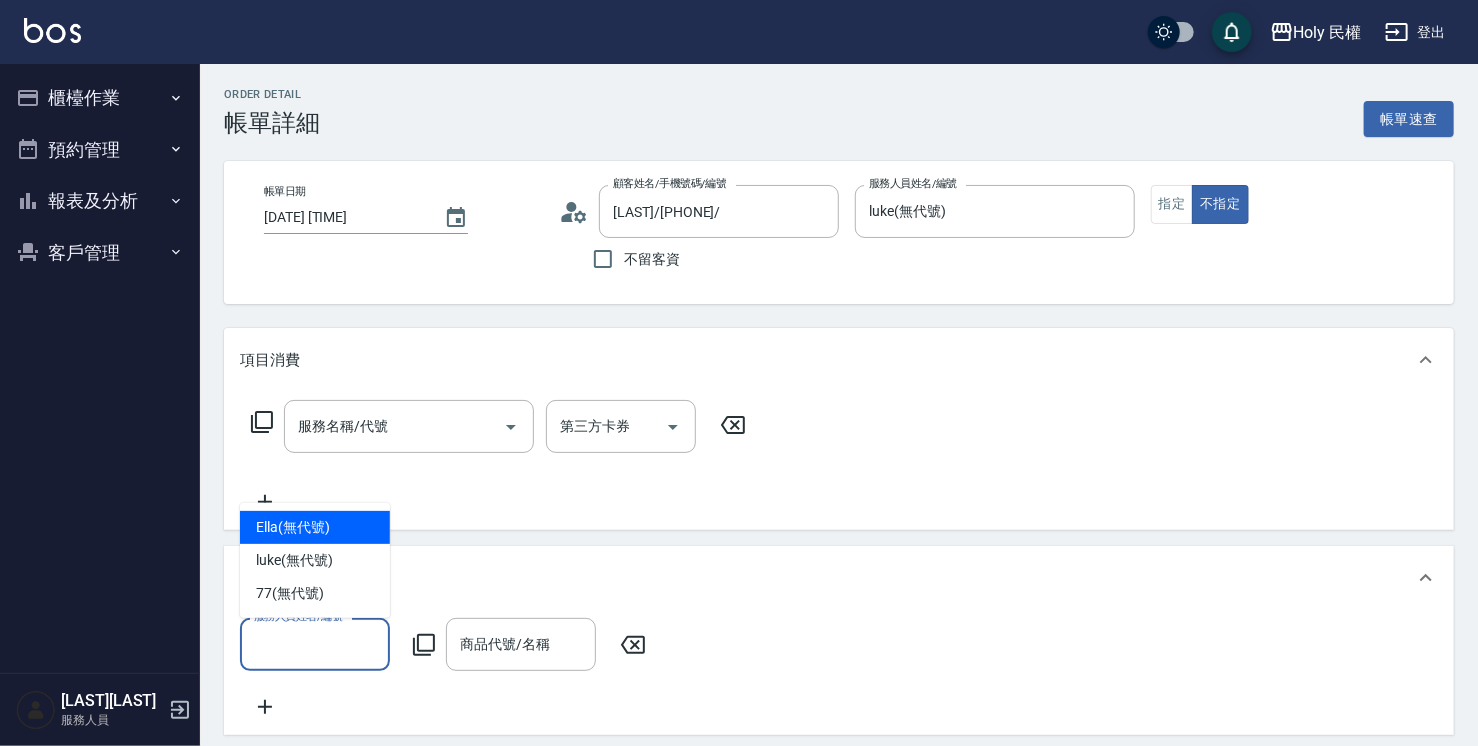 click on "服務人員姓名/編號" at bounding box center (315, 644) 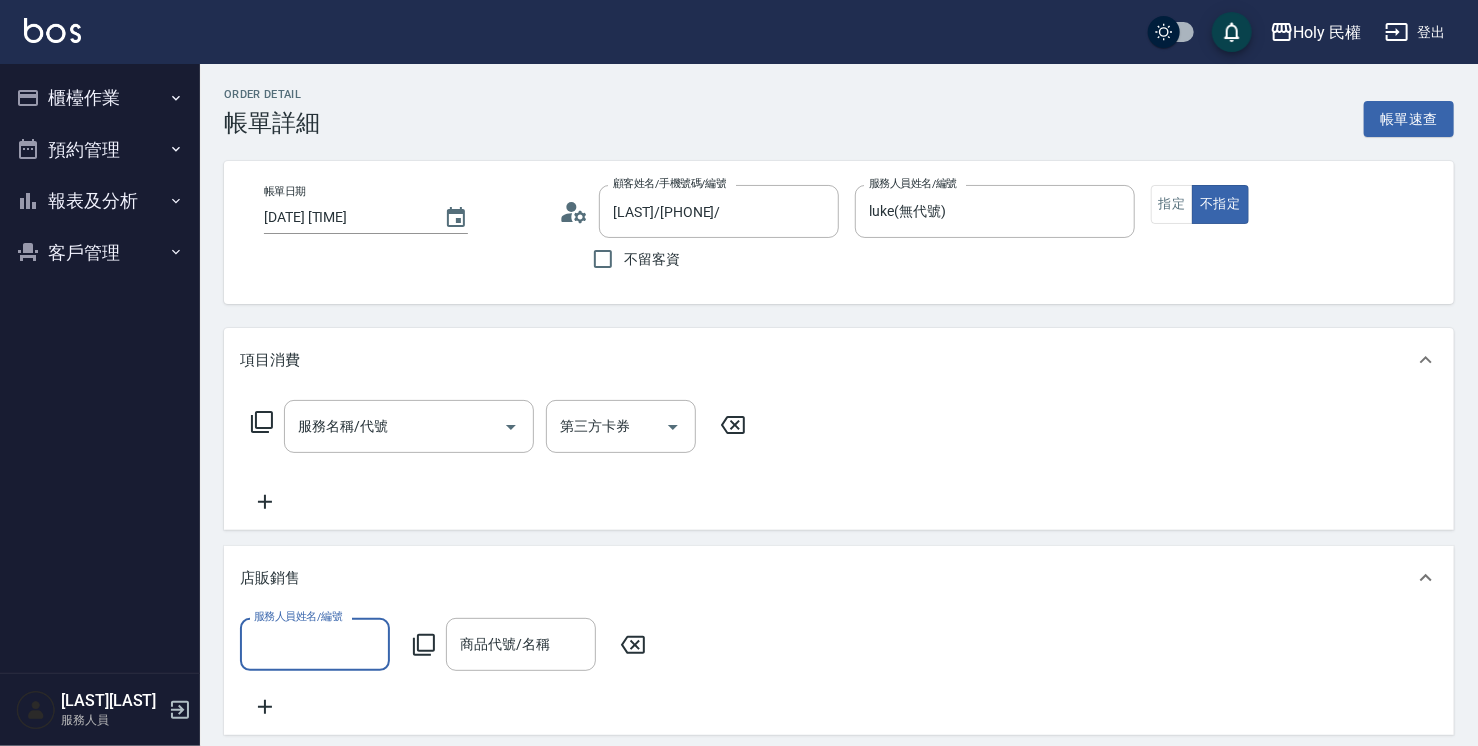 click on "服務人員姓名/編號" at bounding box center [315, 644] 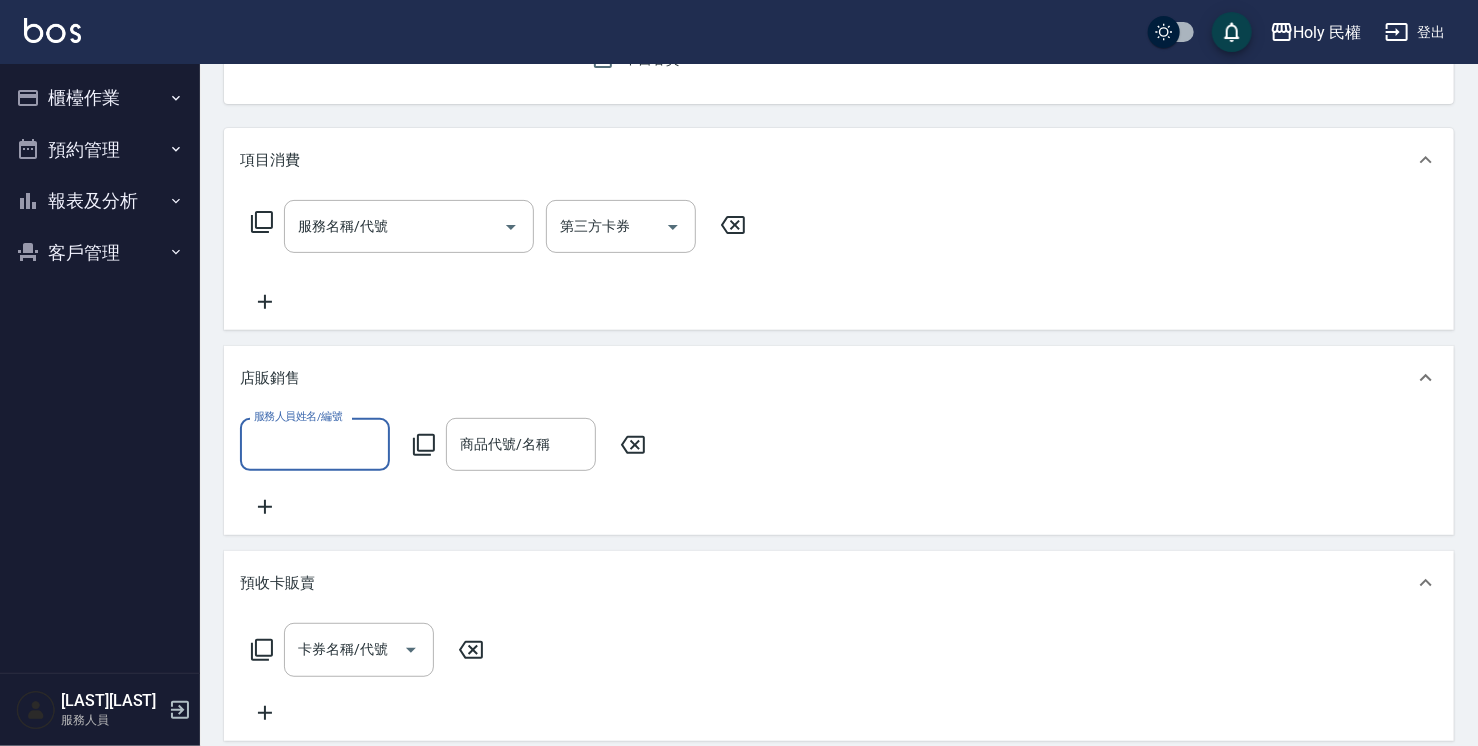 click 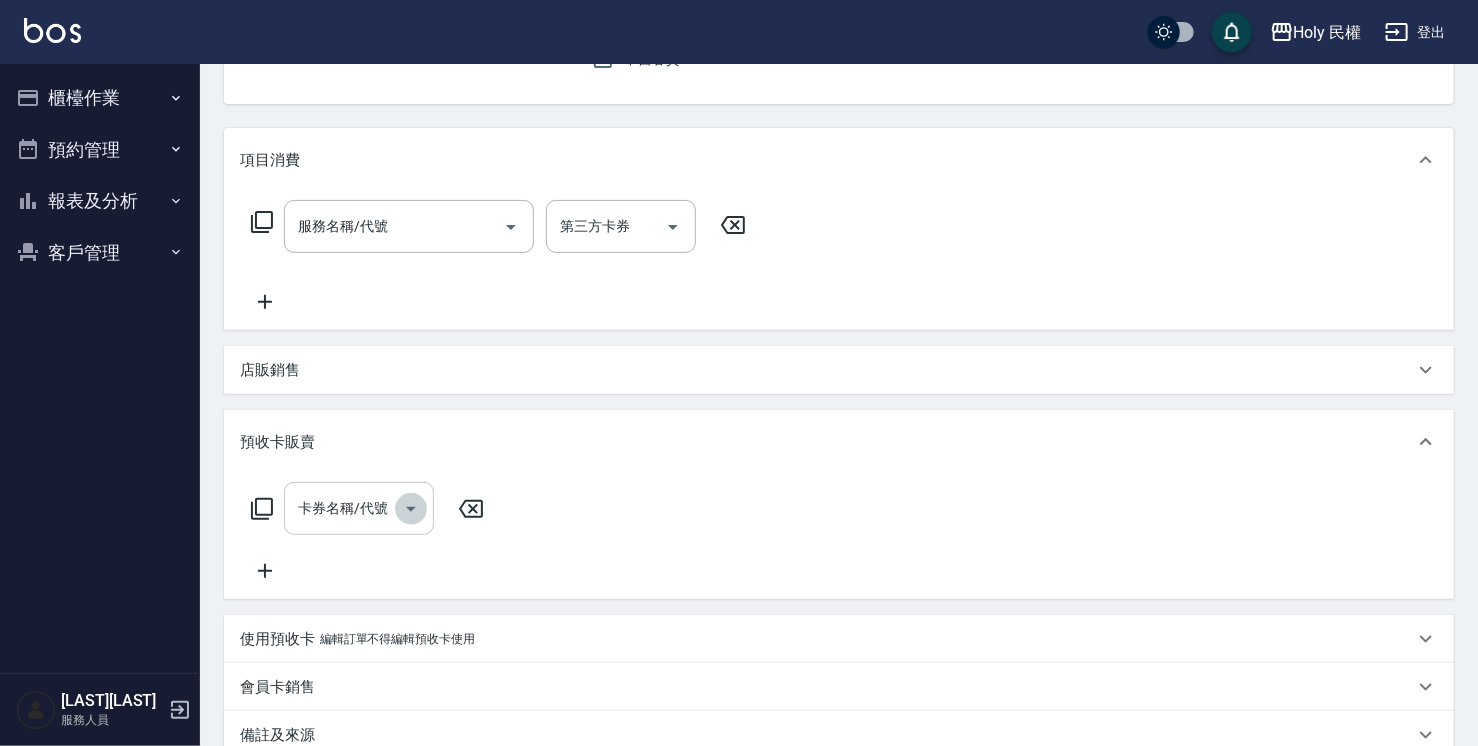 click 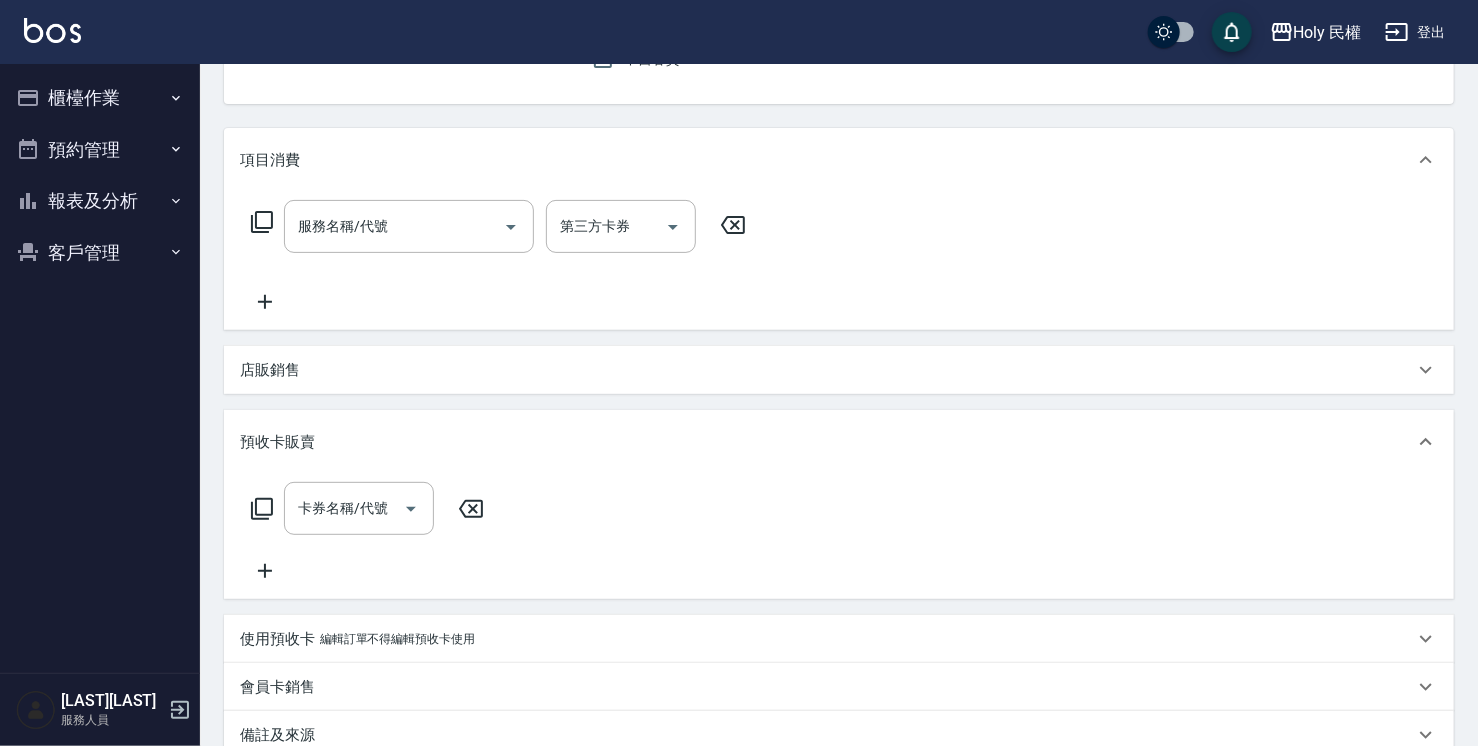 click on "卡券名稱/代號 卡券名稱/代號" at bounding box center (839, 532) 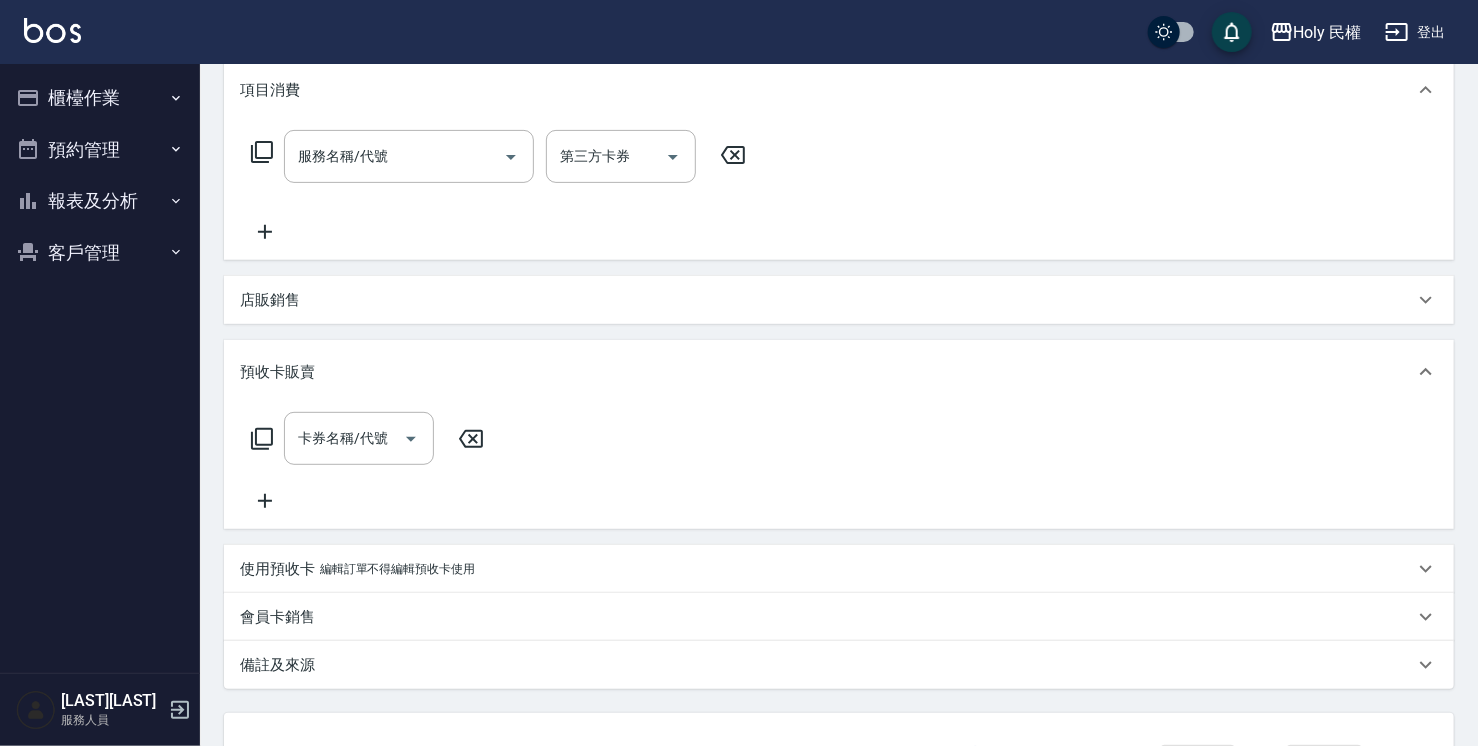 scroll, scrollTop: 300, scrollLeft: 0, axis: vertical 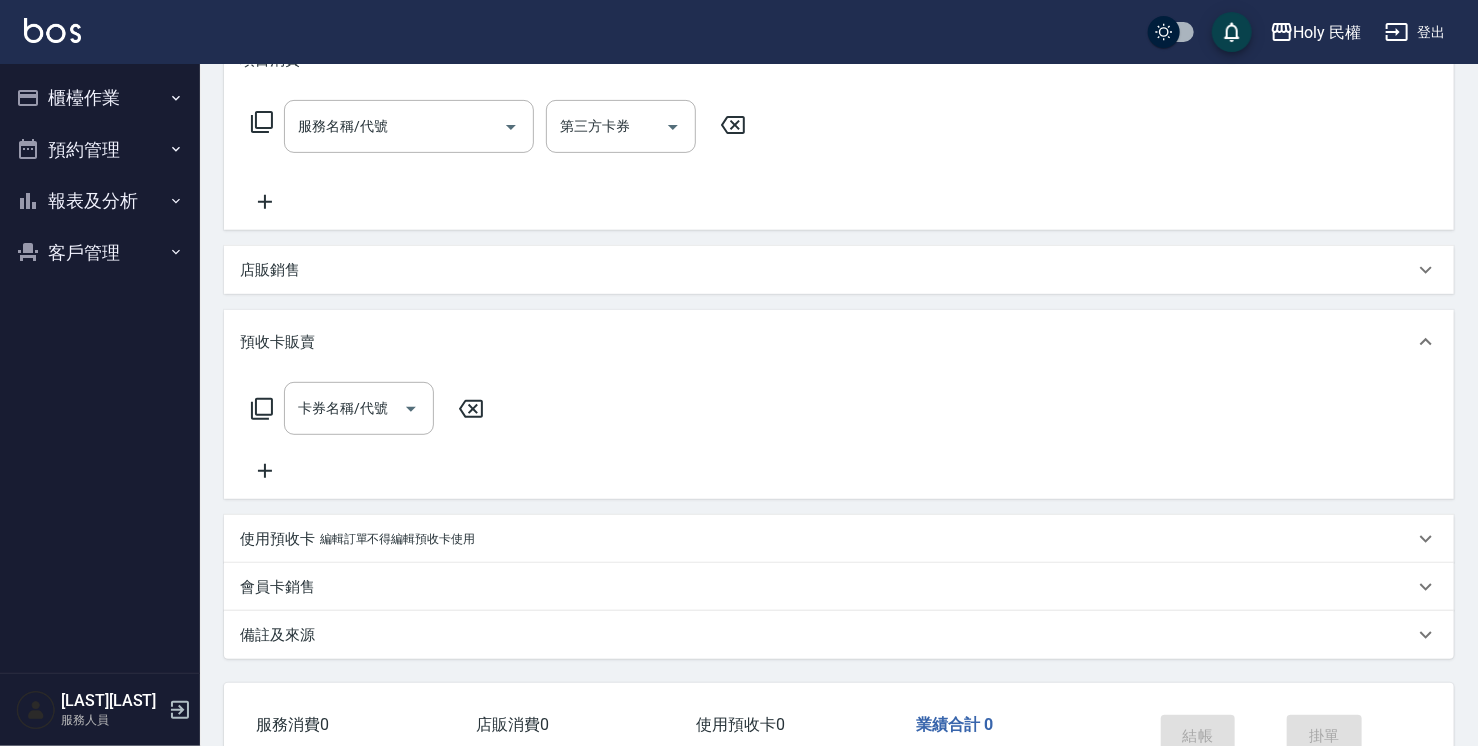 click on "使用預收卡 編輯訂單不得編輯預收卡使用" at bounding box center [827, 539] 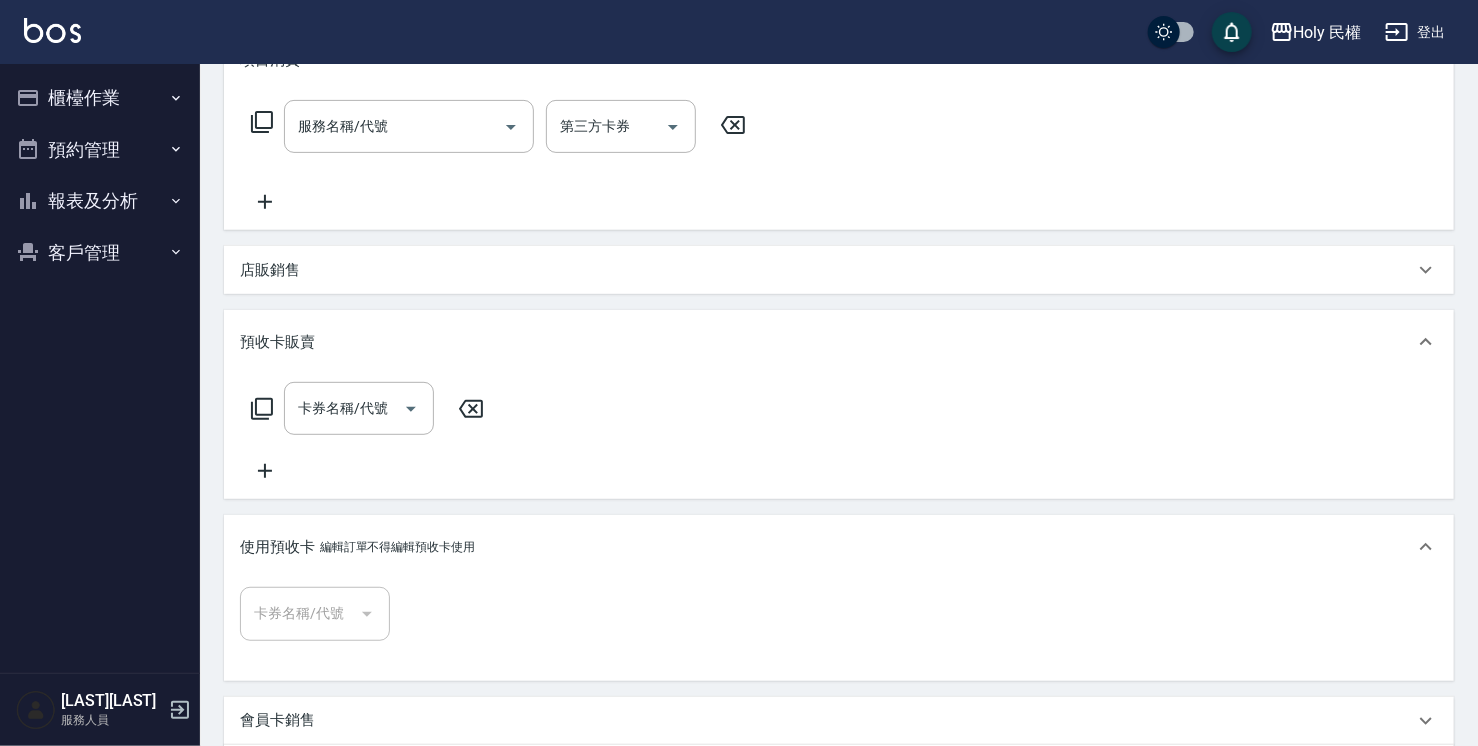click on "卡券名稱/代號 卡券名稱/代號" at bounding box center (839, 432) 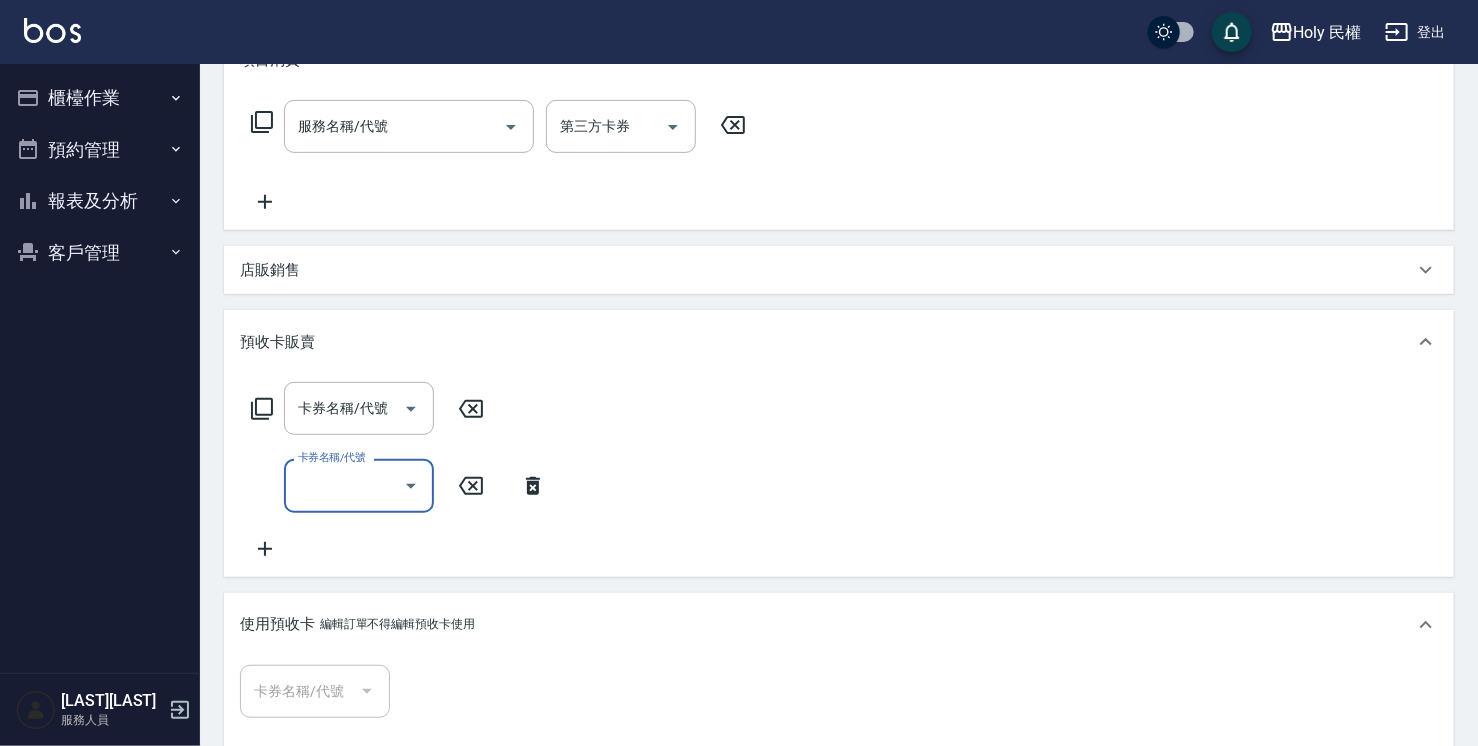 click 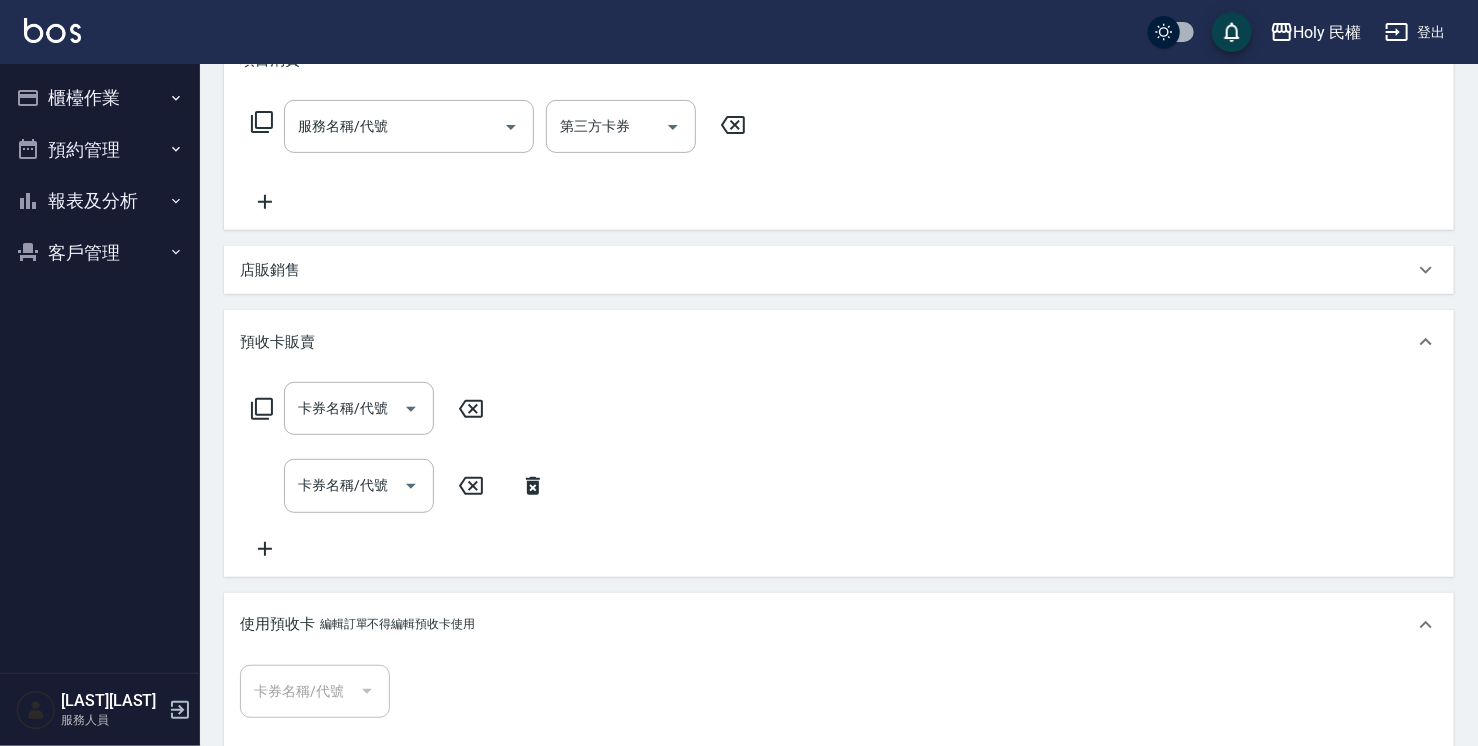 click 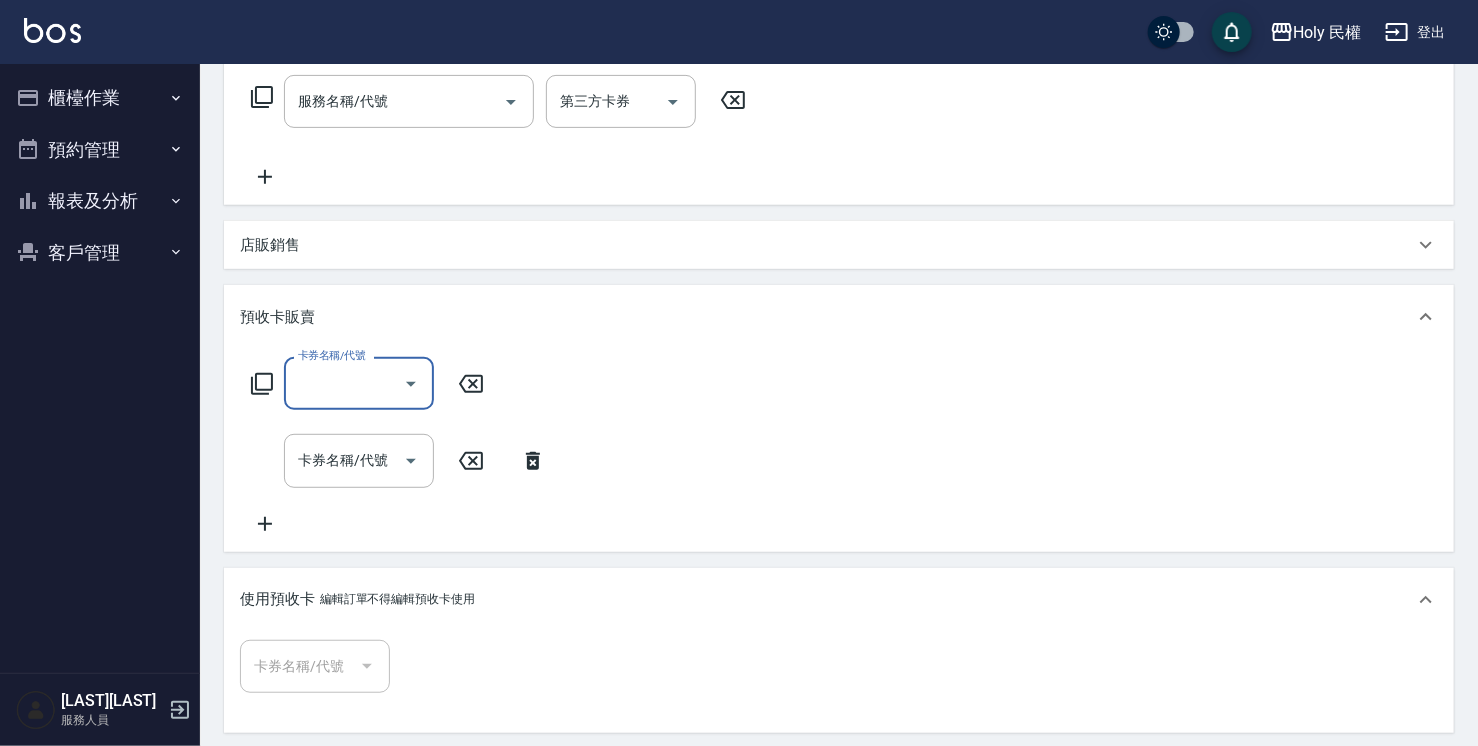 scroll, scrollTop: 0, scrollLeft: 0, axis: both 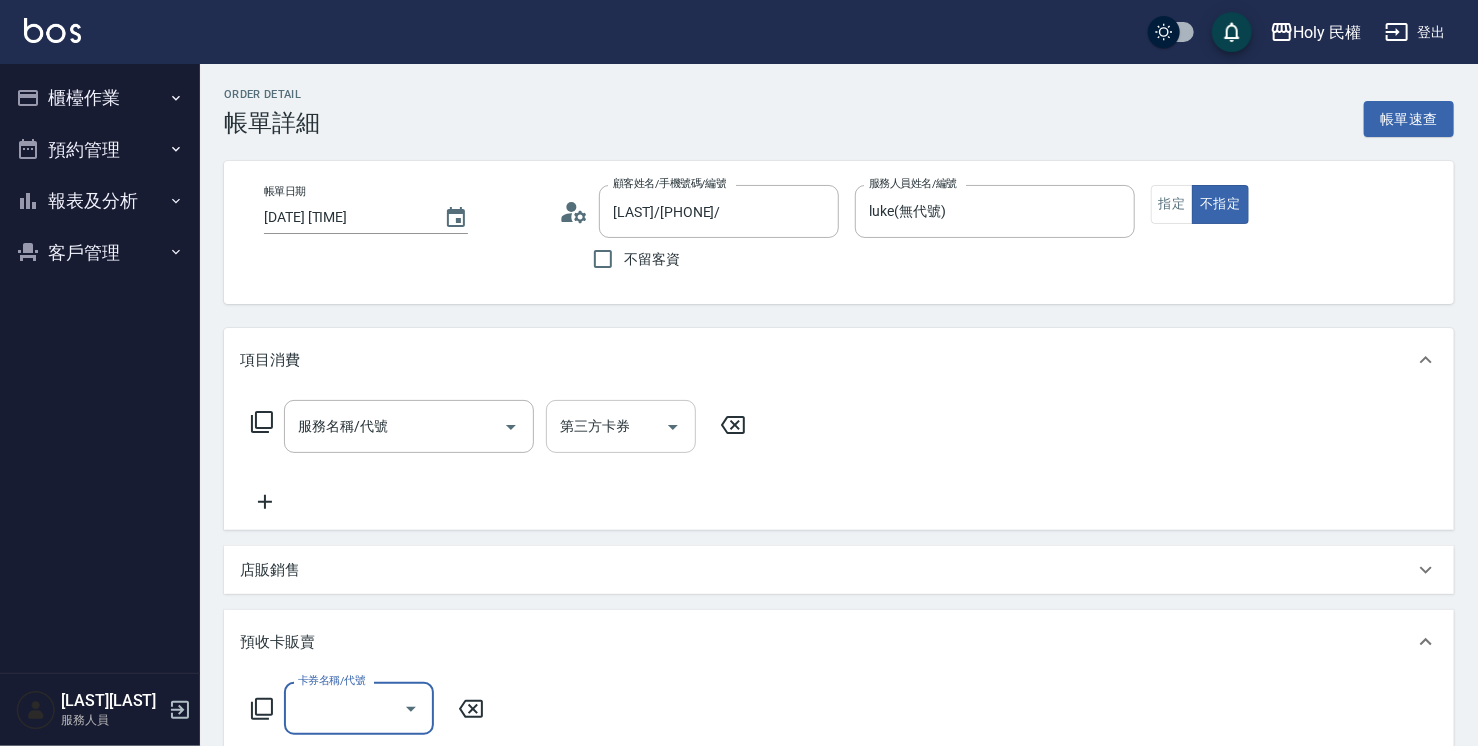 click 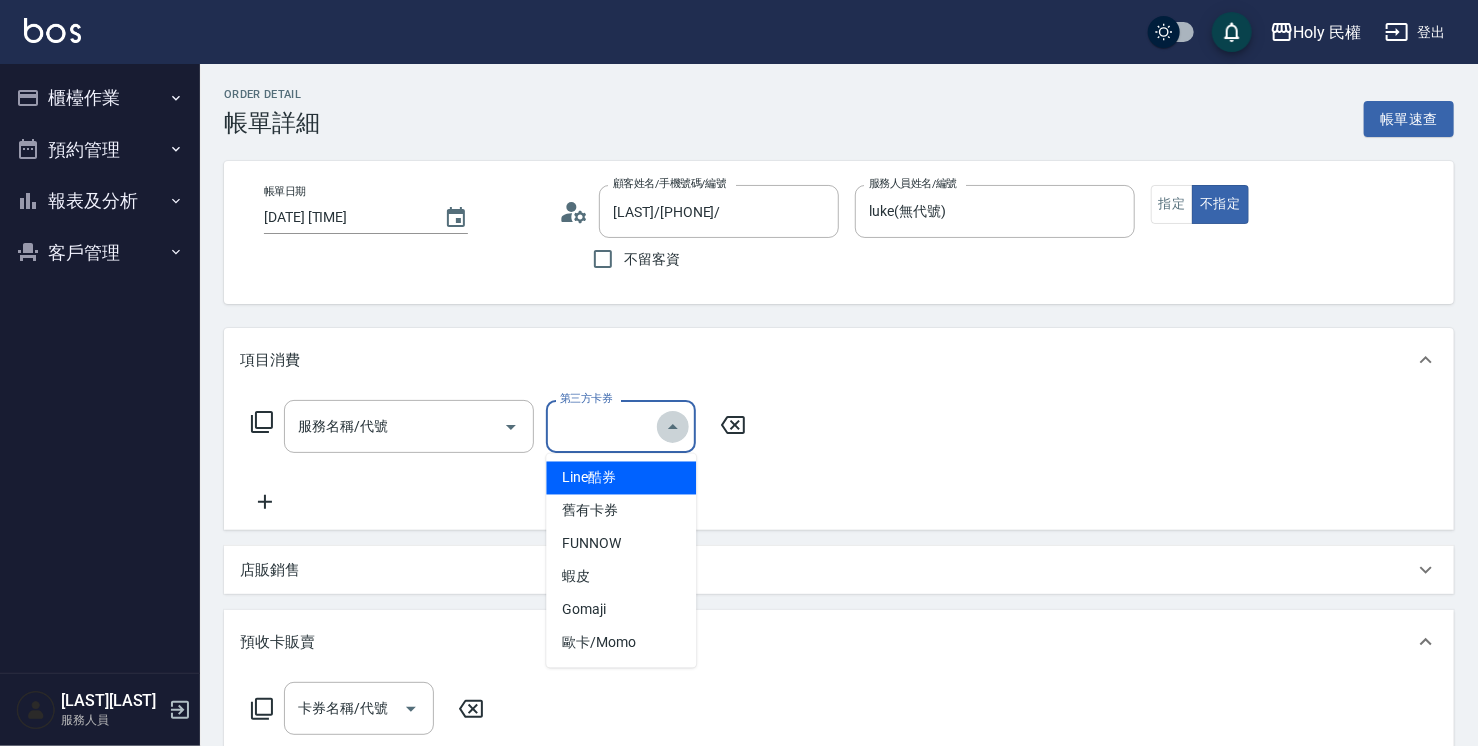 click 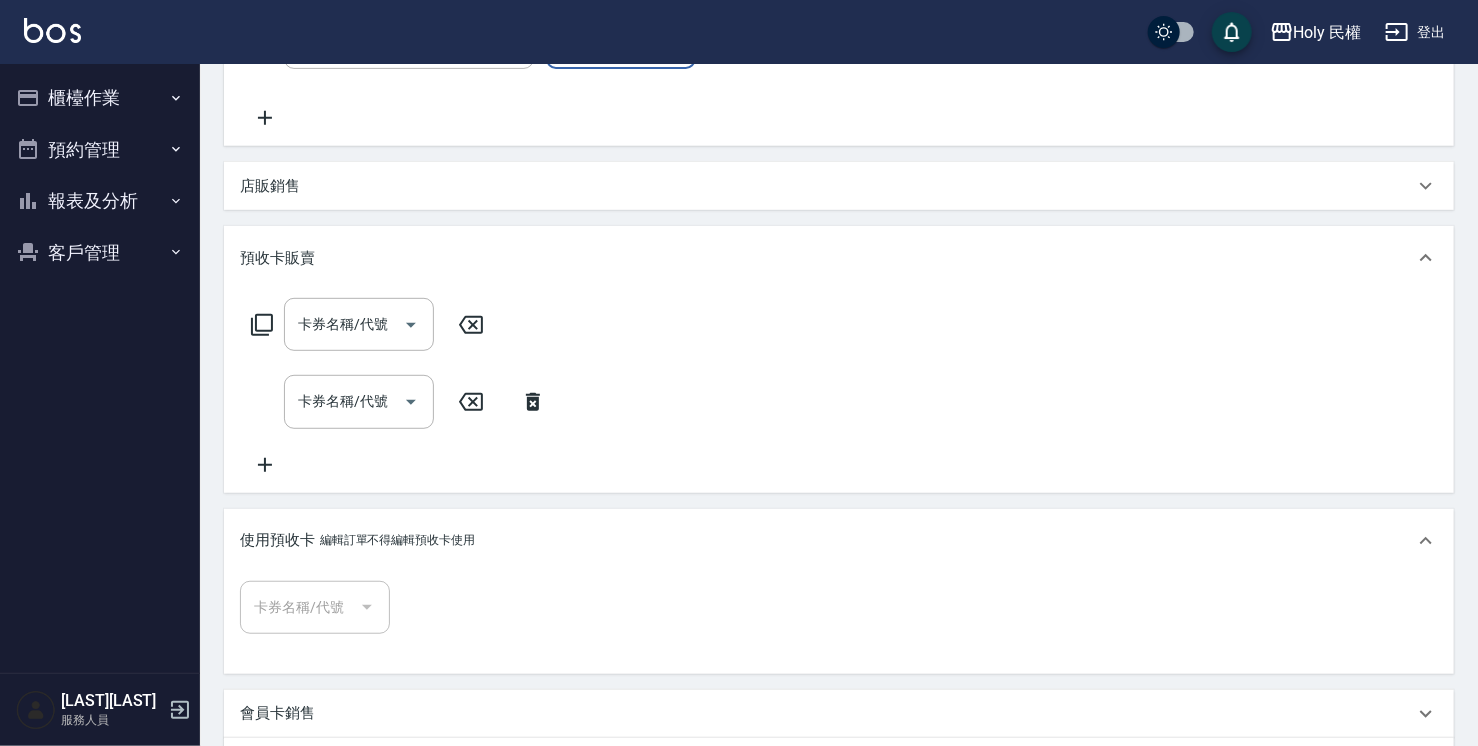 scroll, scrollTop: 500, scrollLeft: 0, axis: vertical 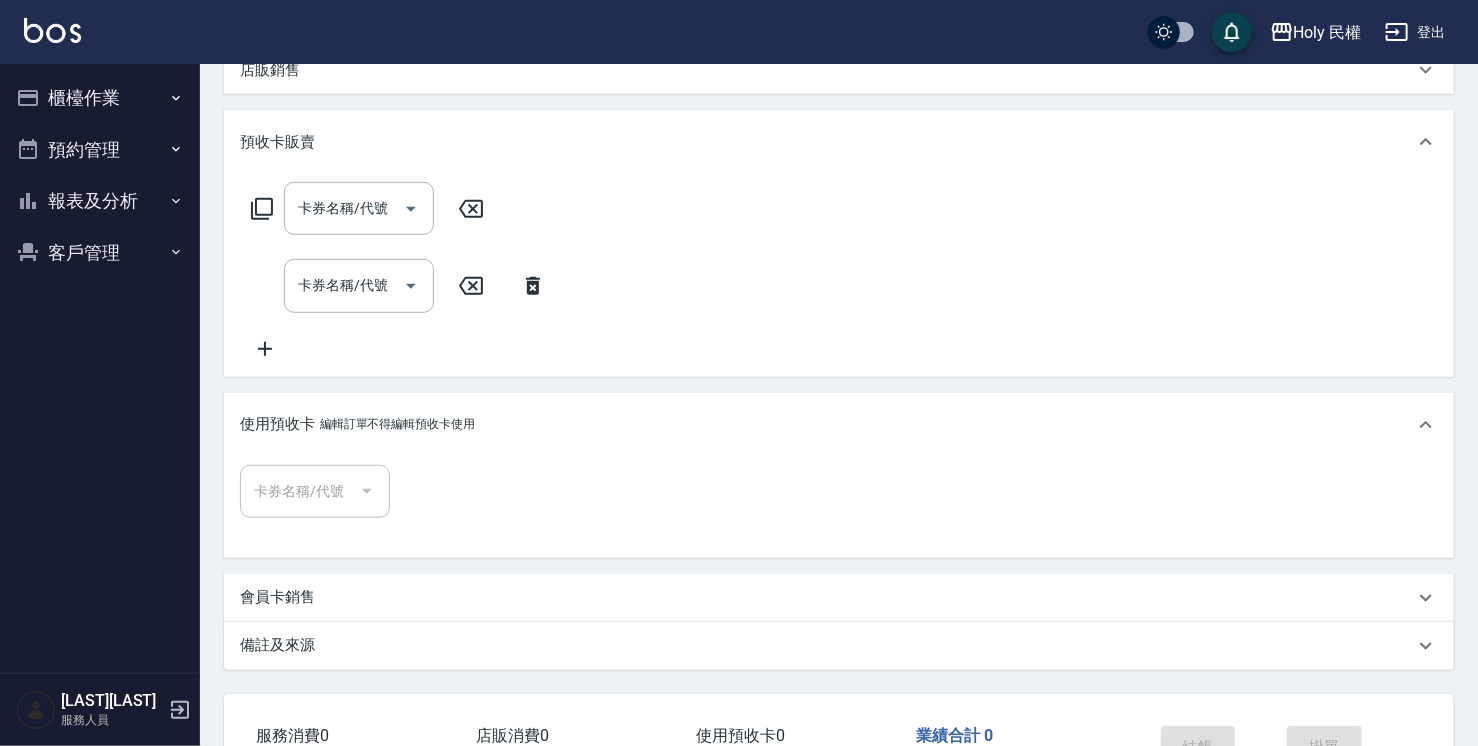 click at bounding box center [366, 491] 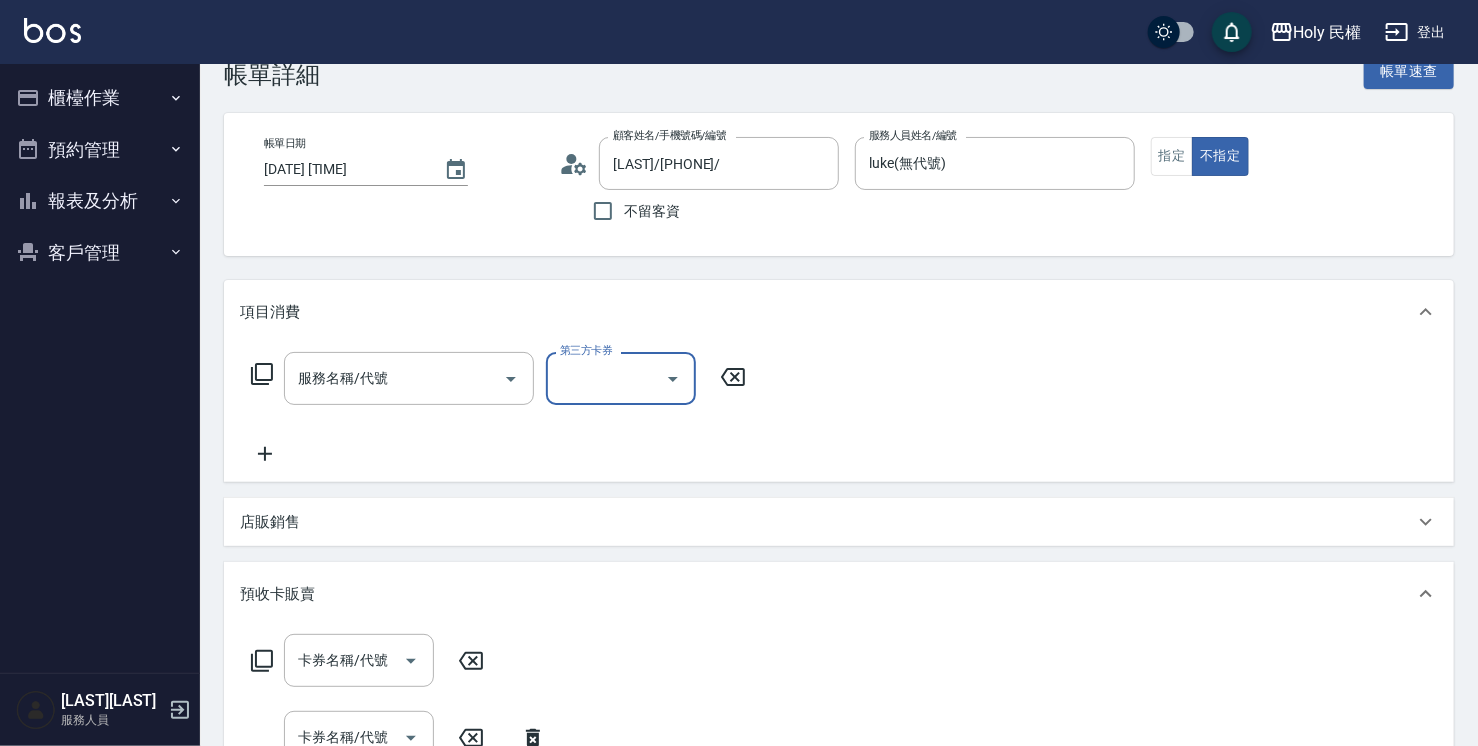 scroll, scrollTop: 0, scrollLeft: 0, axis: both 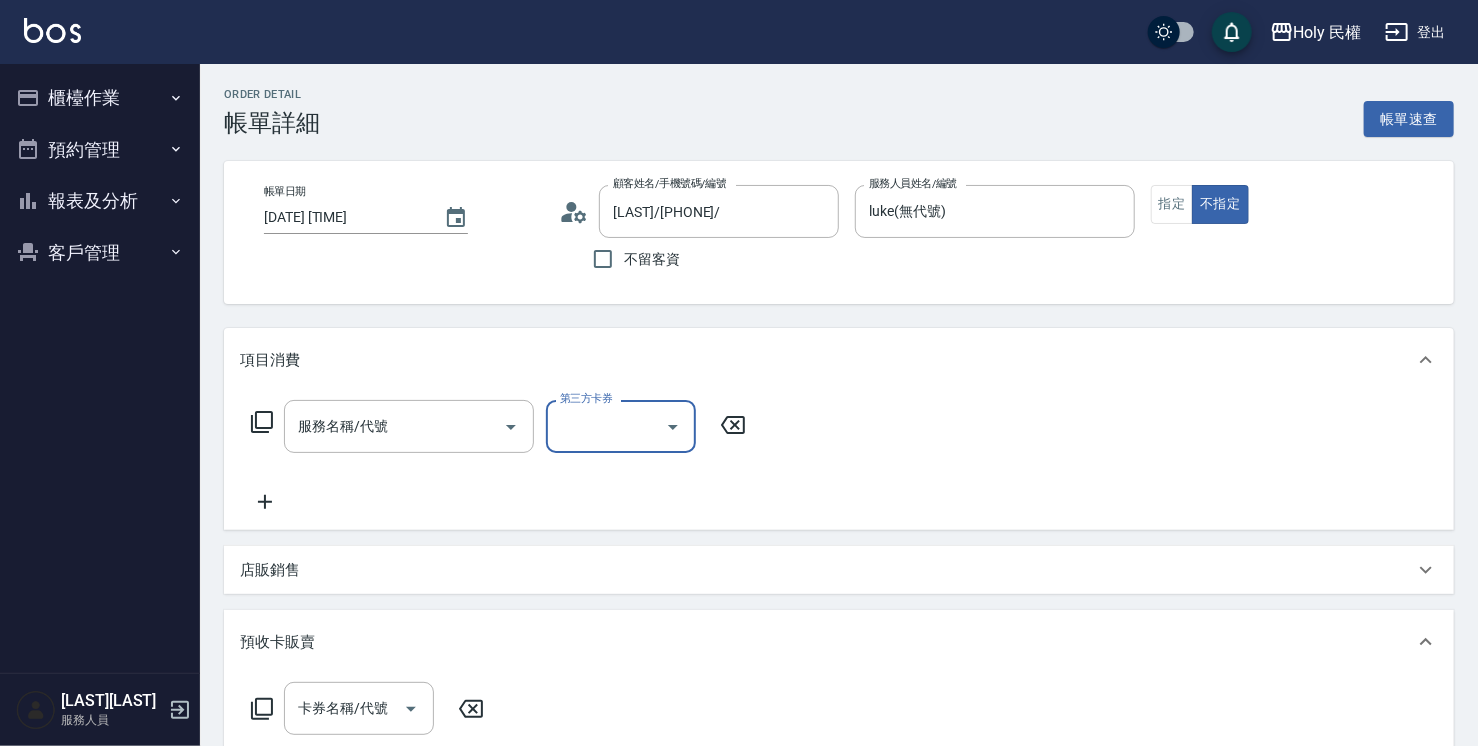 click 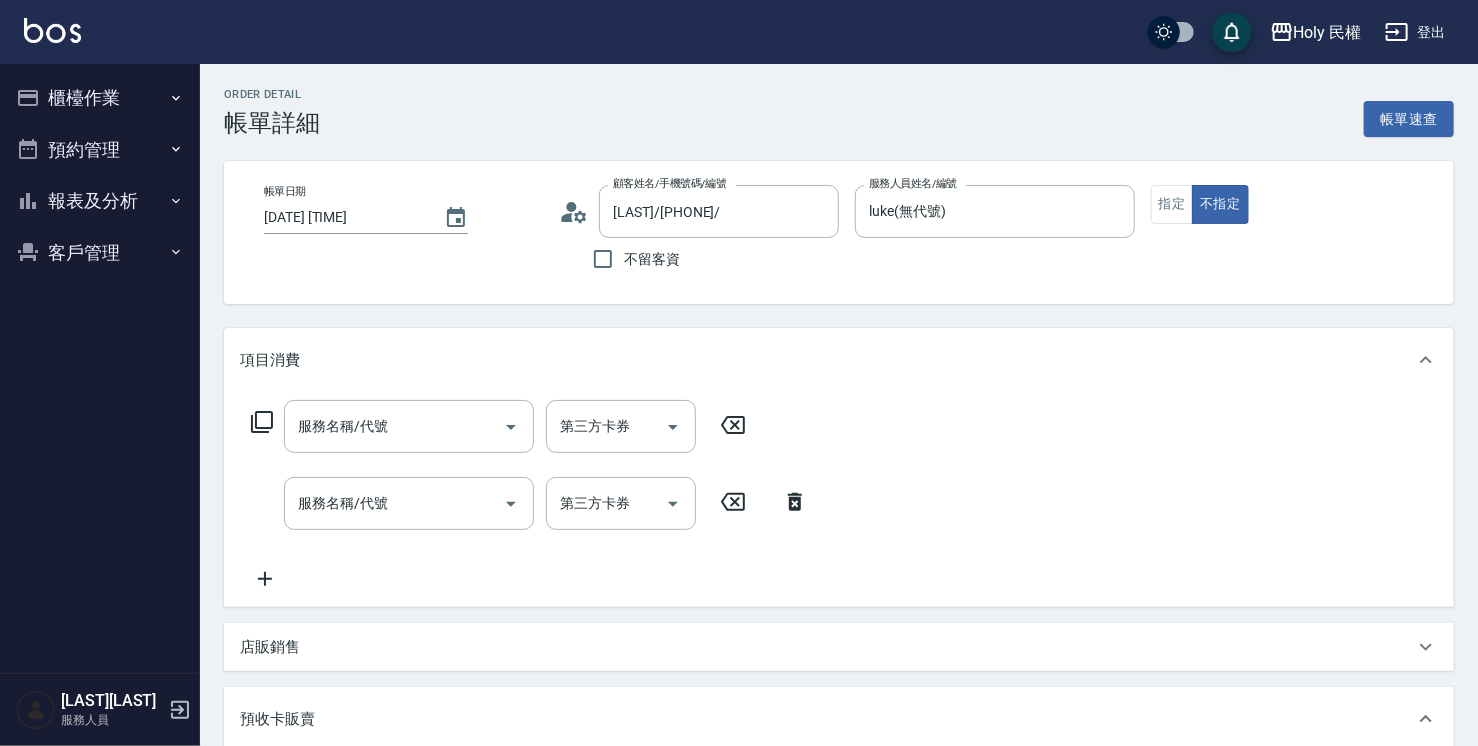 click 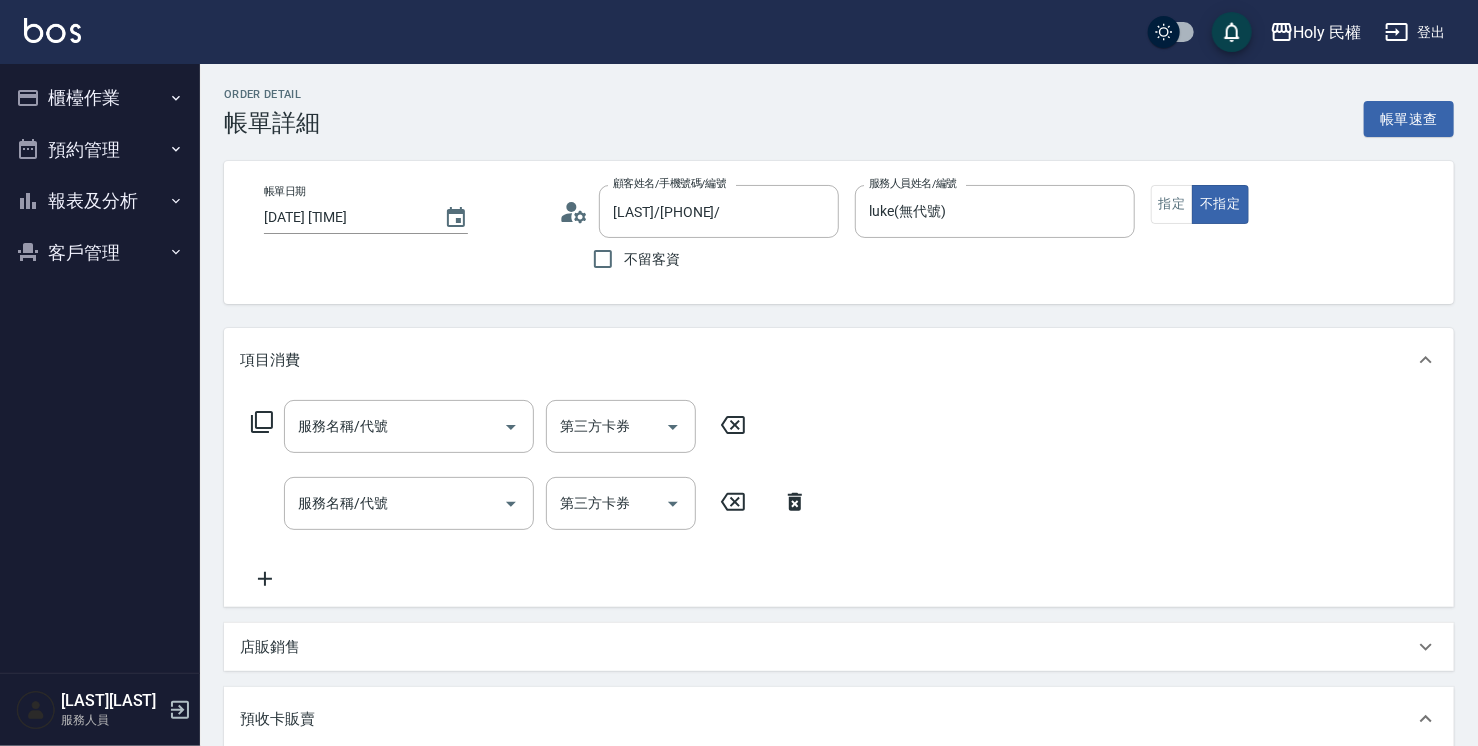 click on "櫃檯作業" at bounding box center [100, 98] 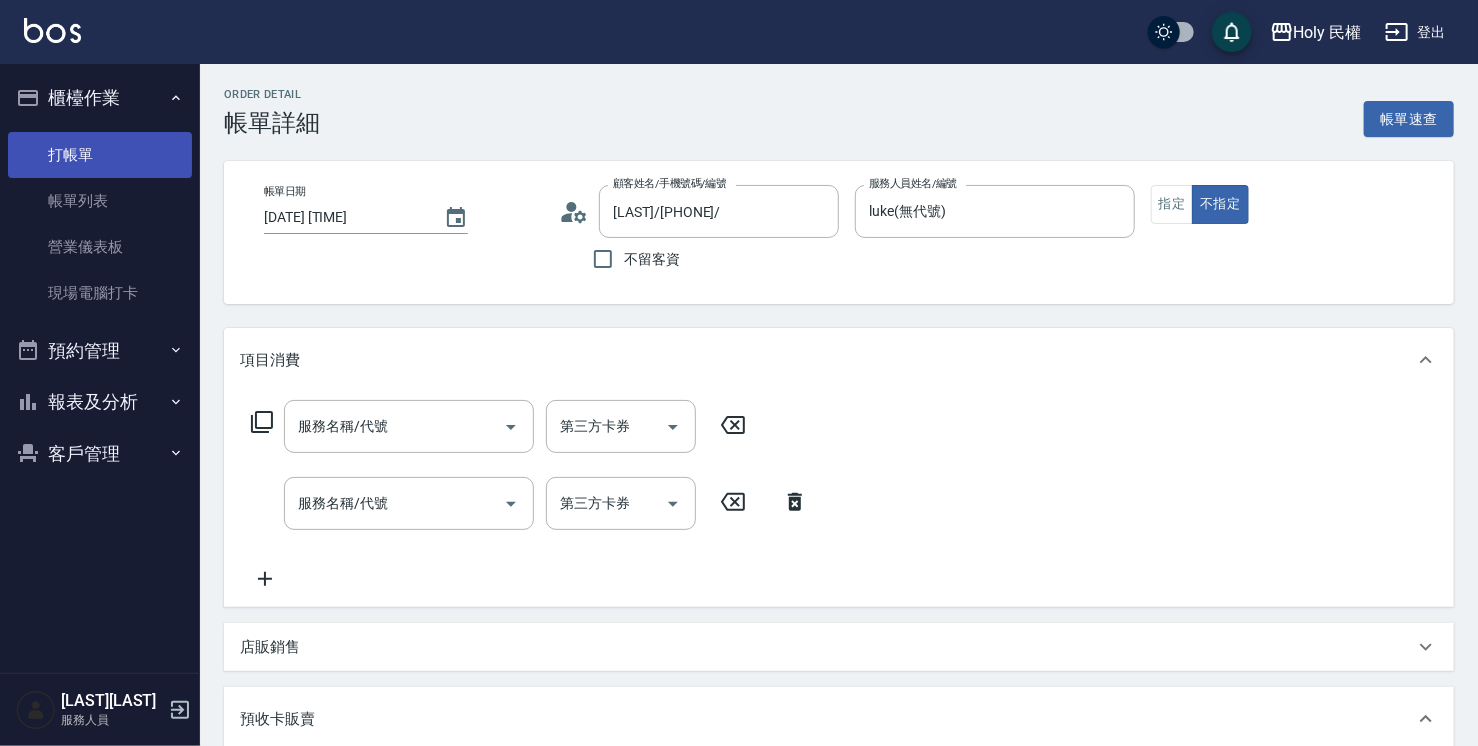 click on "打帳單" at bounding box center [100, 155] 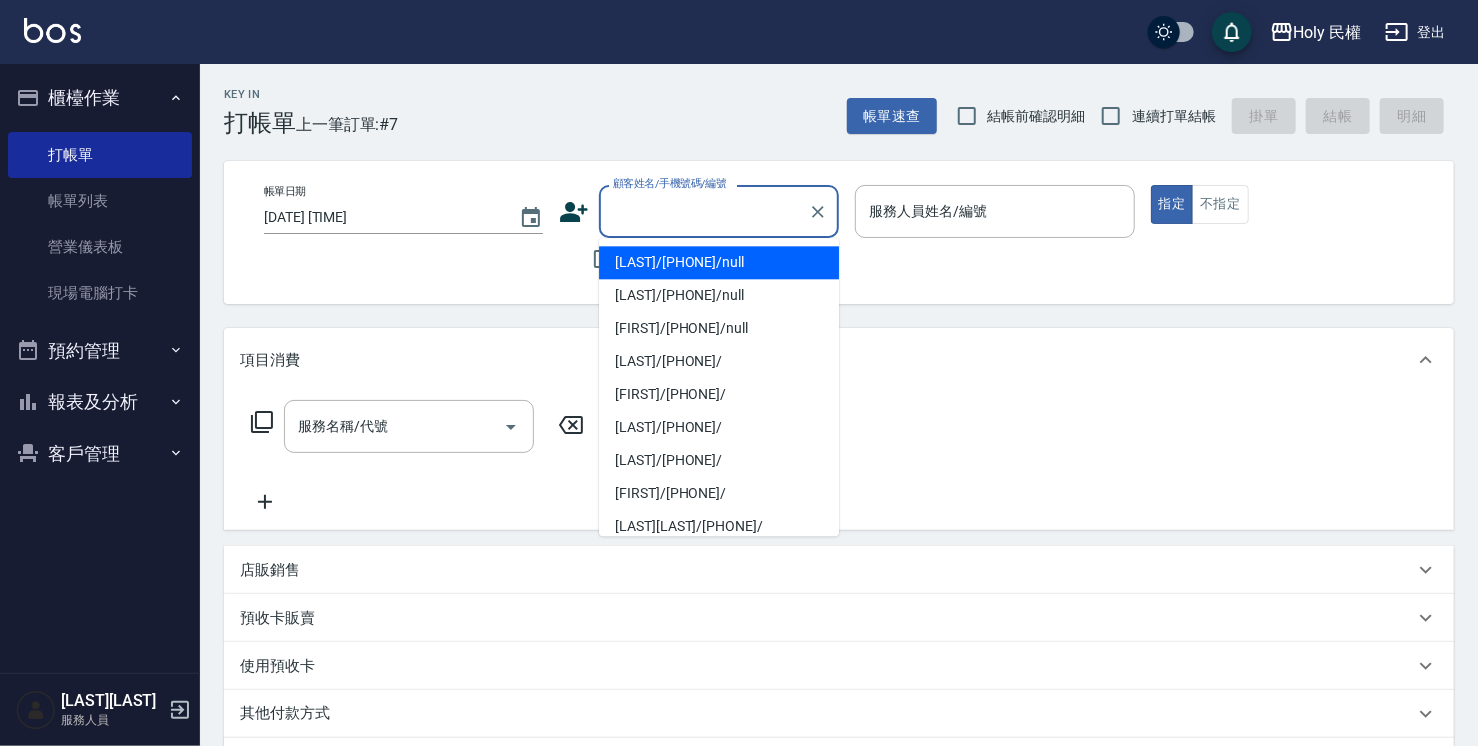 click on "顧客姓名/手機號碼/編號" at bounding box center [704, 211] 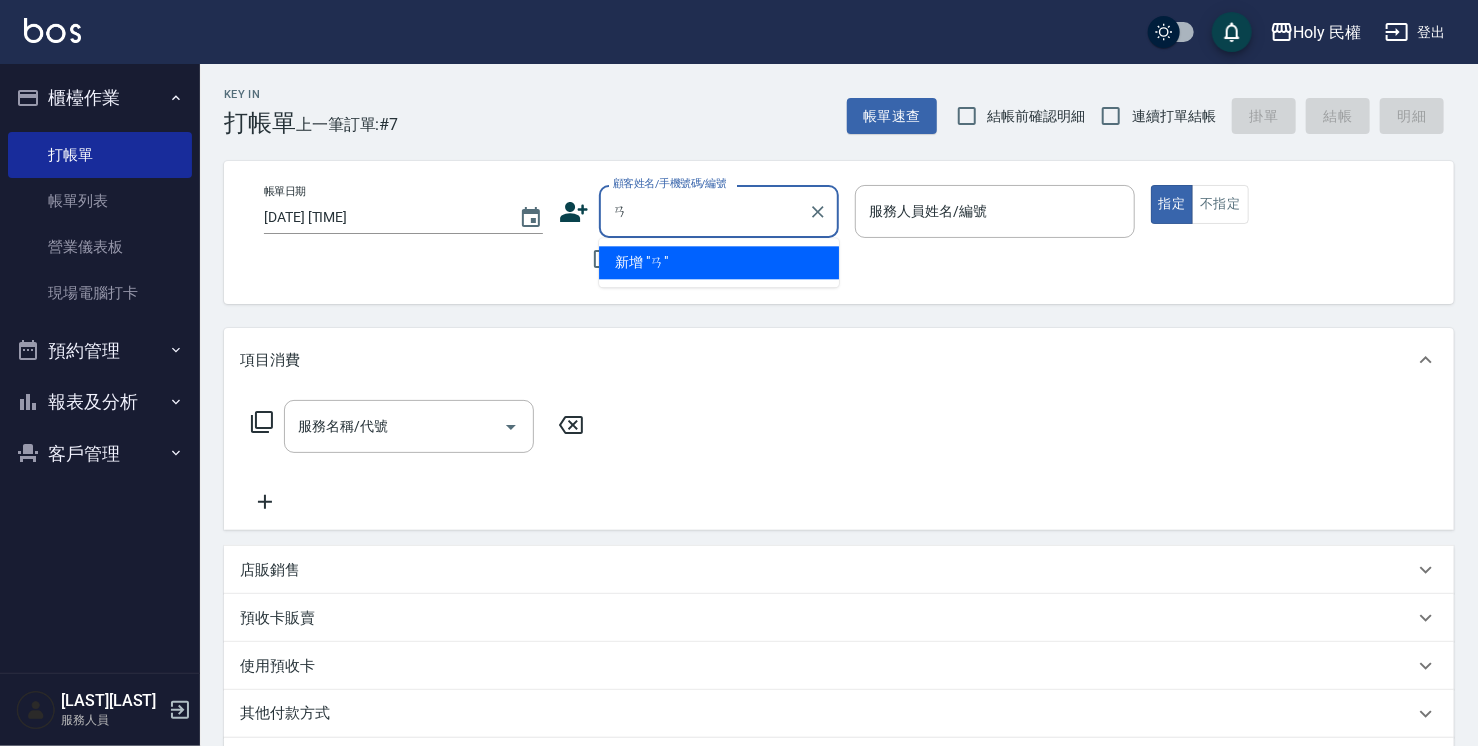type on "ㄞ" 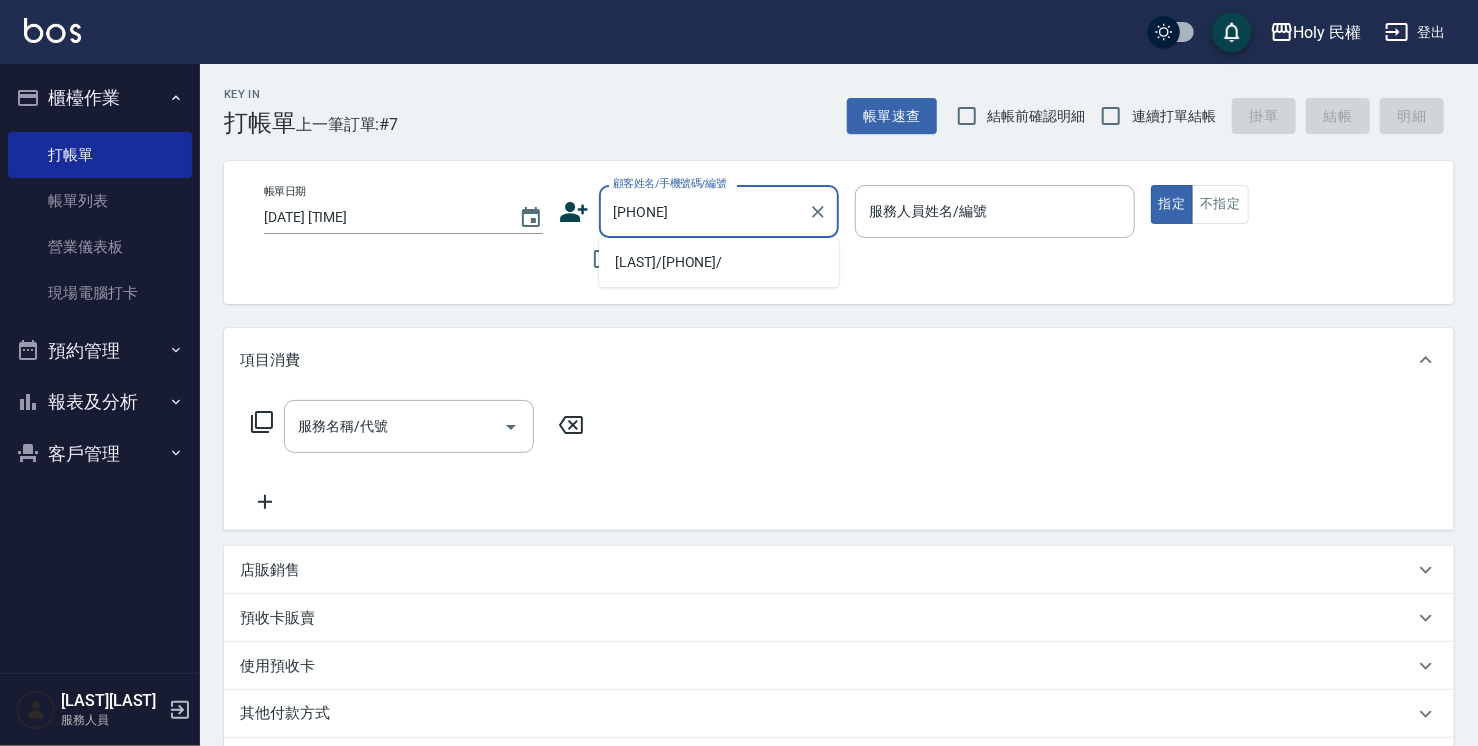 click on "黃/0927567422/" at bounding box center (719, 262) 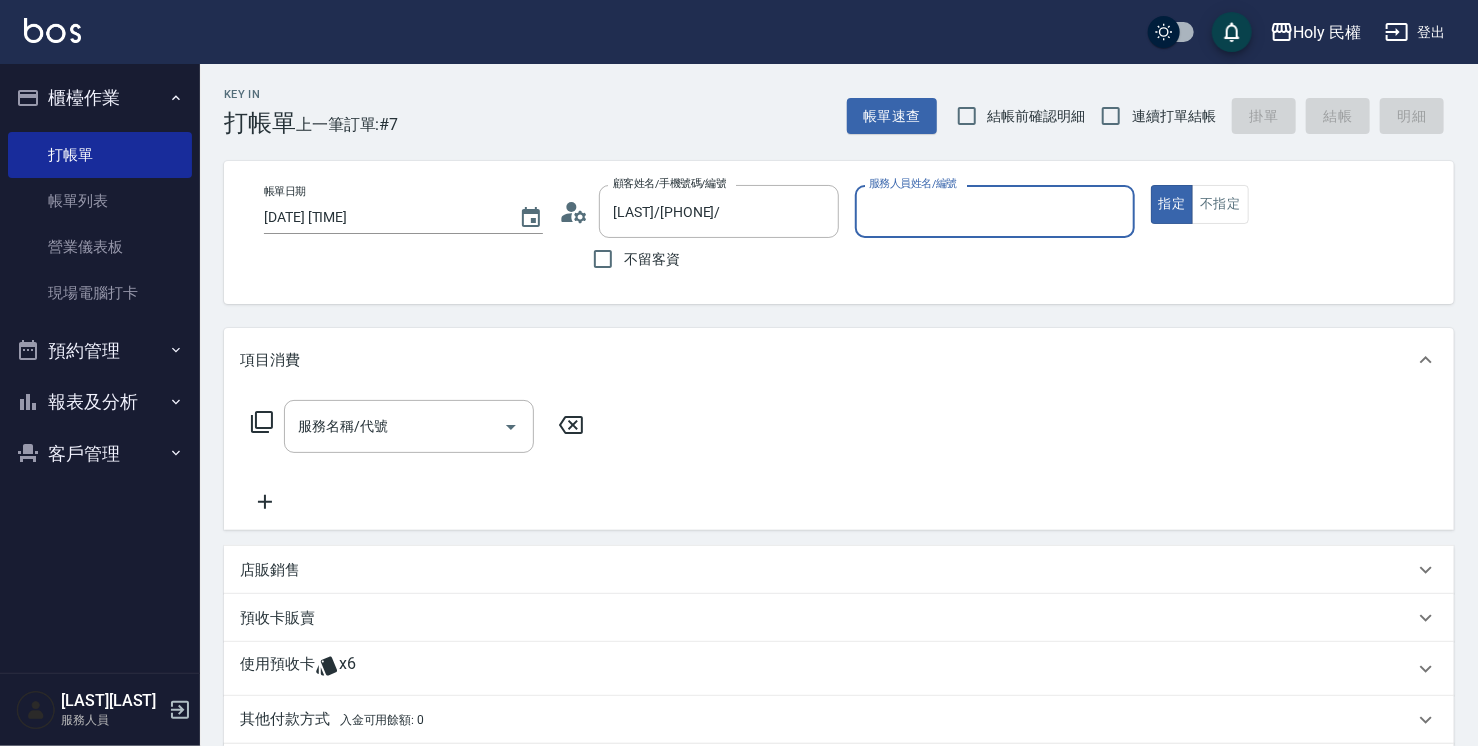 click on "服務人員姓名/編號" at bounding box center [994, 211] 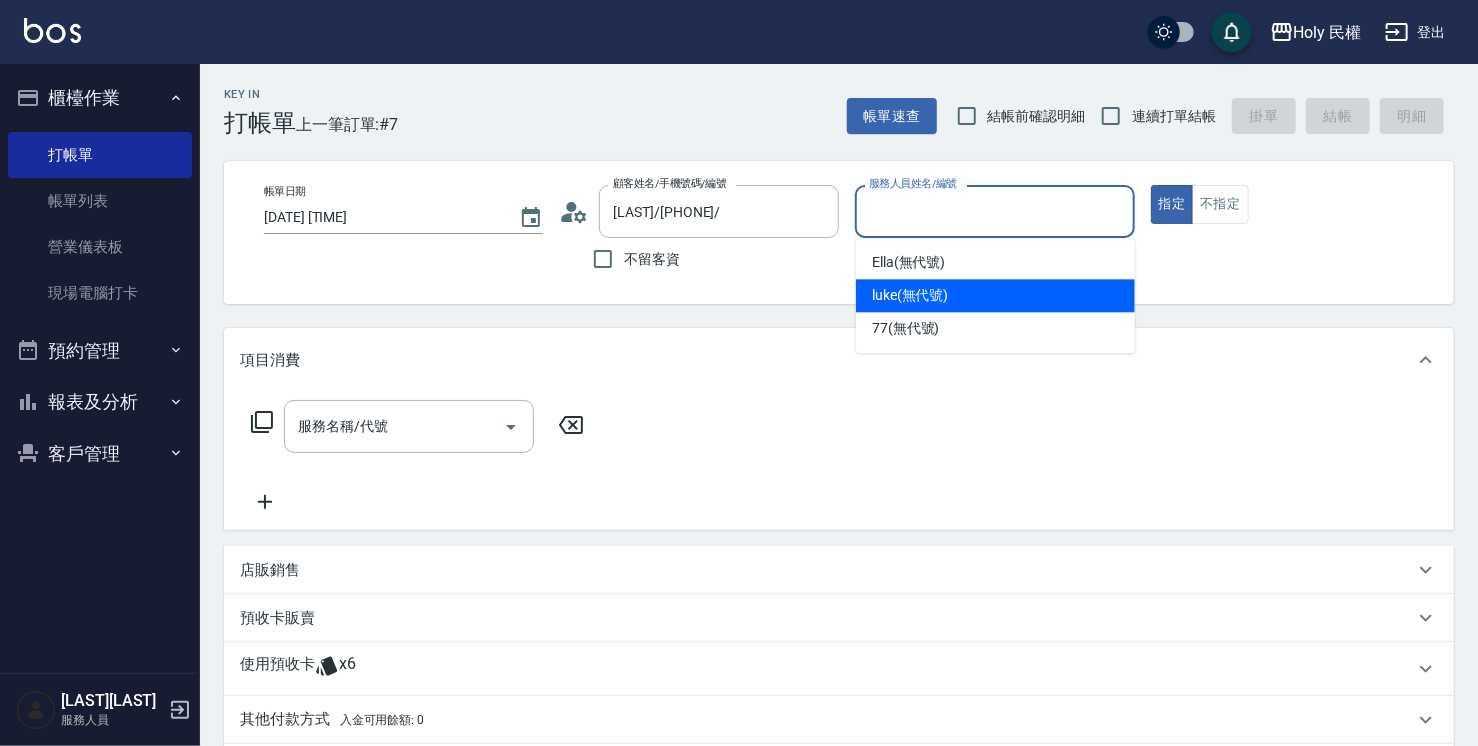 click on "luke (無代號)" at bounding box center [995, 295] 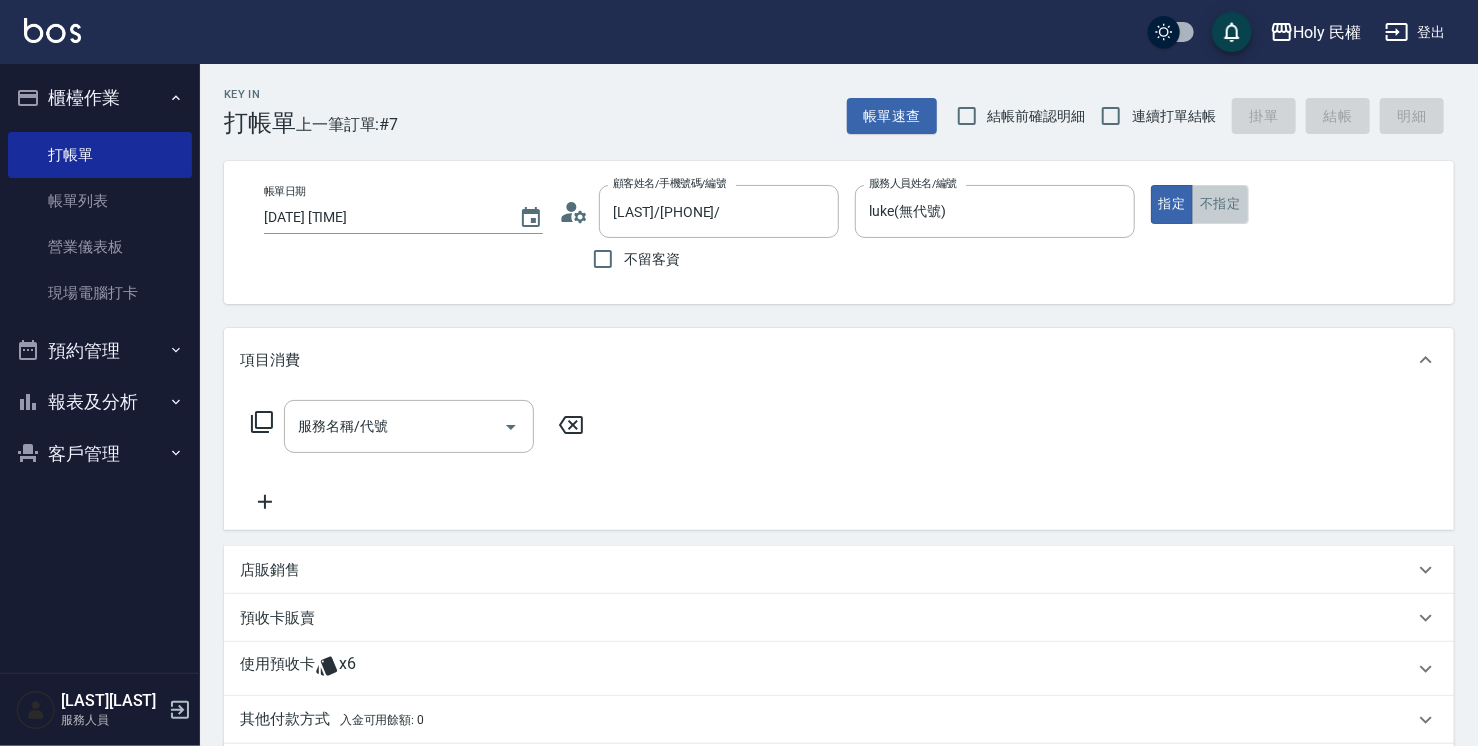 click on "不指定" at bounding box center (1220, 204) 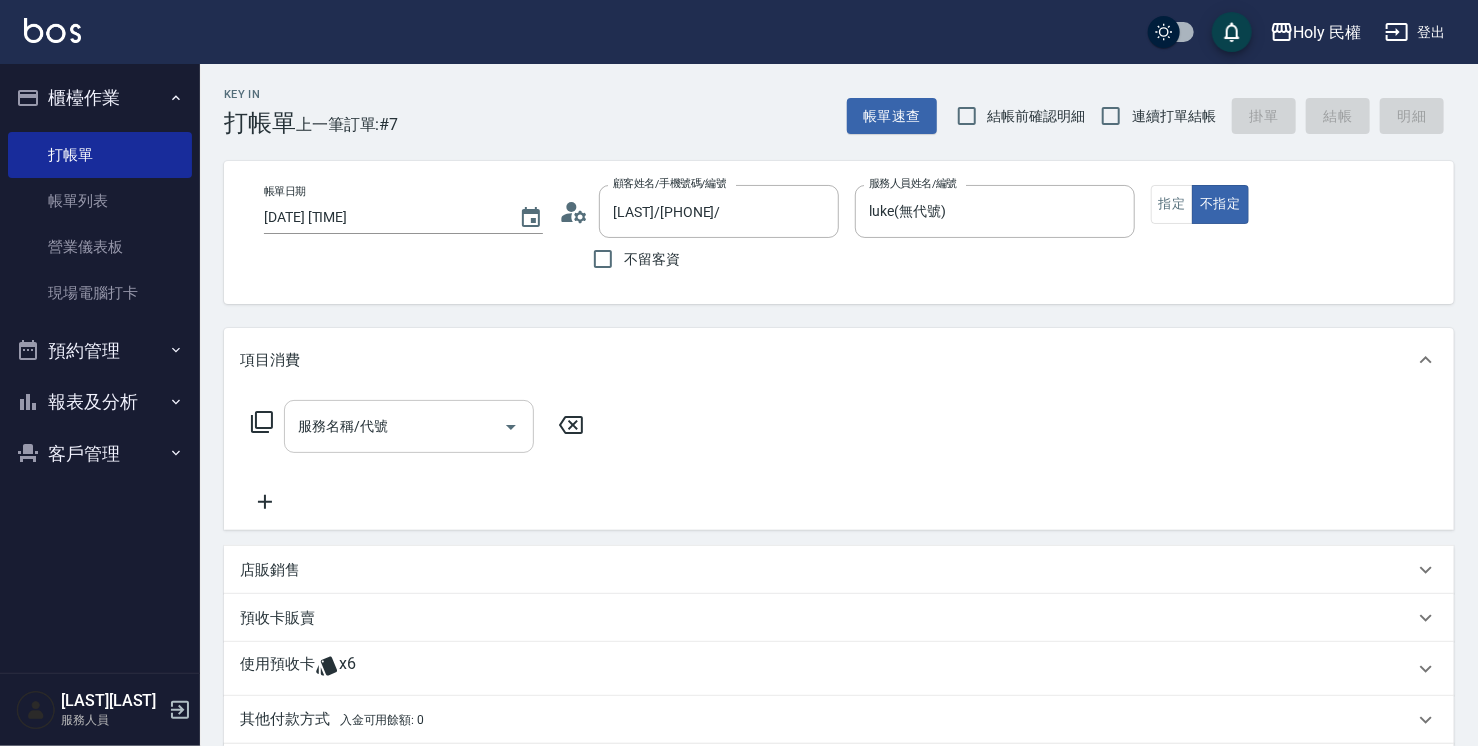 click on "服務名稱/代號" at bounding box center [394, 426] 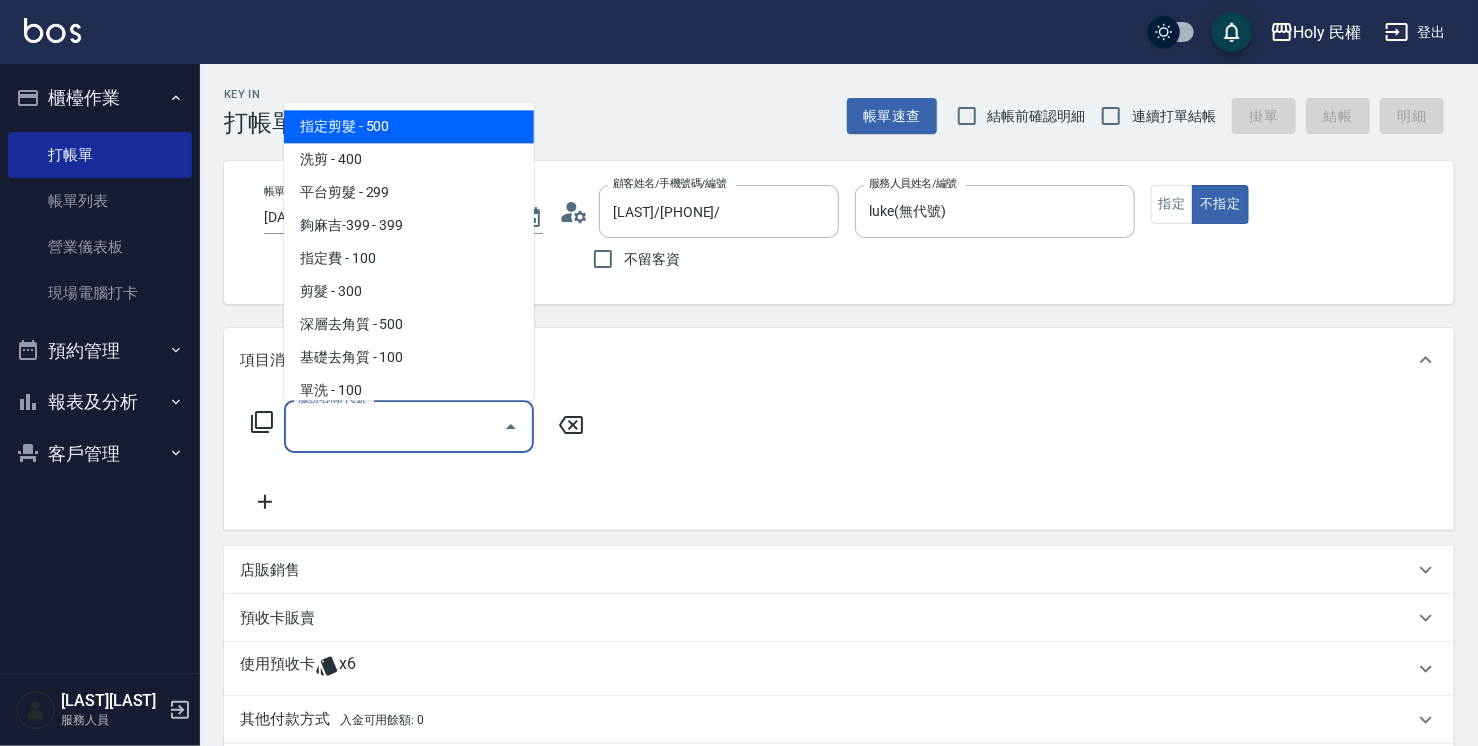 click on "服務名稱/代號" at bounding box center [394, 426] 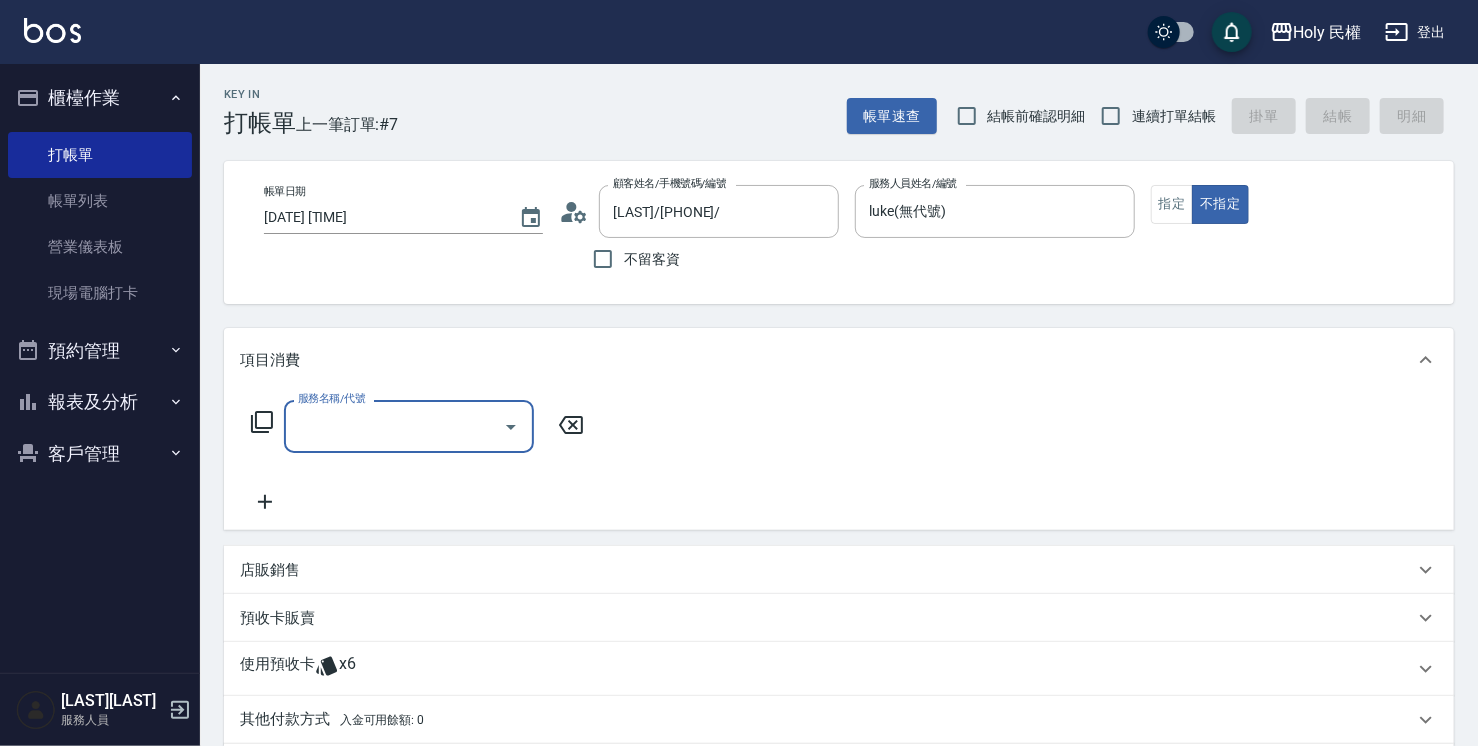 click on "使用預收卡 x6" at bounding box center [827, 669] 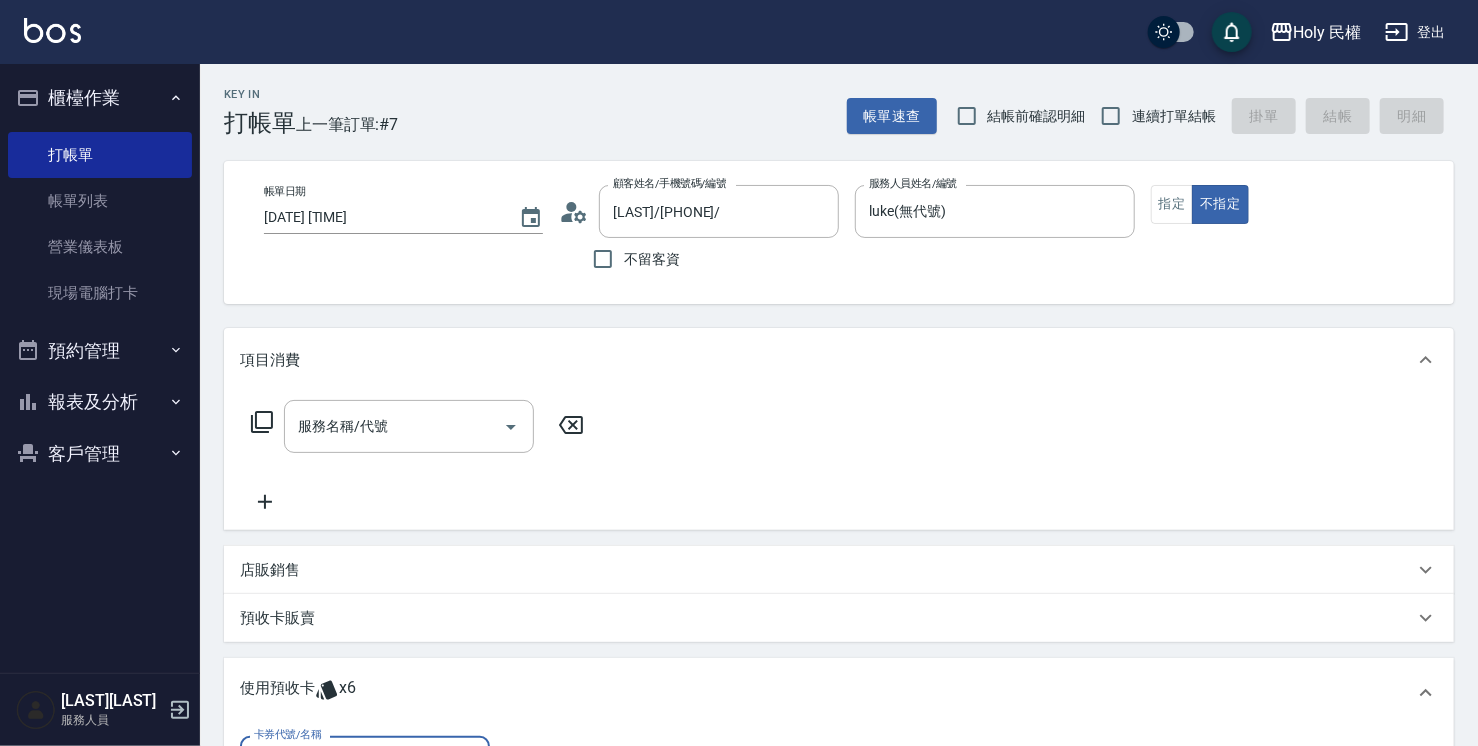 scroll, scrollTop: 0, scrollLeft: 0, axis: both 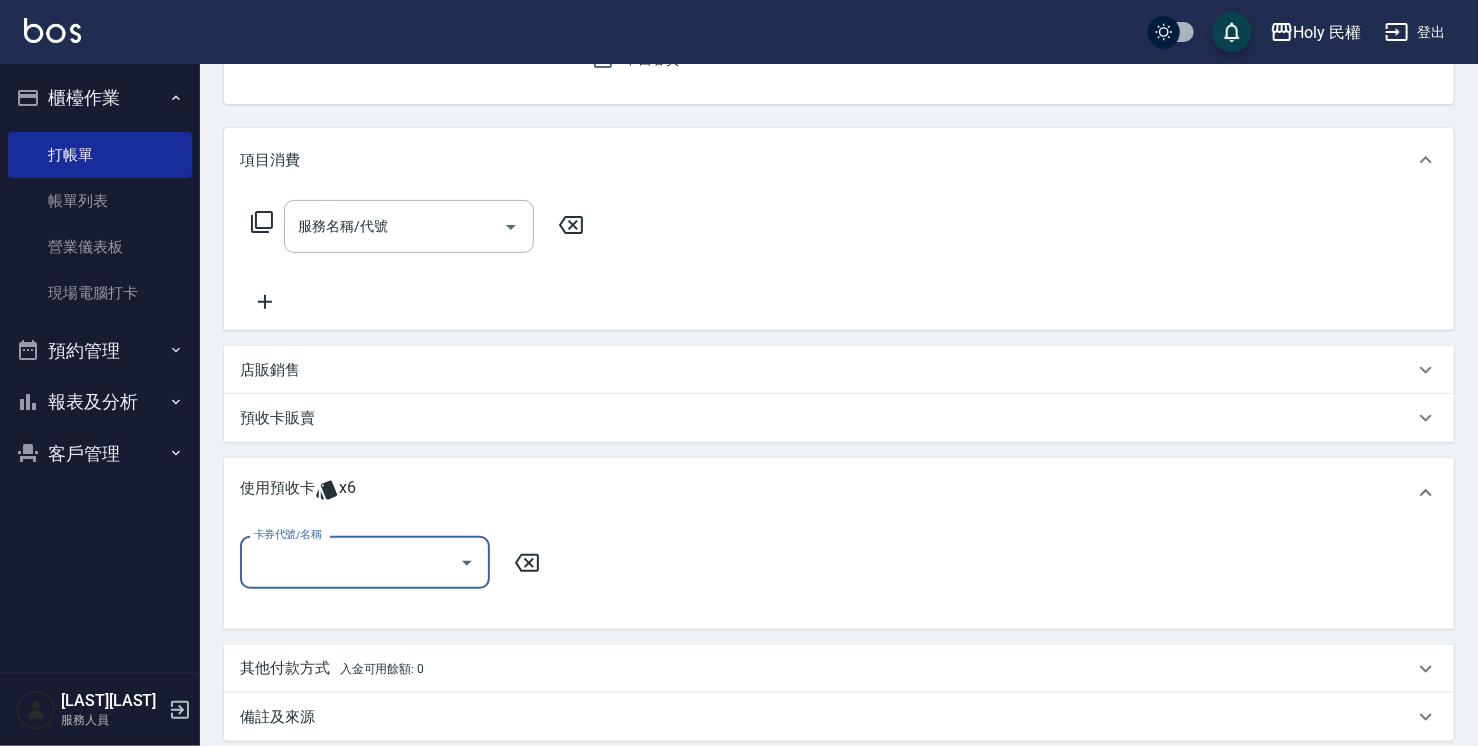 click on "卡券代號/名稱" at bounding box center (350, 562) 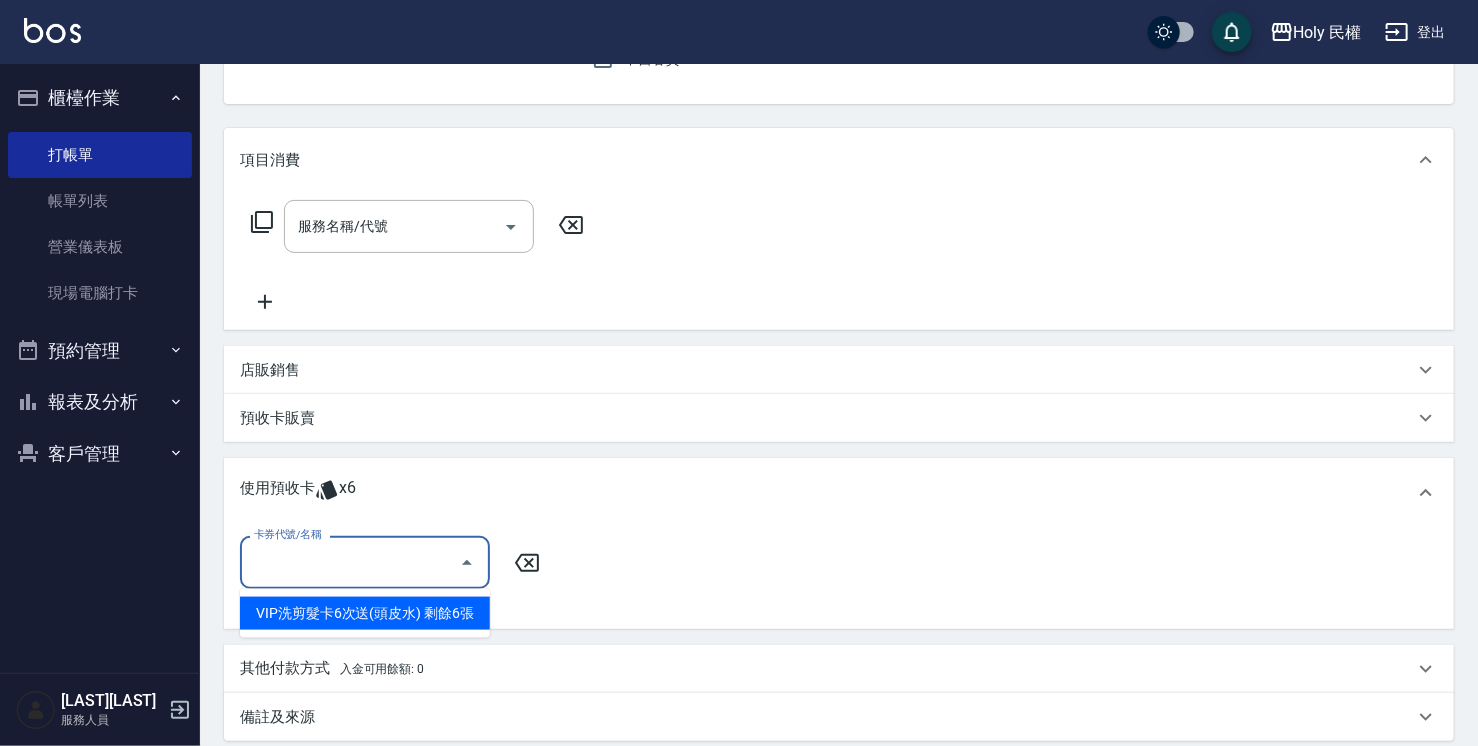 click on "VIP洗剪髮卡6次送(頭皮水) 剩餘6張" at bounding box center [365, 613] 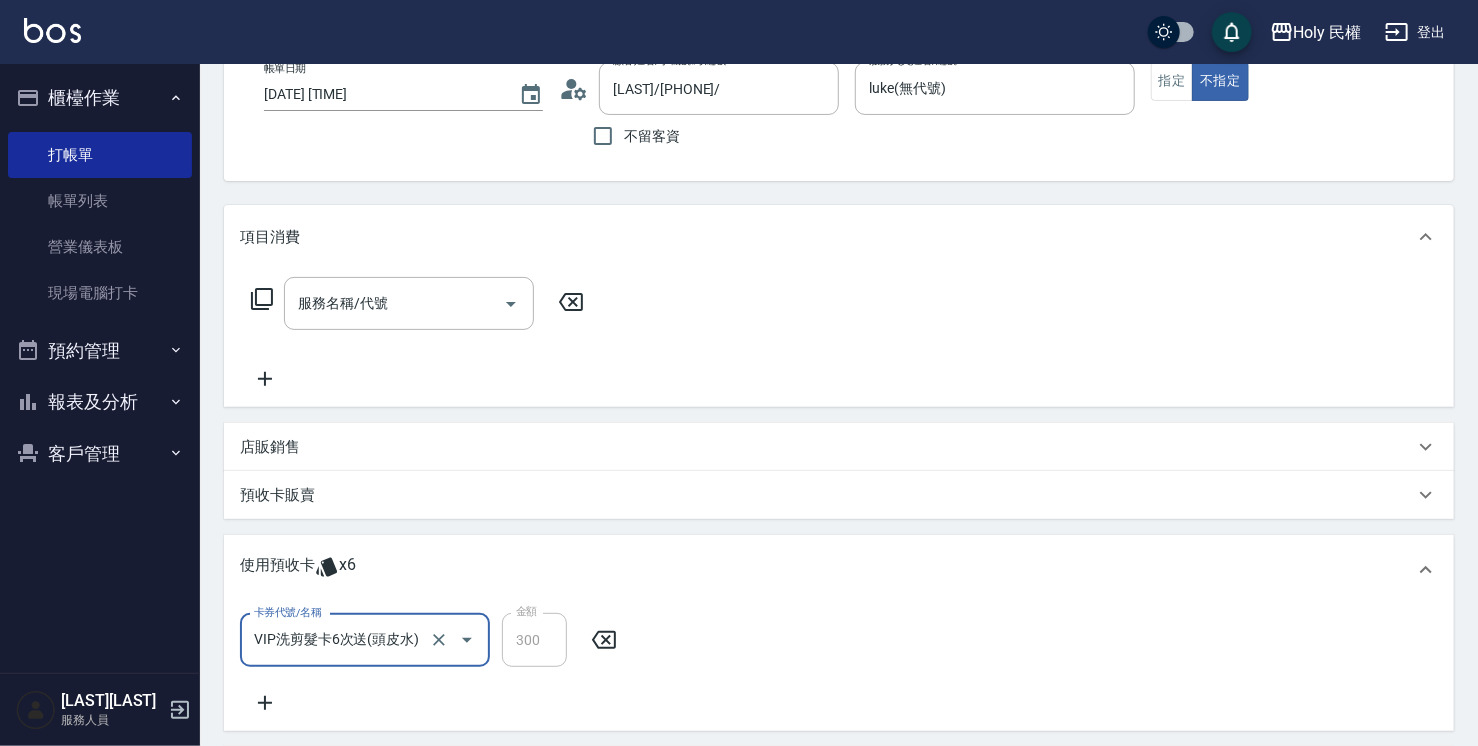 scroll, scrollTop: 0, scrollLeft: 0, axis: both 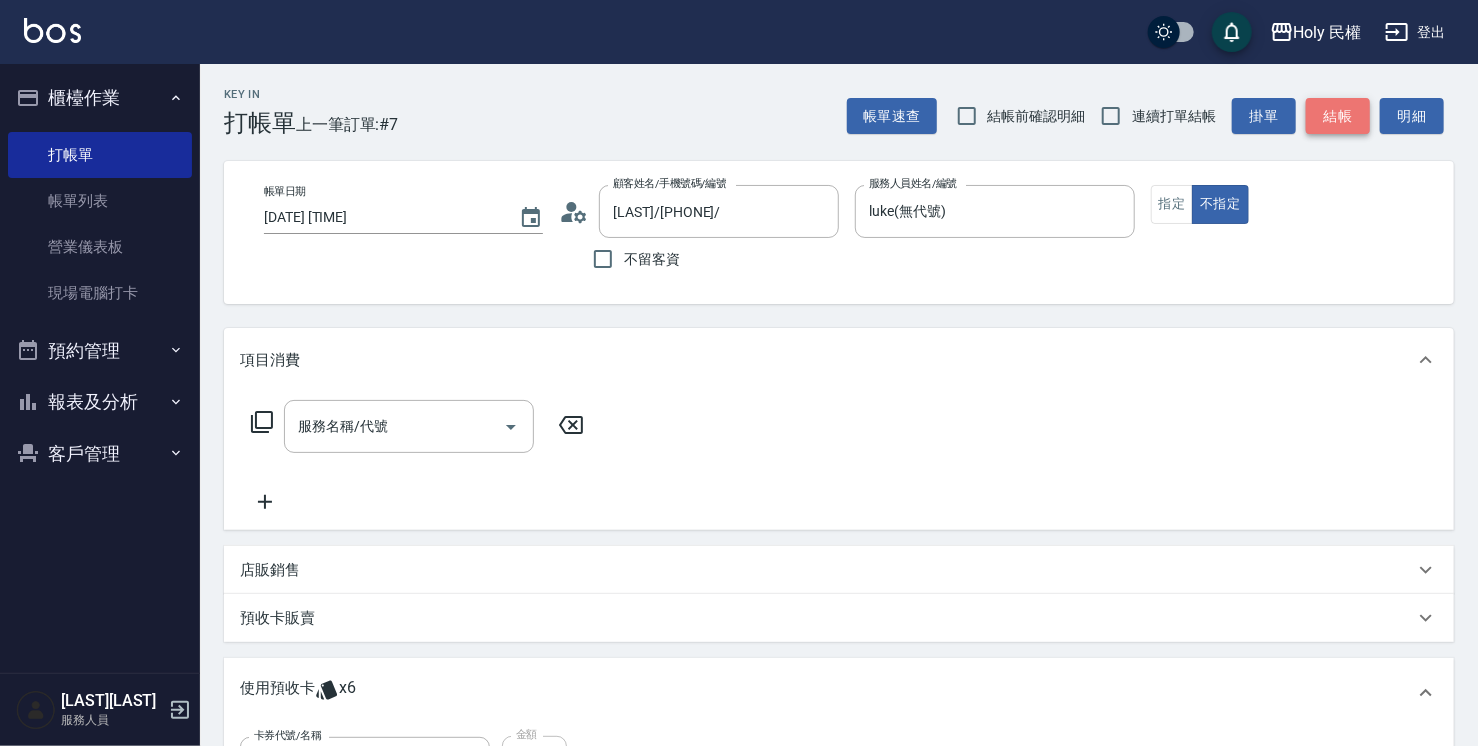 click on "結帳" at bounding box center [1338, 116] 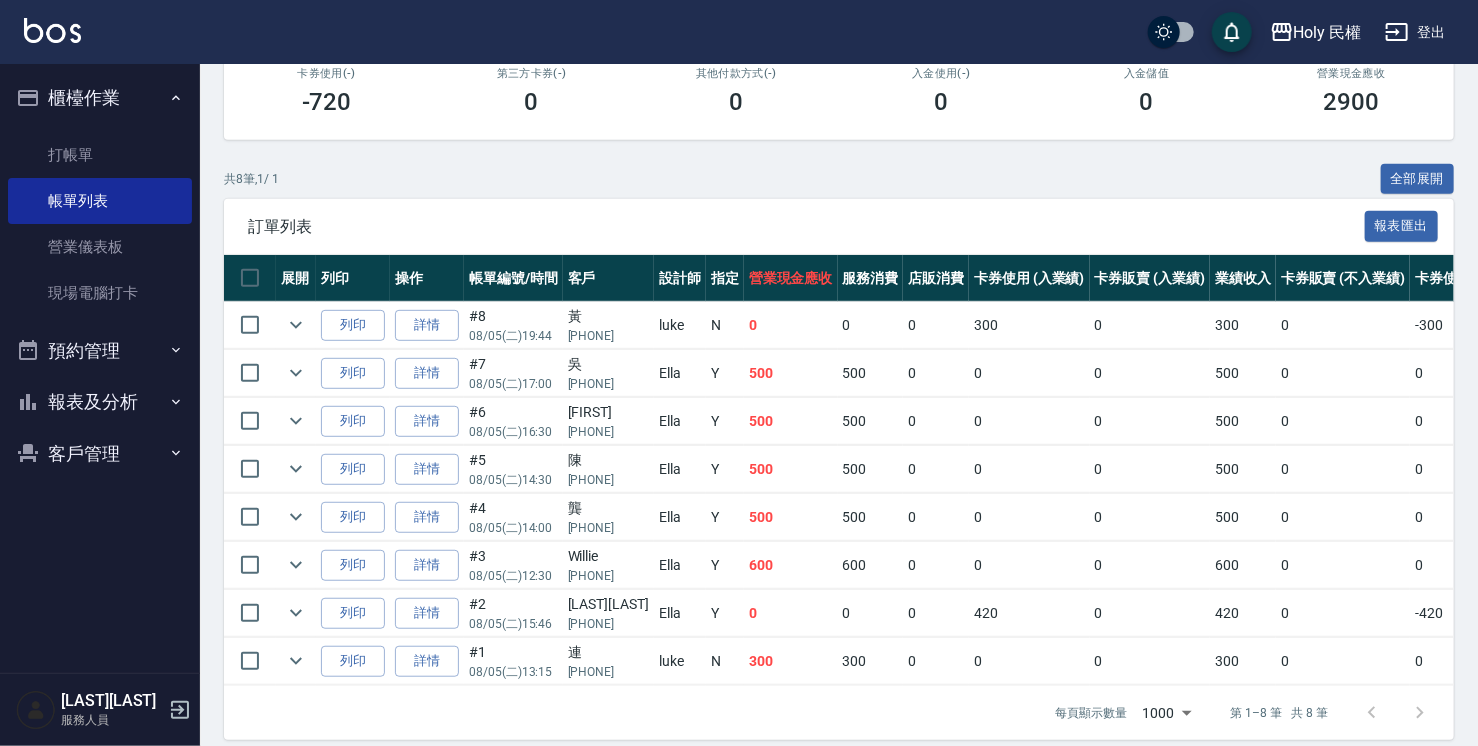 scroll, scrollTop: 392, scrollLeft: 0, axis: vertical 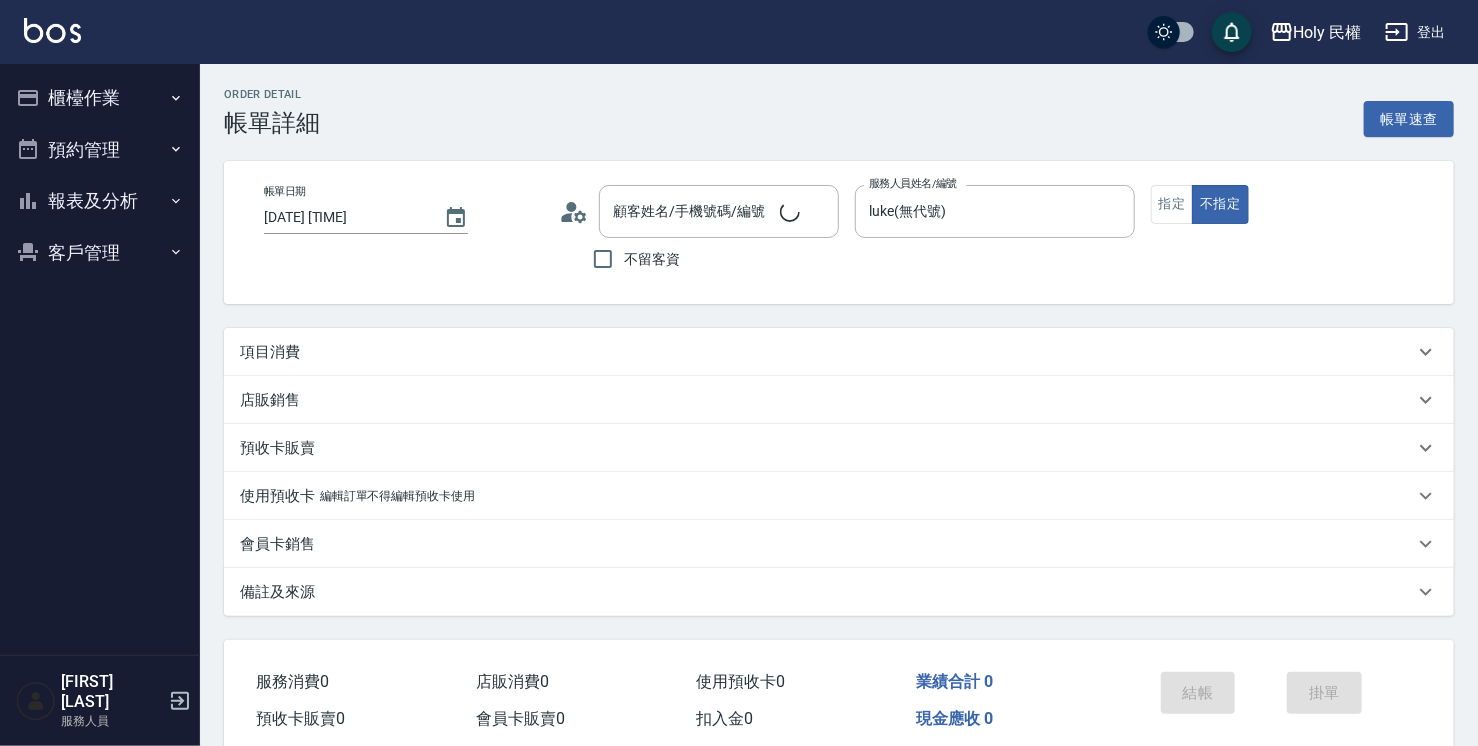 type on "[DATE] [TIME]" 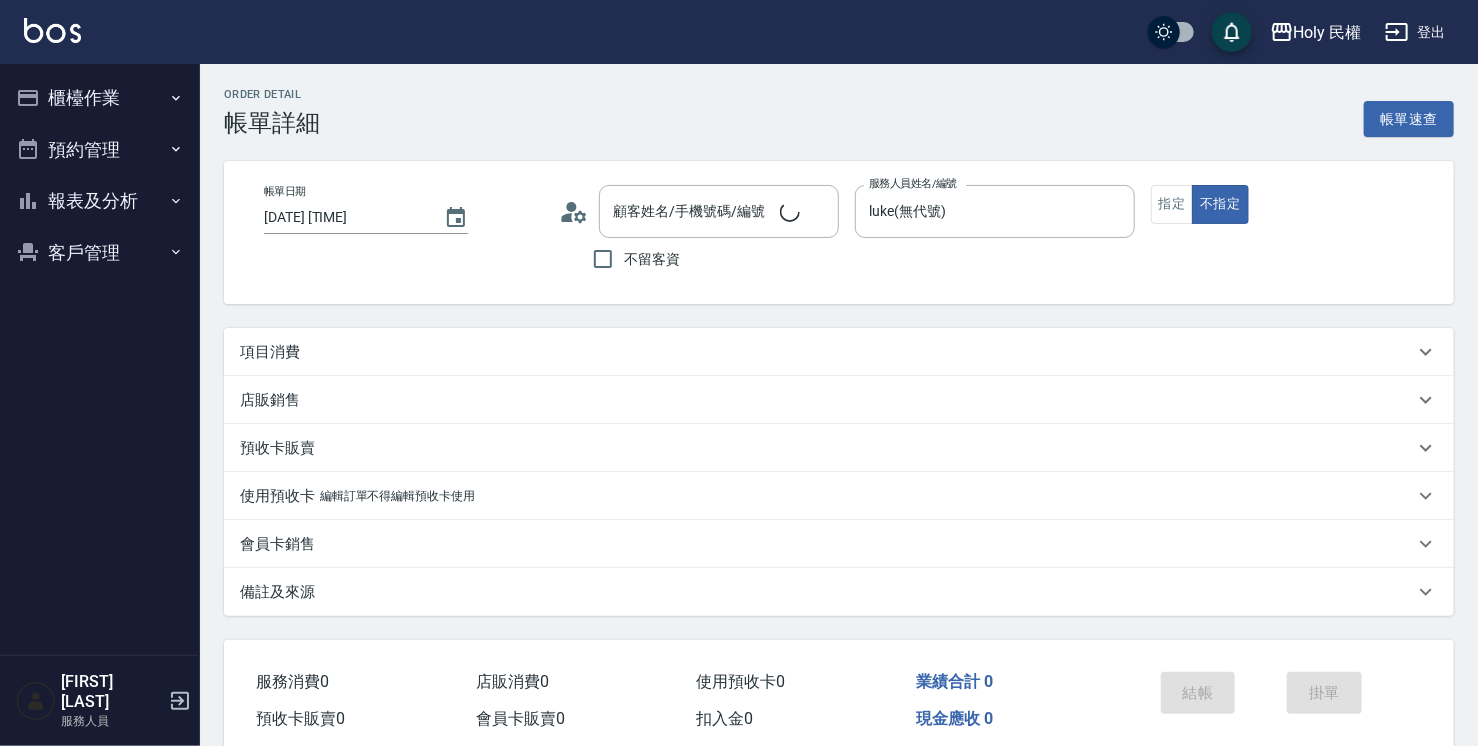 type on "luke(無代號)" 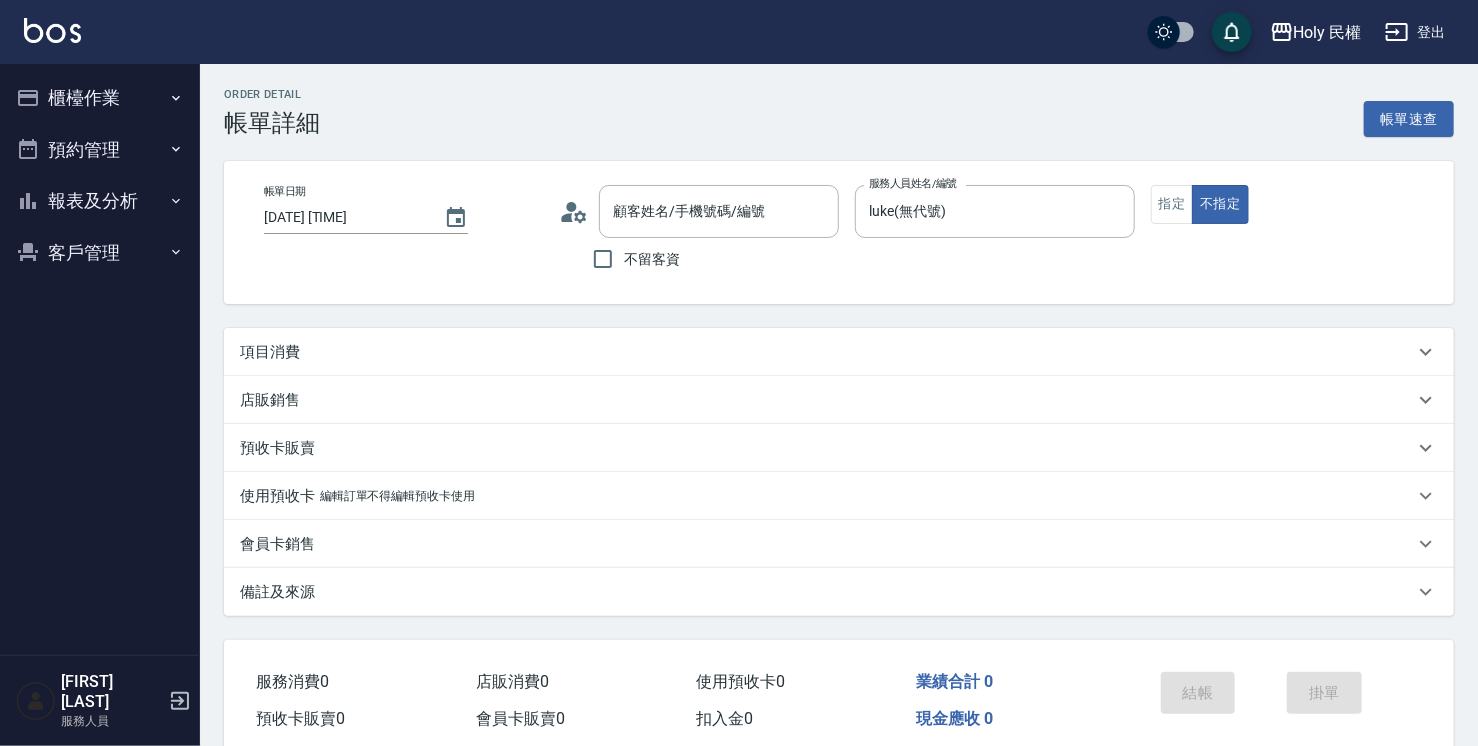 type on "[NAME]/[PHONE]/" 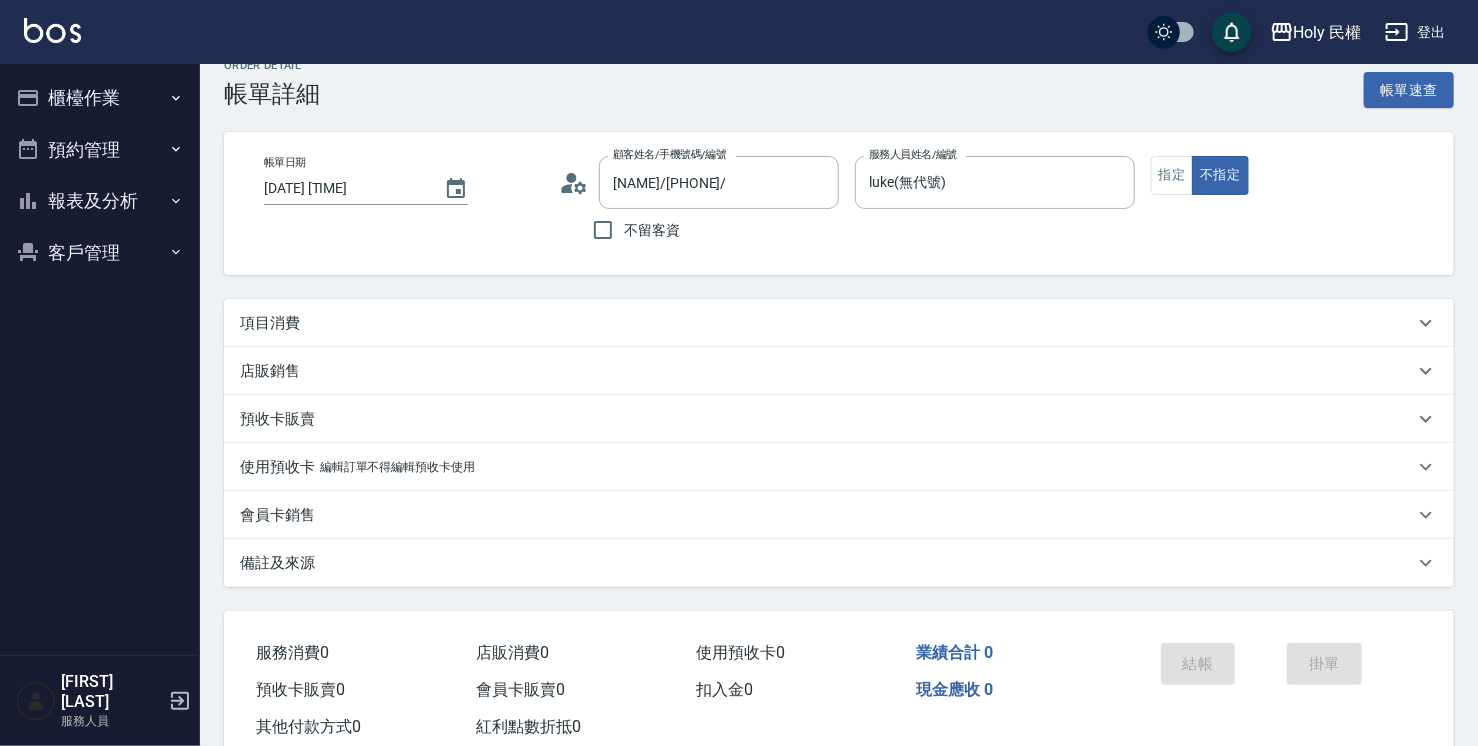 scroll, scrollTop: 0, scrollLeft: 0, axis: both 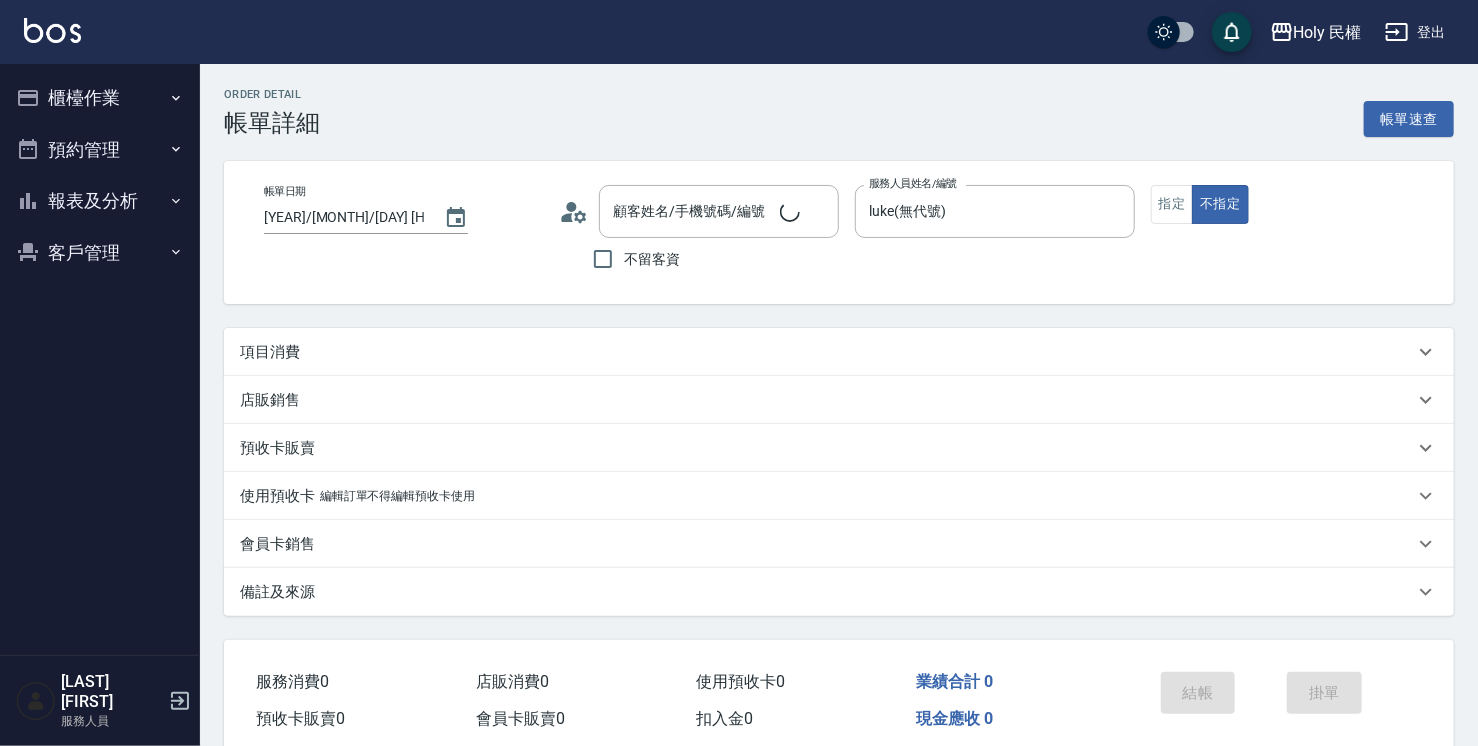 type on "[YEAR]/[MONTH]/[DAY] [HOUR]:[MINUTE]" 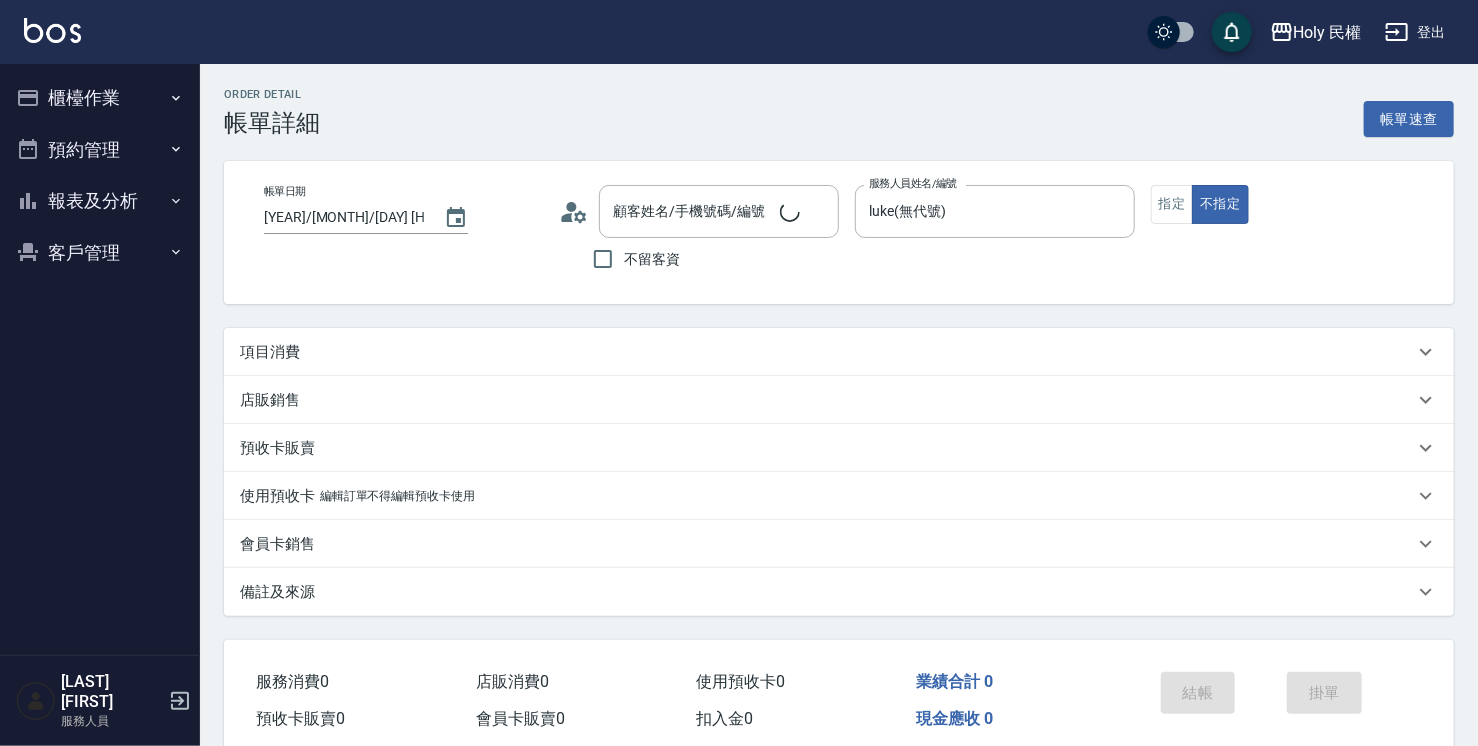 type on "luke(無代號)" 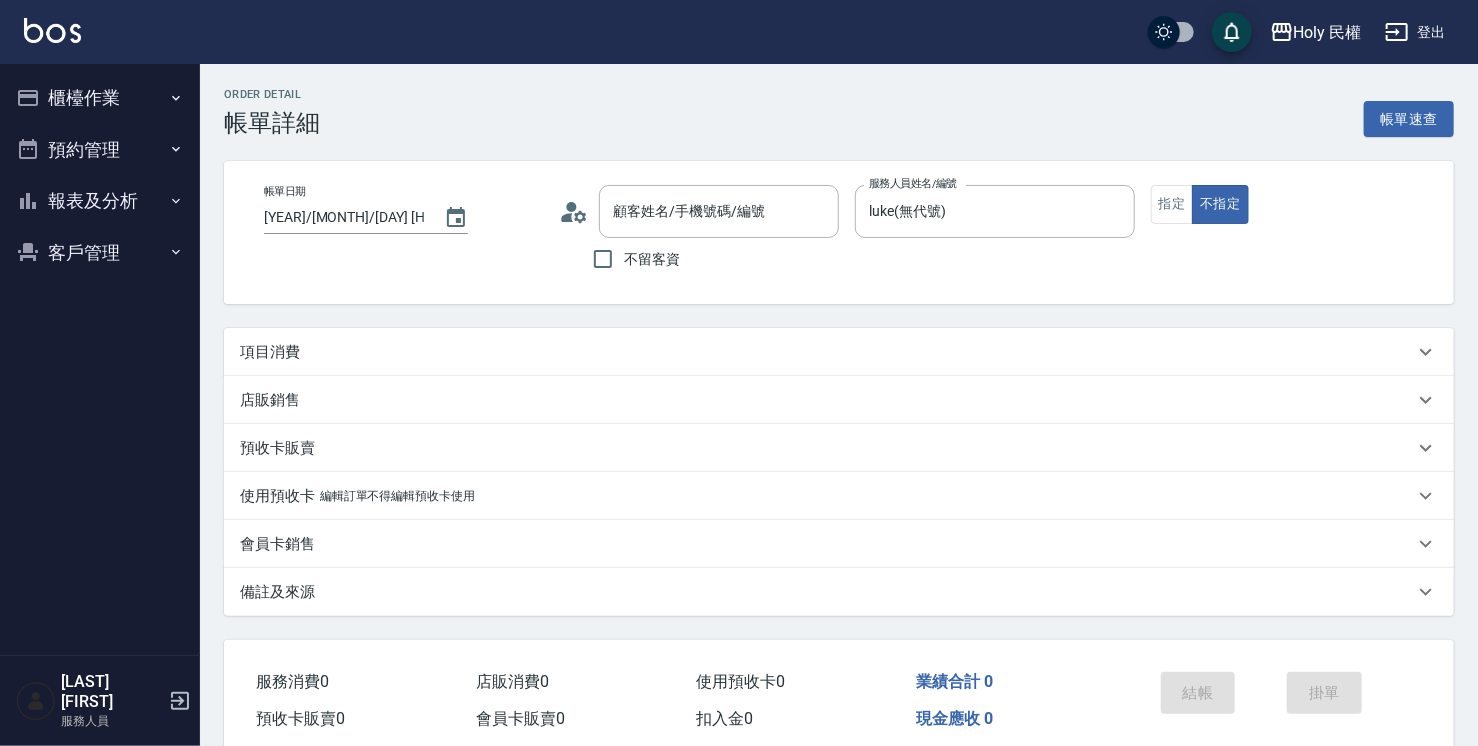 type on "[LAST] [FIRST]/[PHONE]/null" 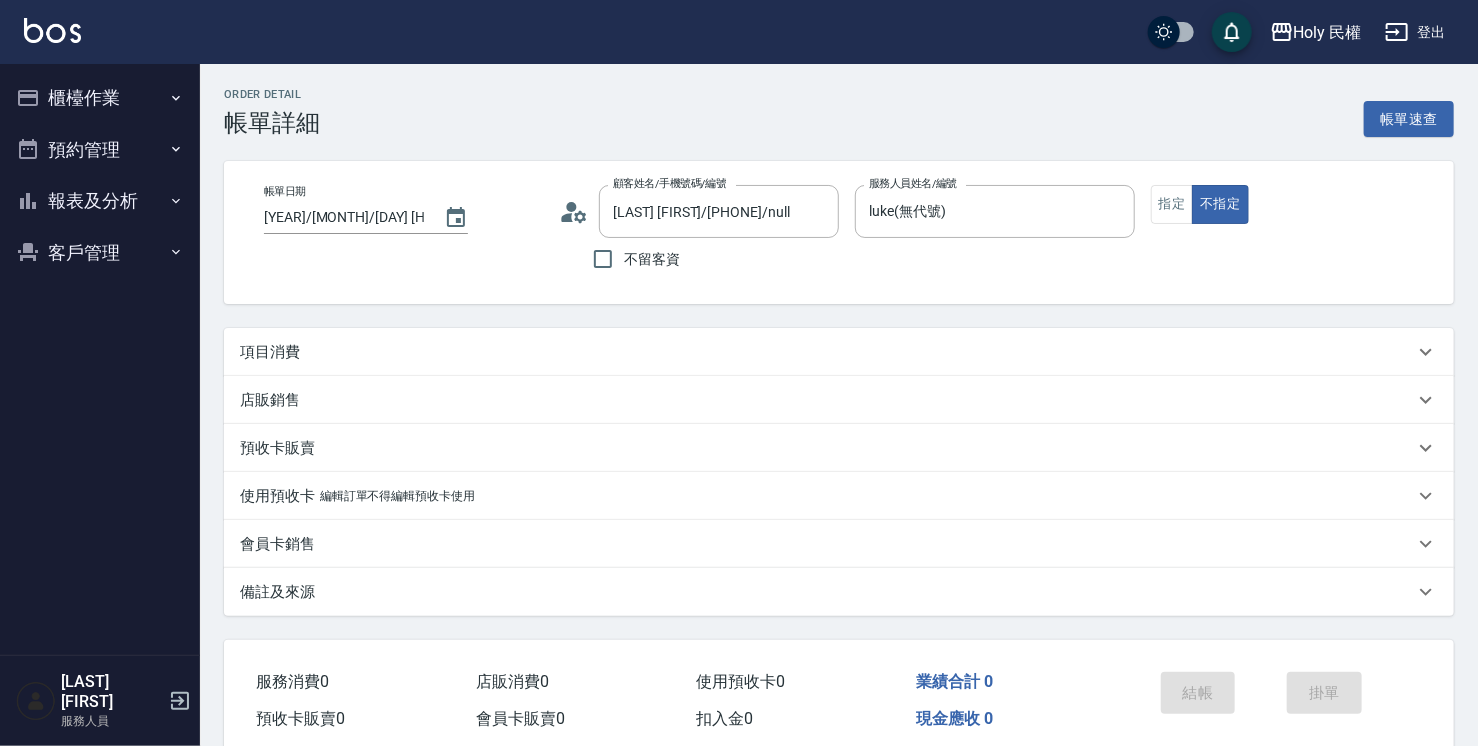 click on "項目消費" at bounding box center [827, 352] 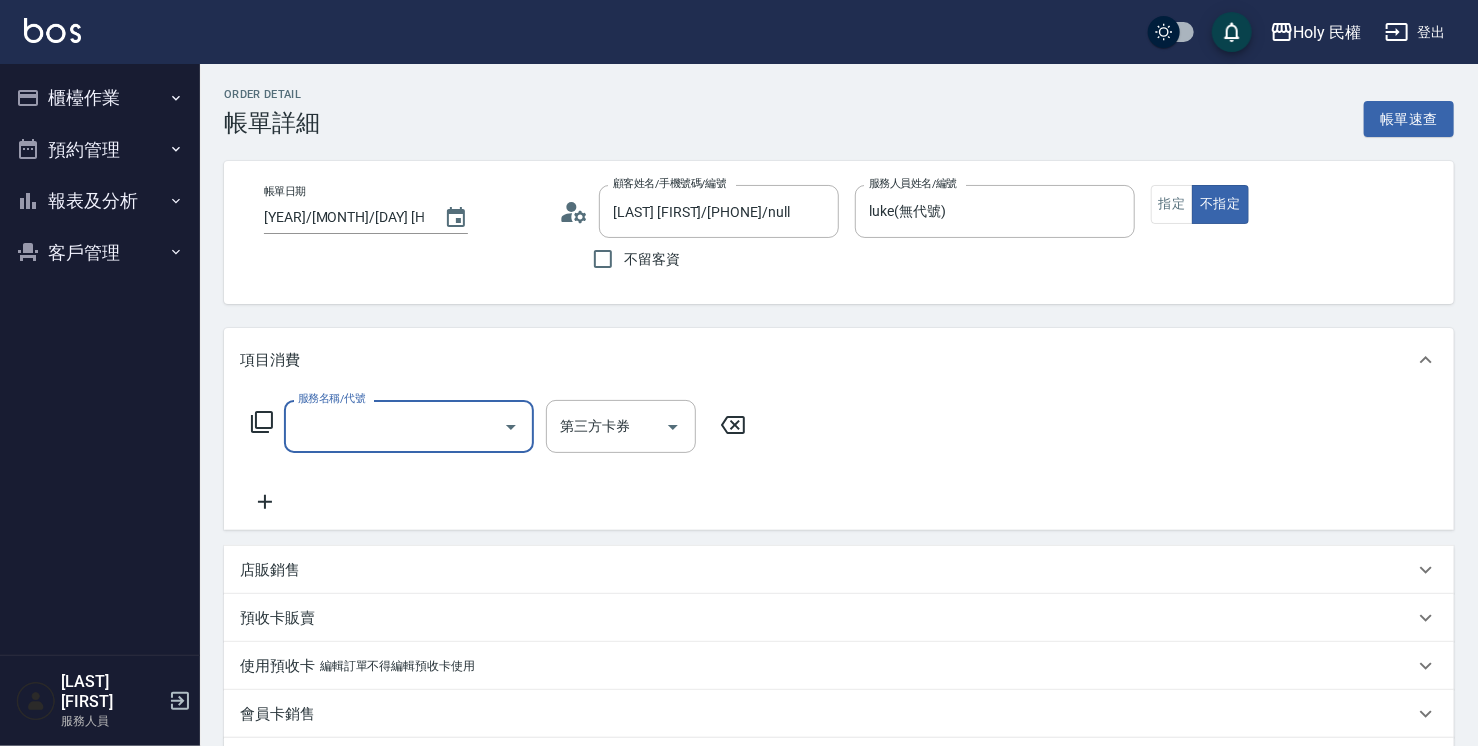 scroll, scrollTop: 0, scrollLeft: 0, axis: both 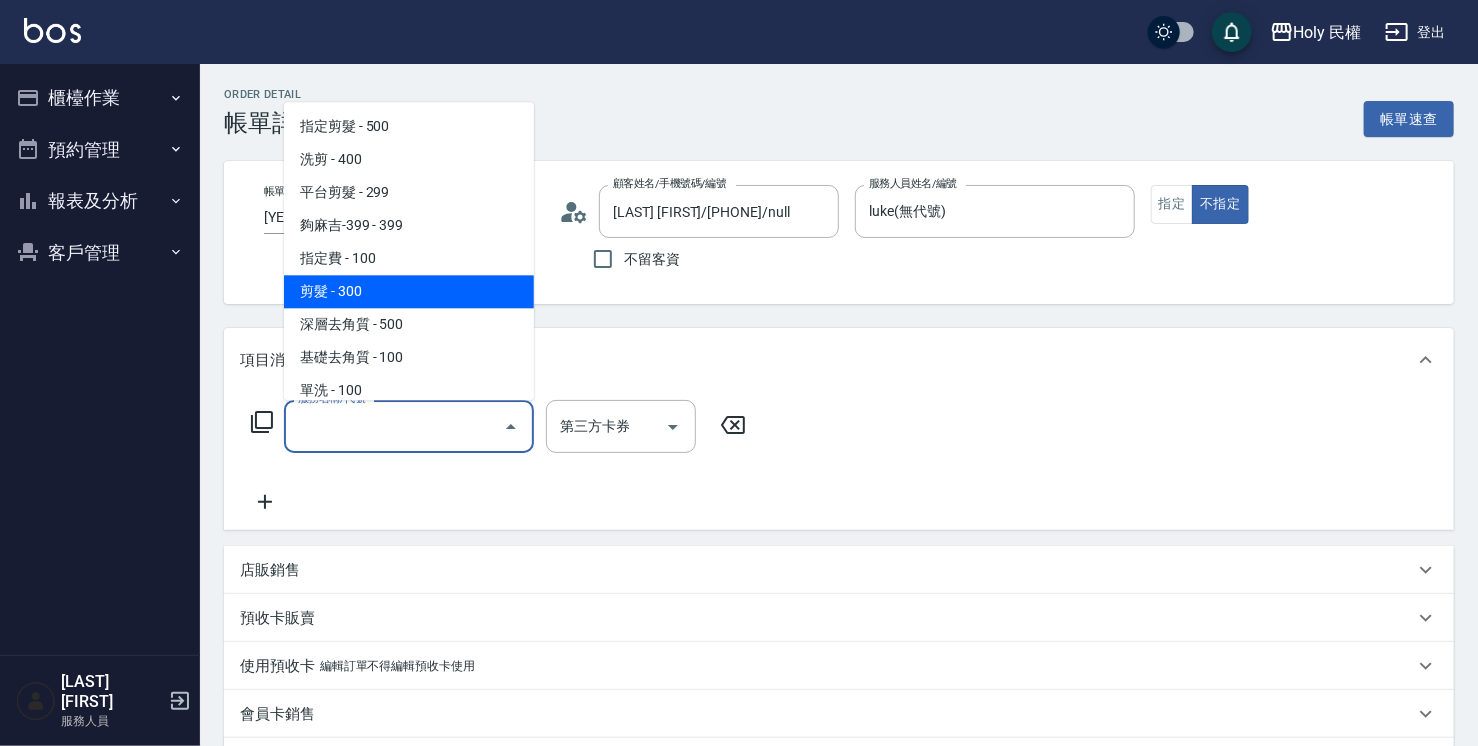 click on "剪髮 - 300" at bounding box center [409, 291] 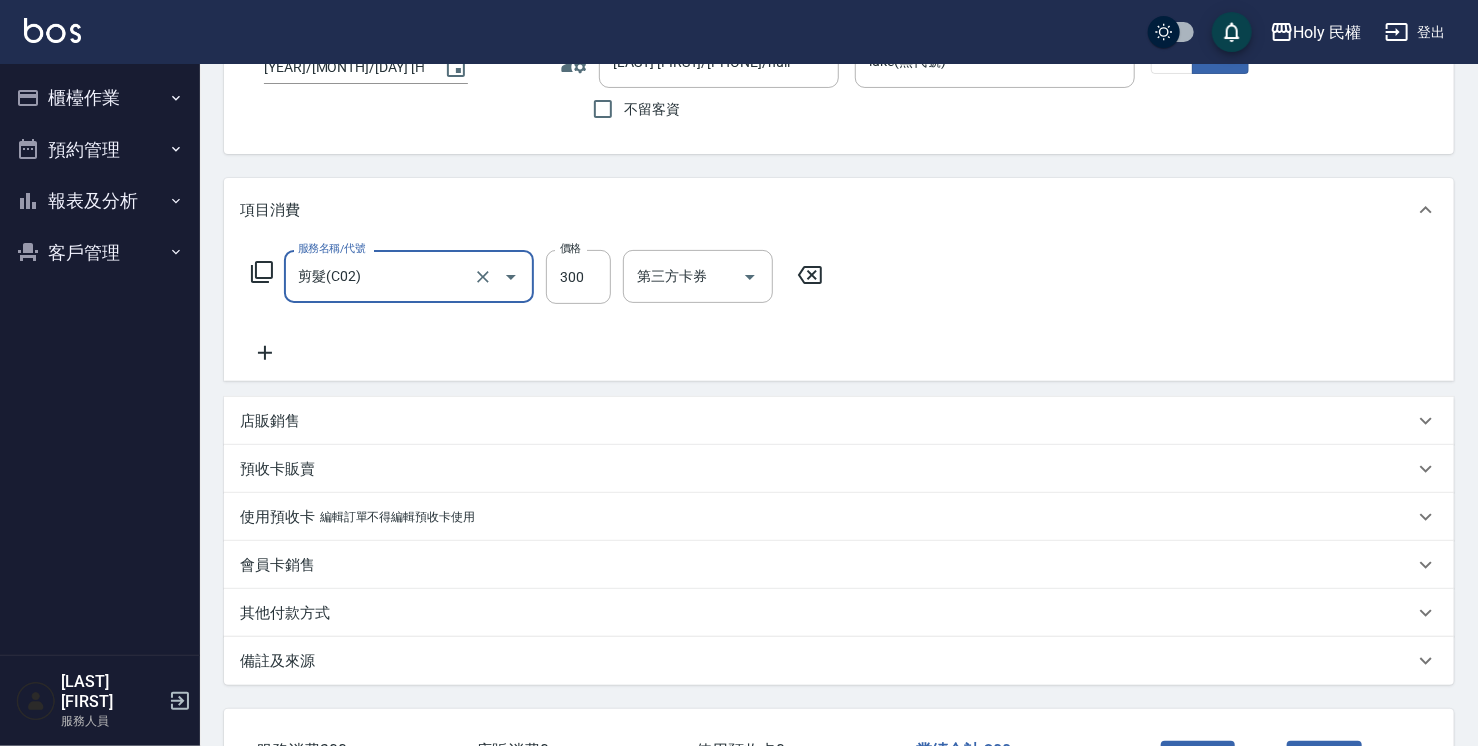 scroll, scrollTop: 302, scrollLeft: 0, axis: vertical 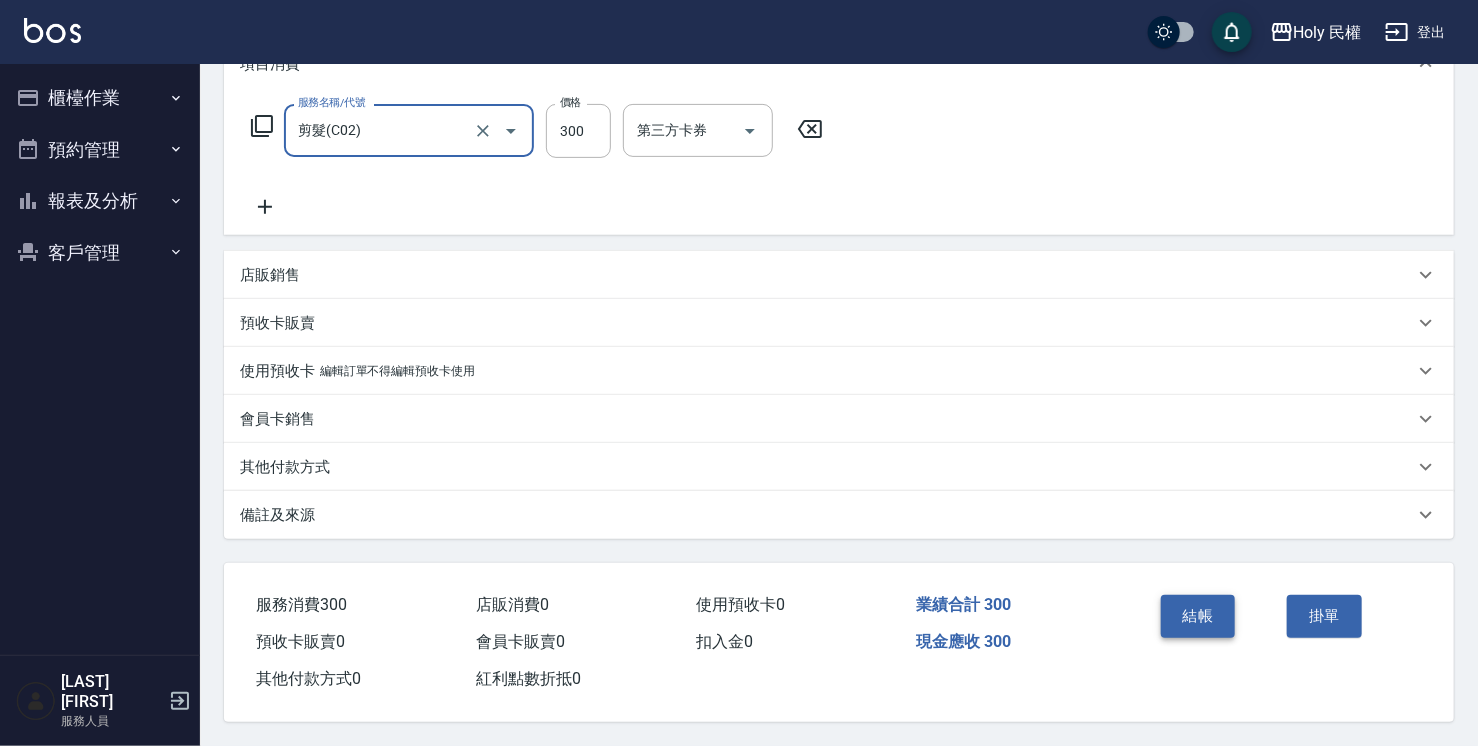 click on "結帳" at bounding box center [1198, 616] 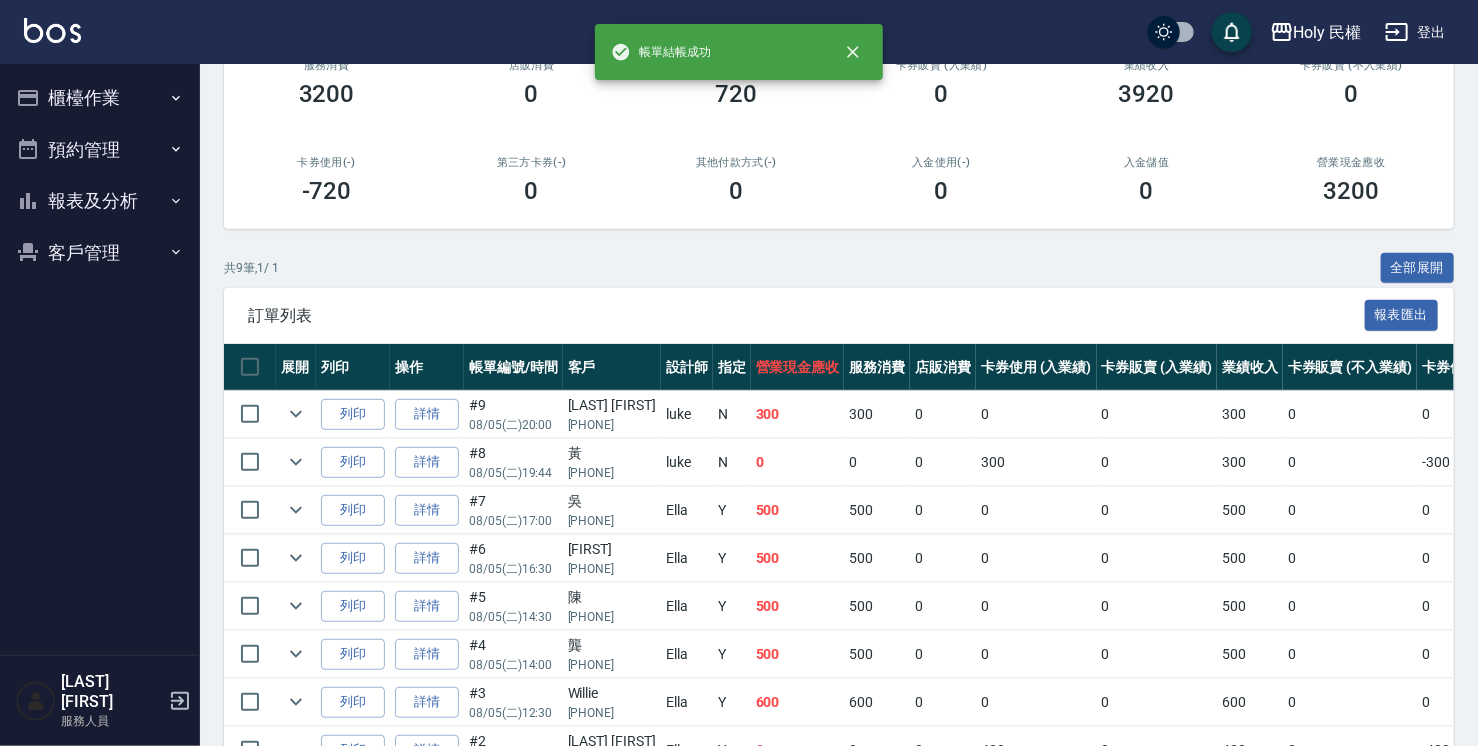 scroll, scrollTop: 400, scrollLeft: 0, axis: vertical 